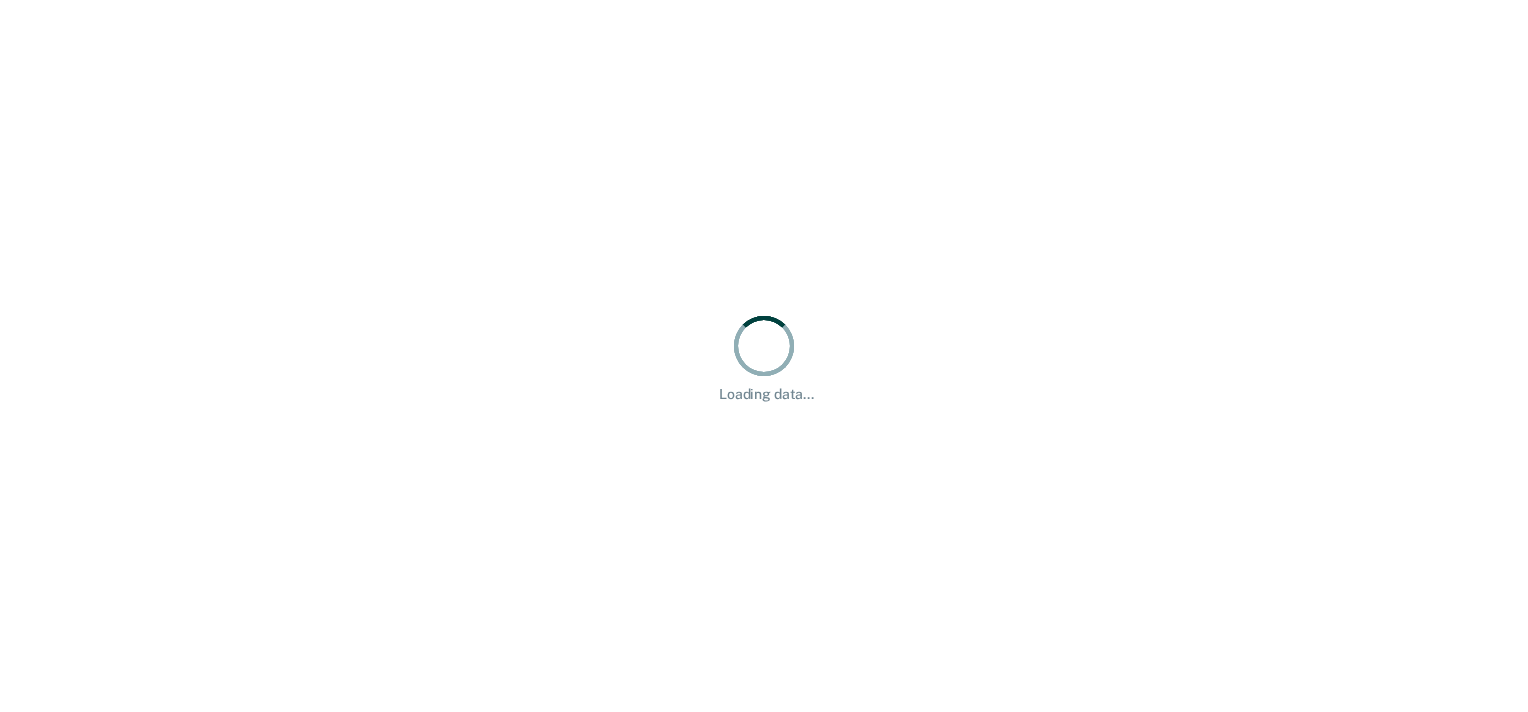 scroll, scrollTop: 0, scrollLeft: 0, axis: both 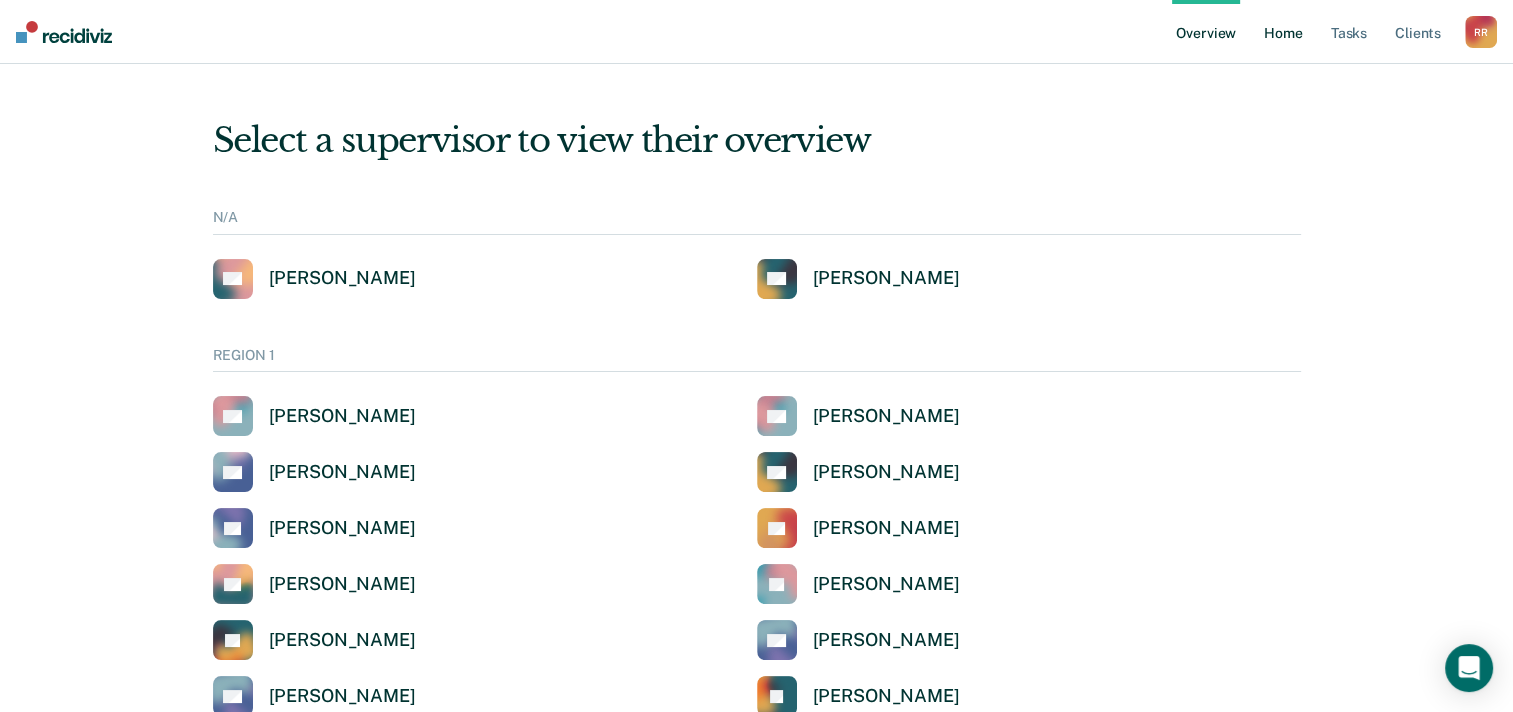 click on "Home" at bounding box center [1283, 32] 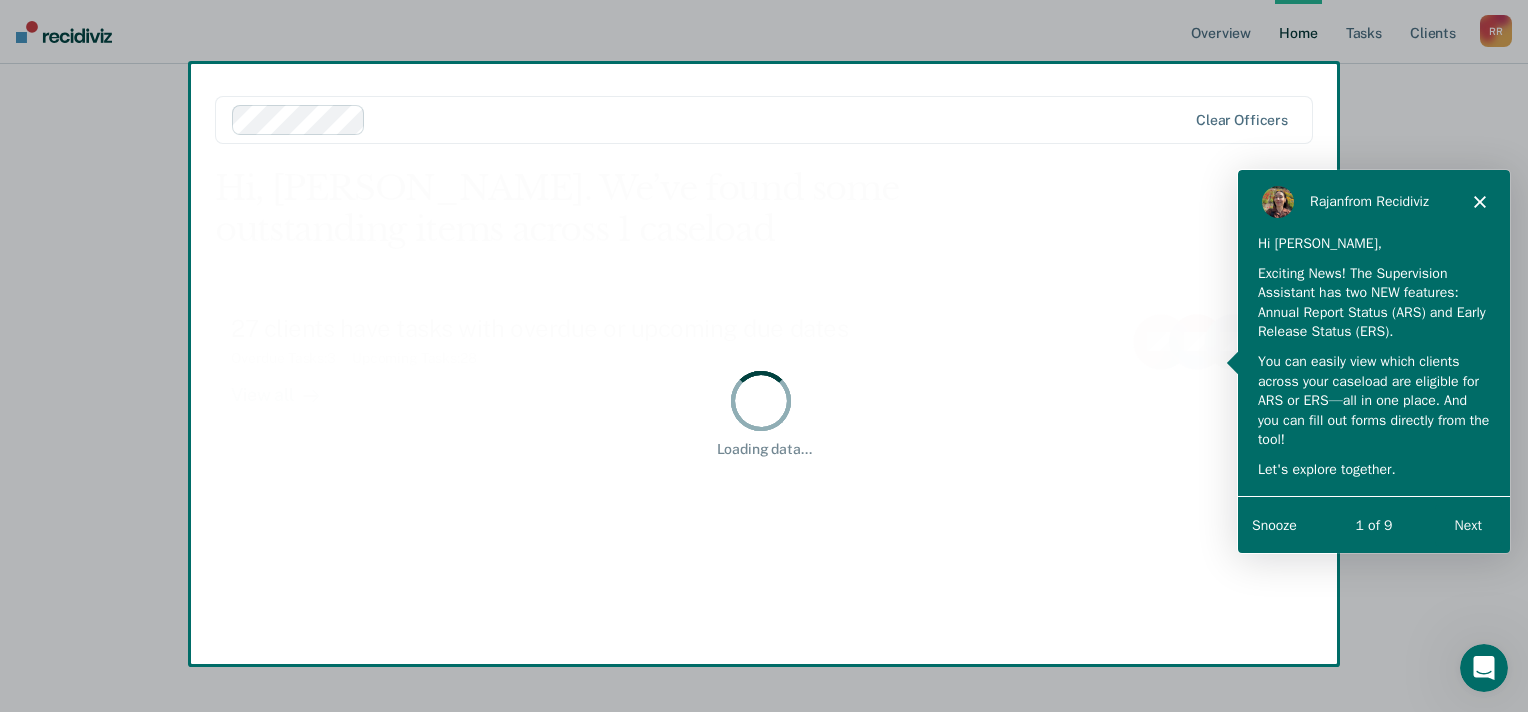 scroll, scrollTop: 0, scrollLeft: 0, axis: both 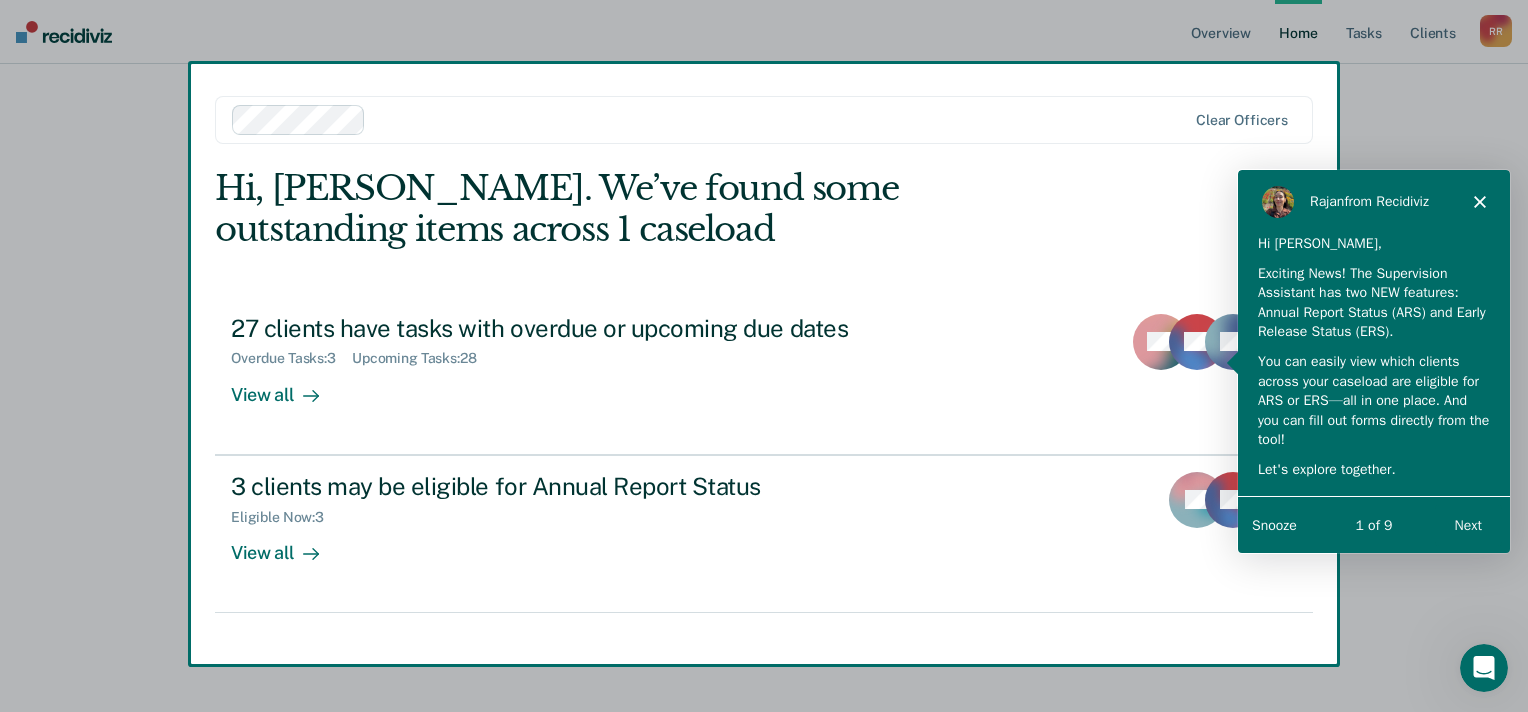 click on "Next" at bounding box center [1467, 524] 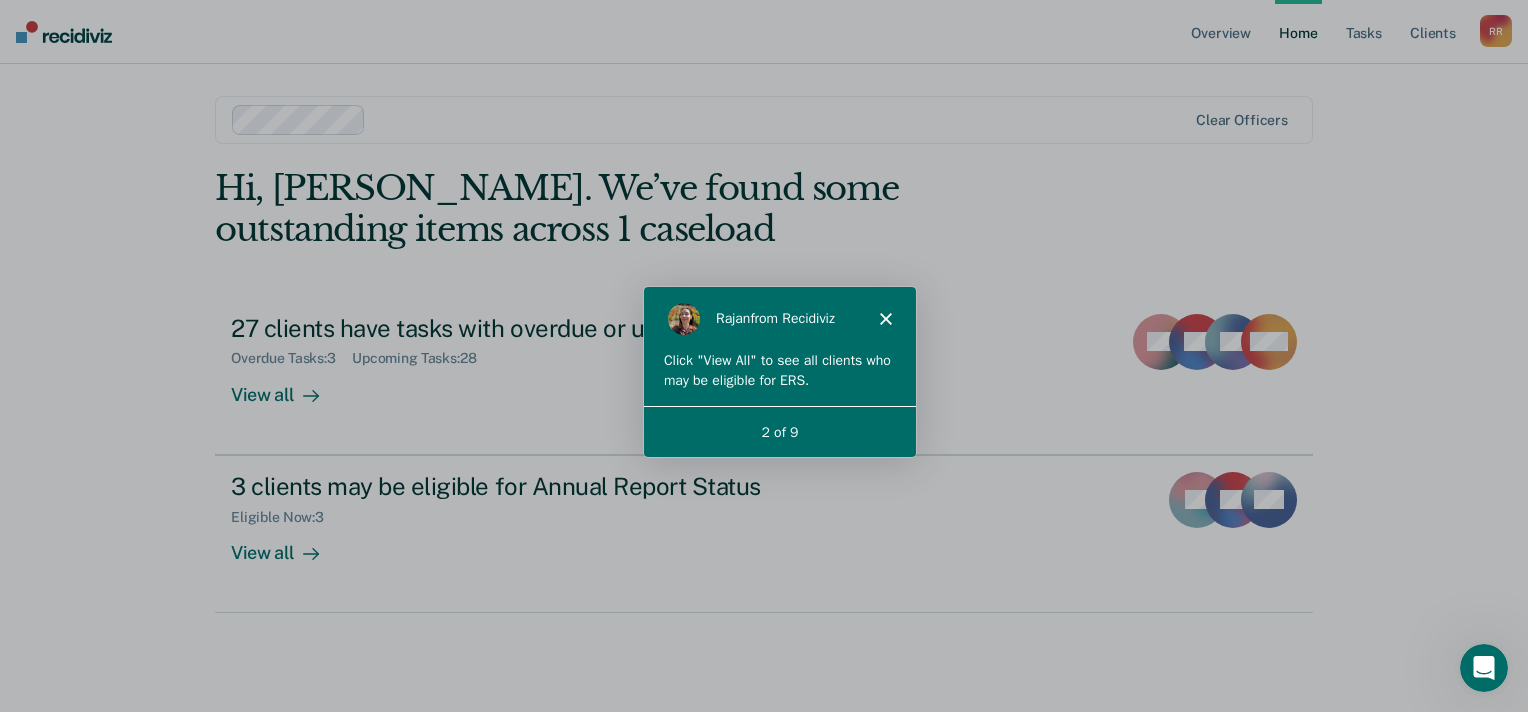 scroll, scrollTop: 0, scrollLeft: 0, axis: both 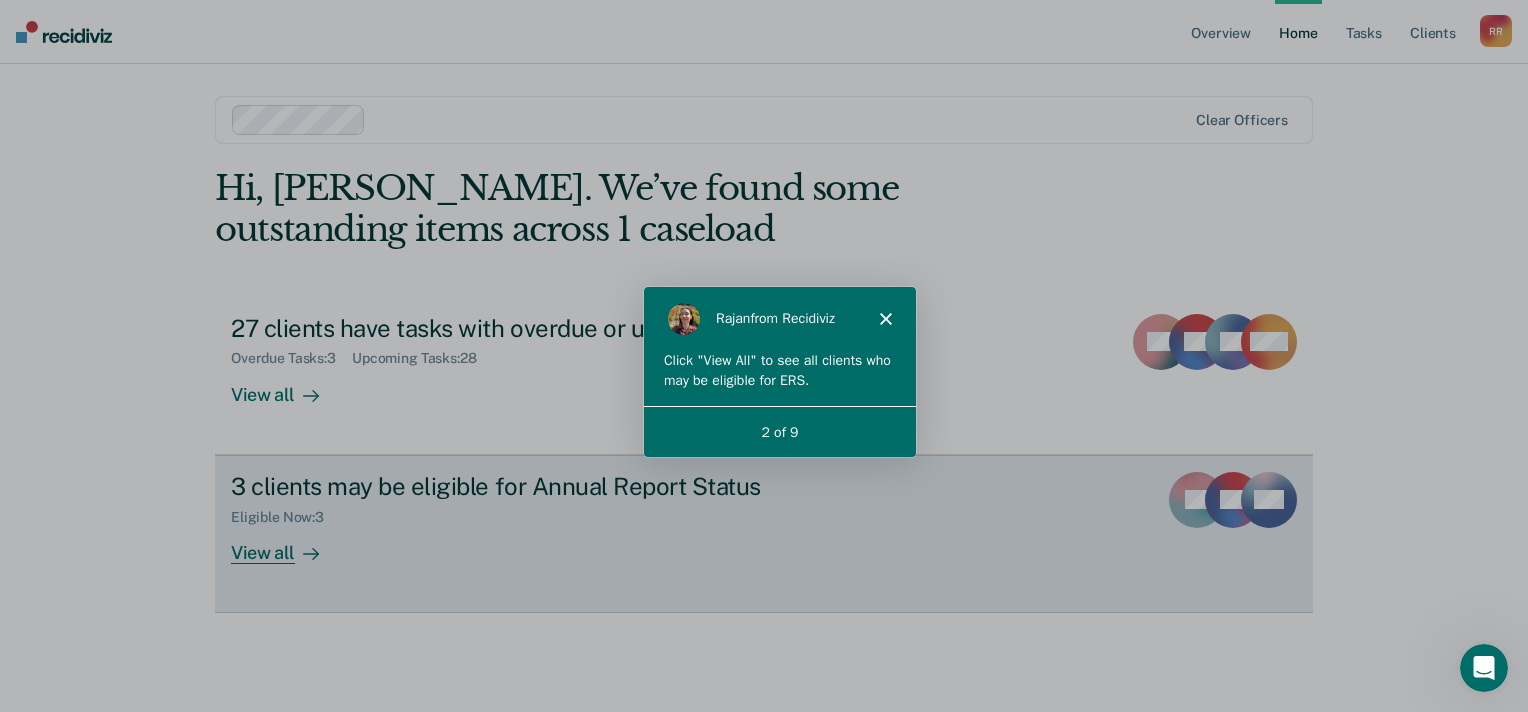 click on "View all" at bounding box center (287, 544) 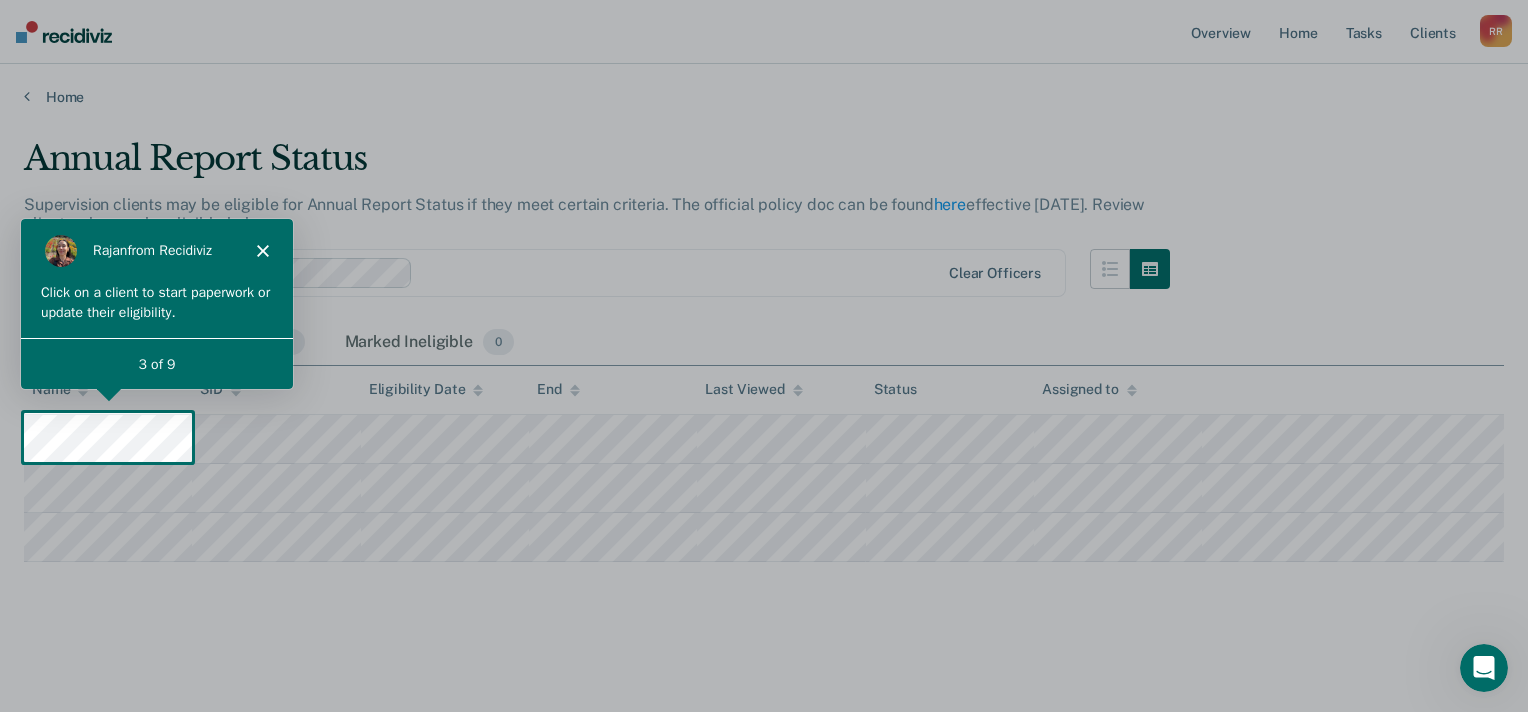 scroll, scrollTop: 0, scrollLeft: 0, axis: both 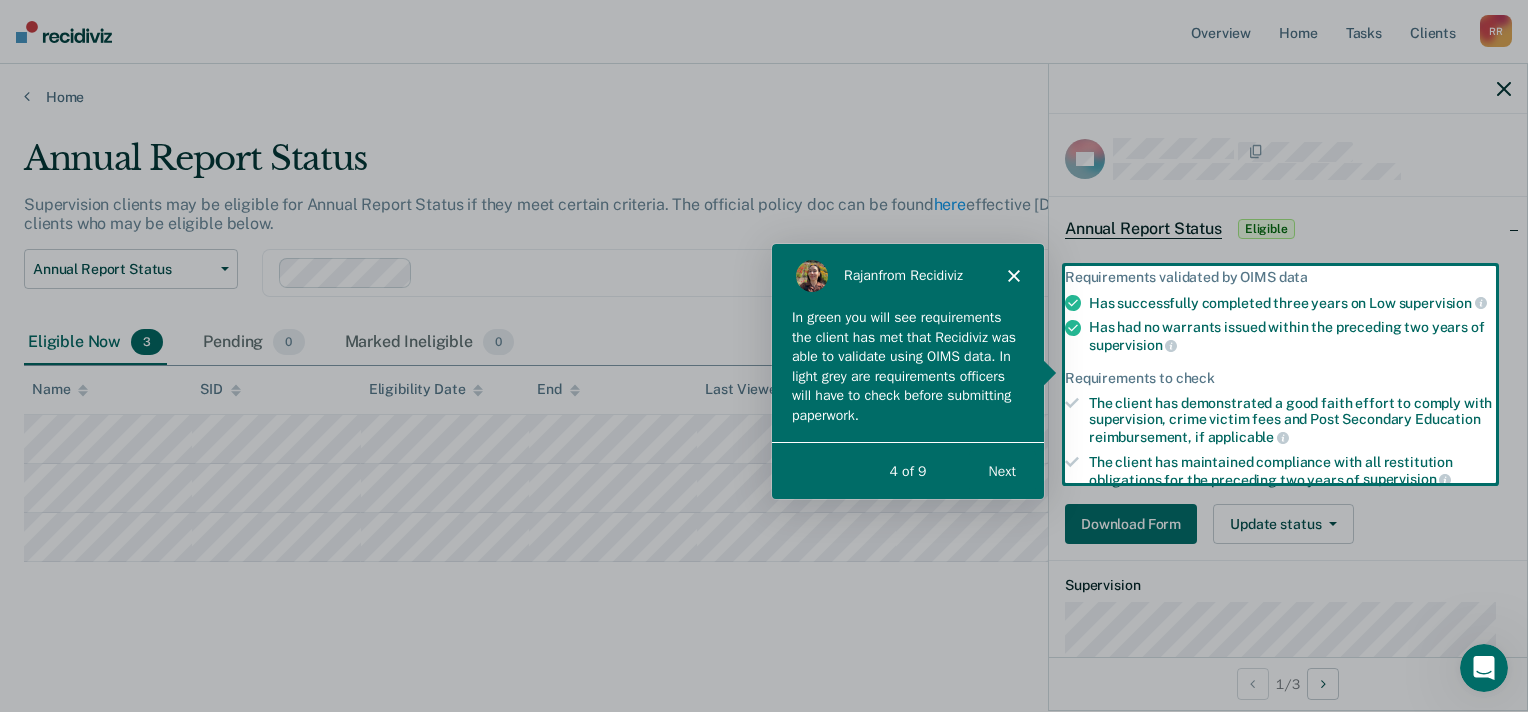 click at bounding box center [764, 356] 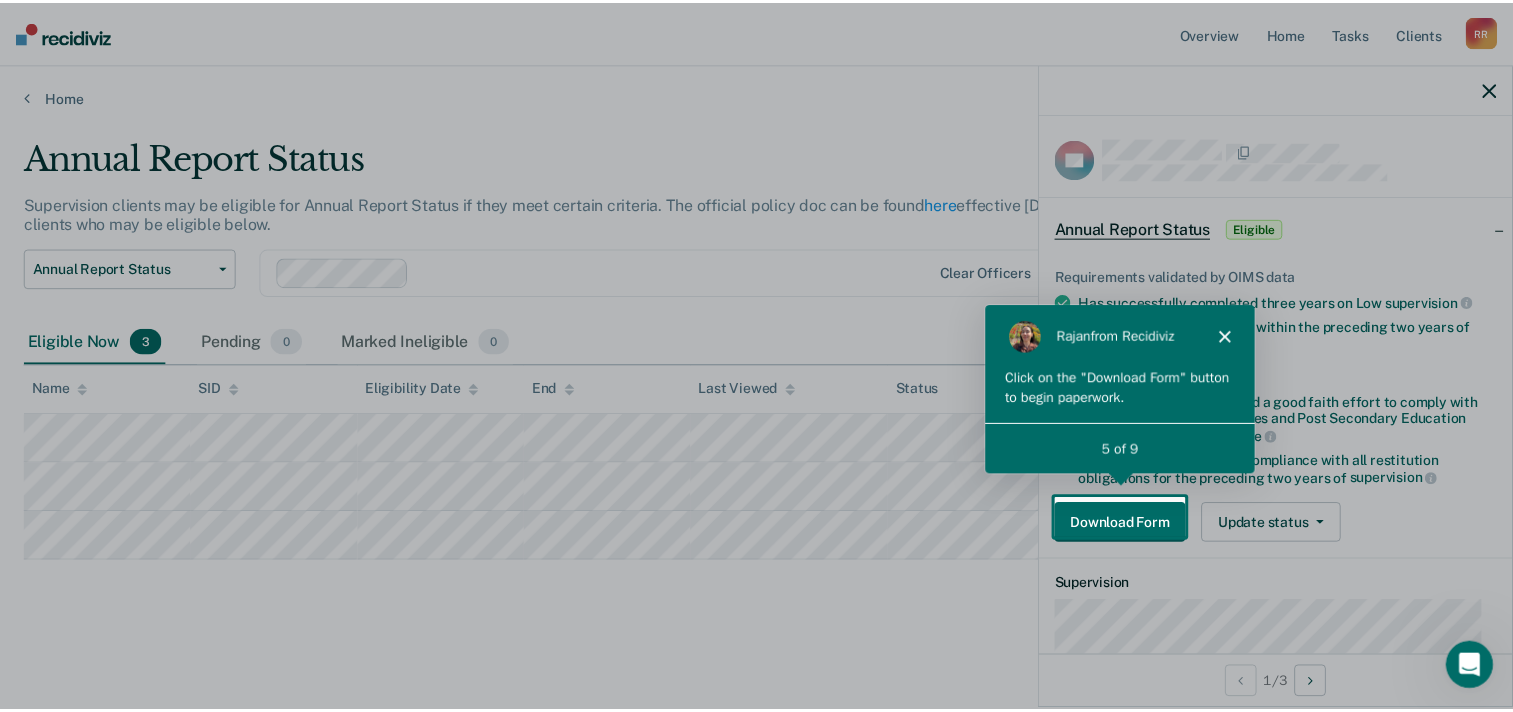 scroll, scrollTop: 0, scrollLeft: 0, axis: both 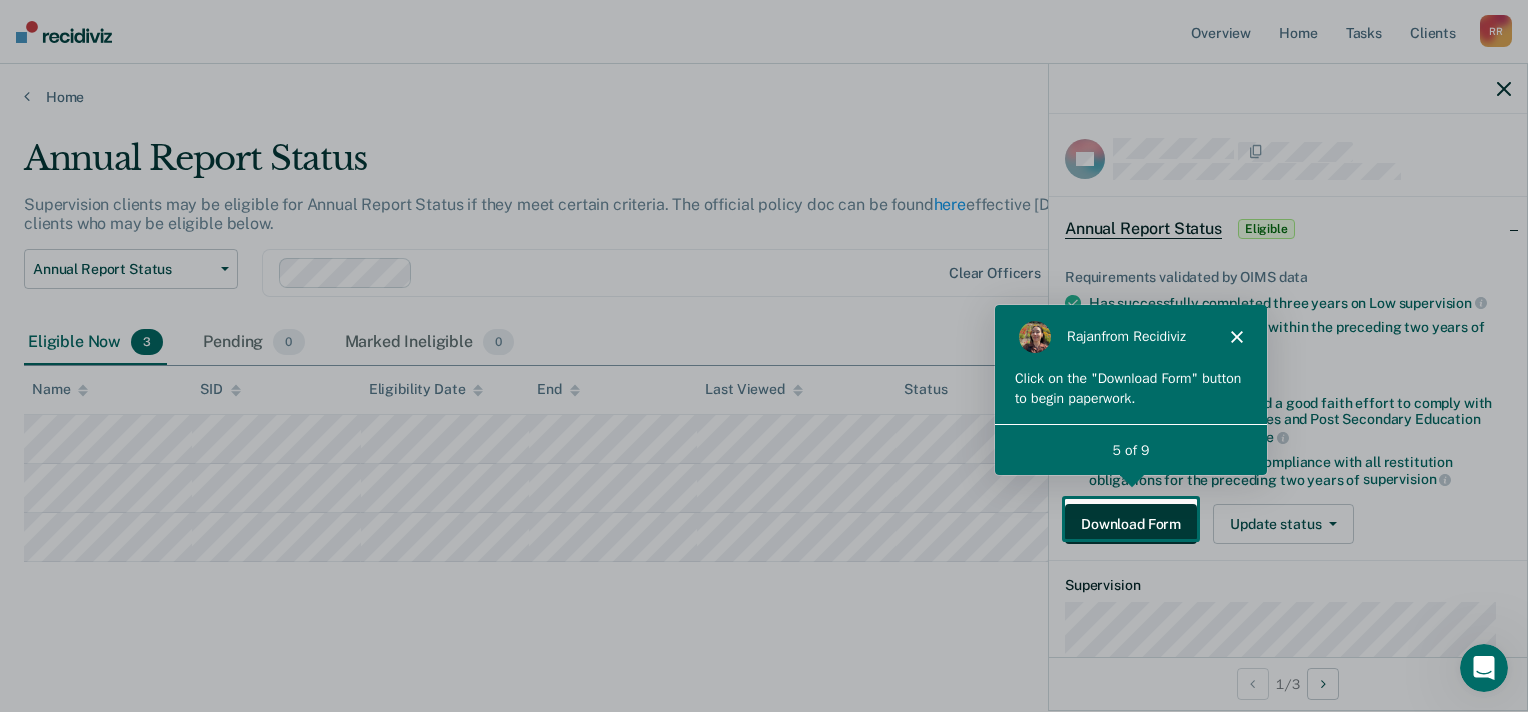 click on "Download Form" at bounding box center [1131, 524] 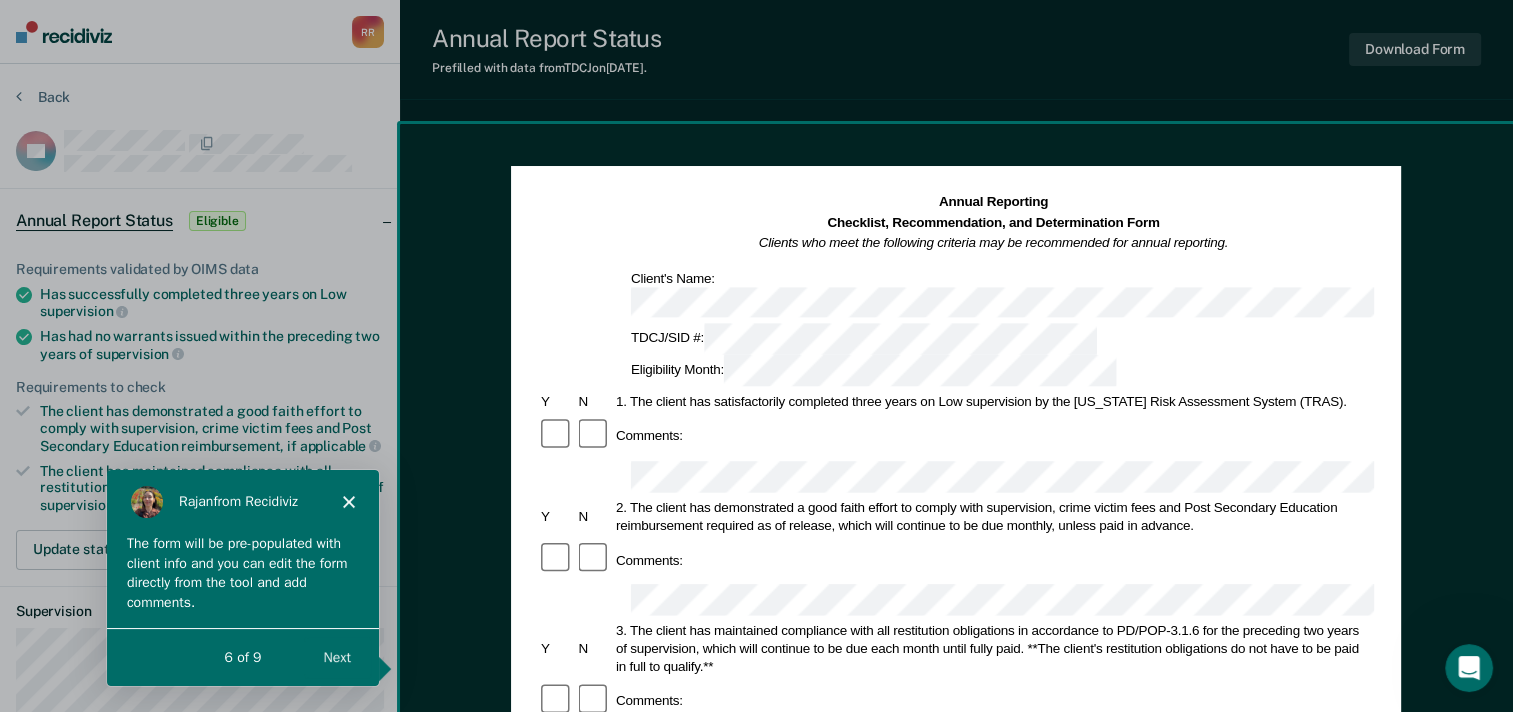 scroll, scrollTop: 0, scrollLeft: 0, axis: both 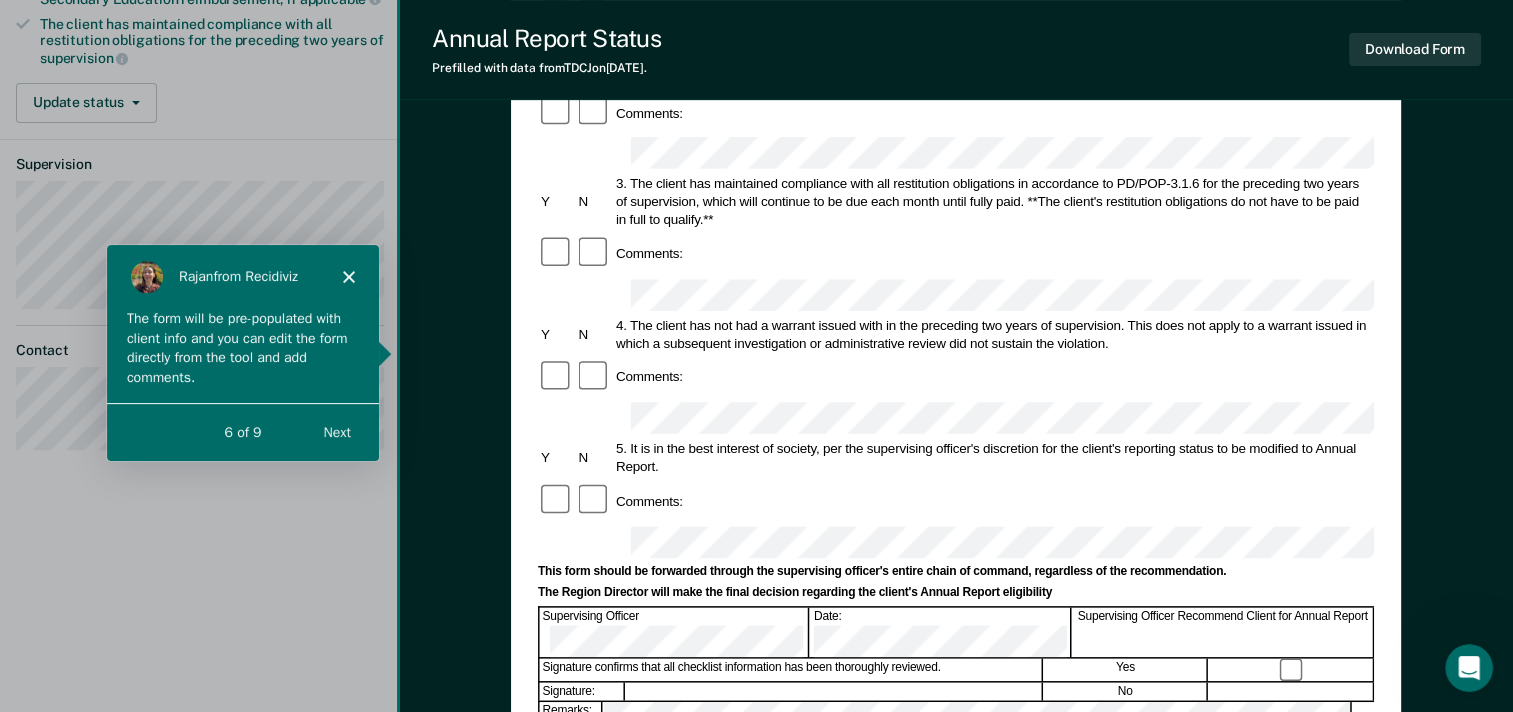 click on "Next" at bounding box center [336, 431] 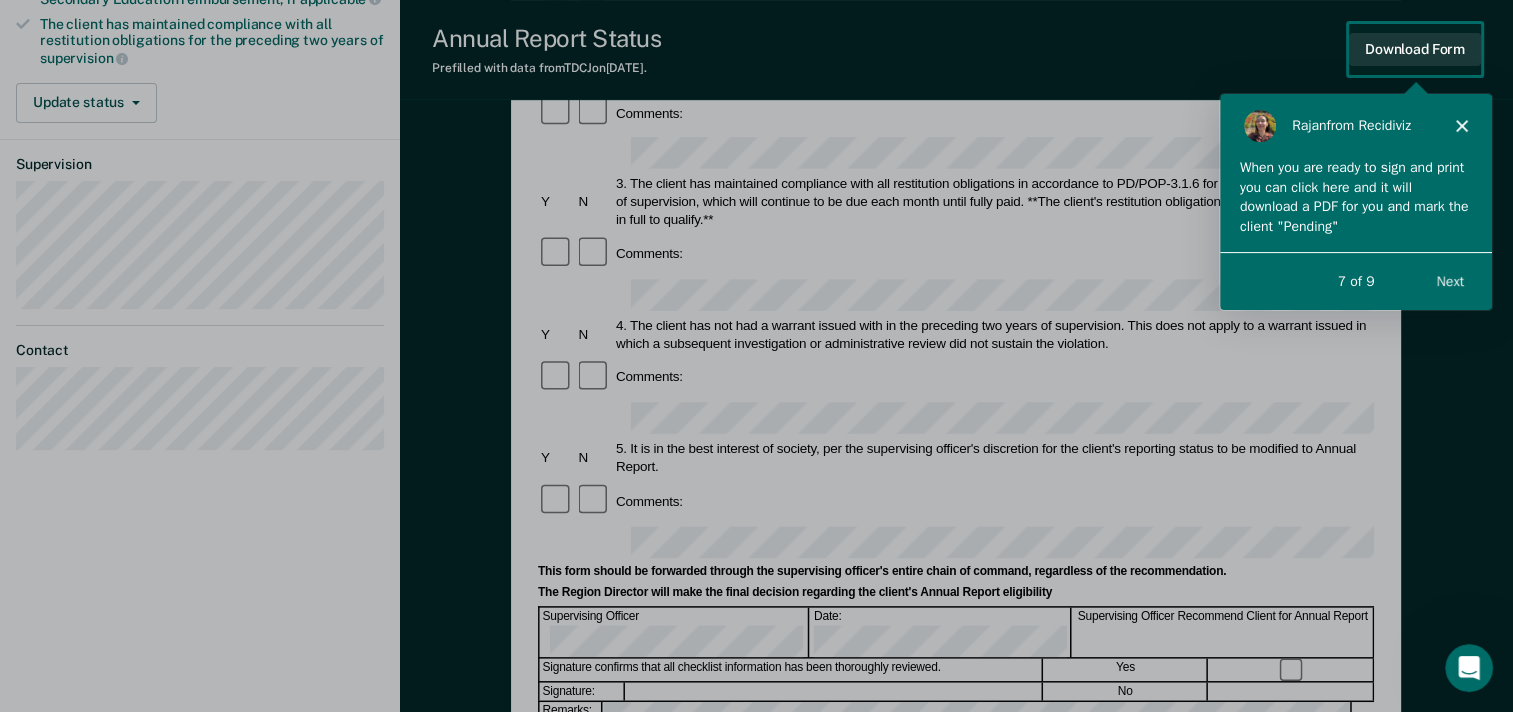 scroll, scrollTop: 0, scrollLeft: 0, axis: both 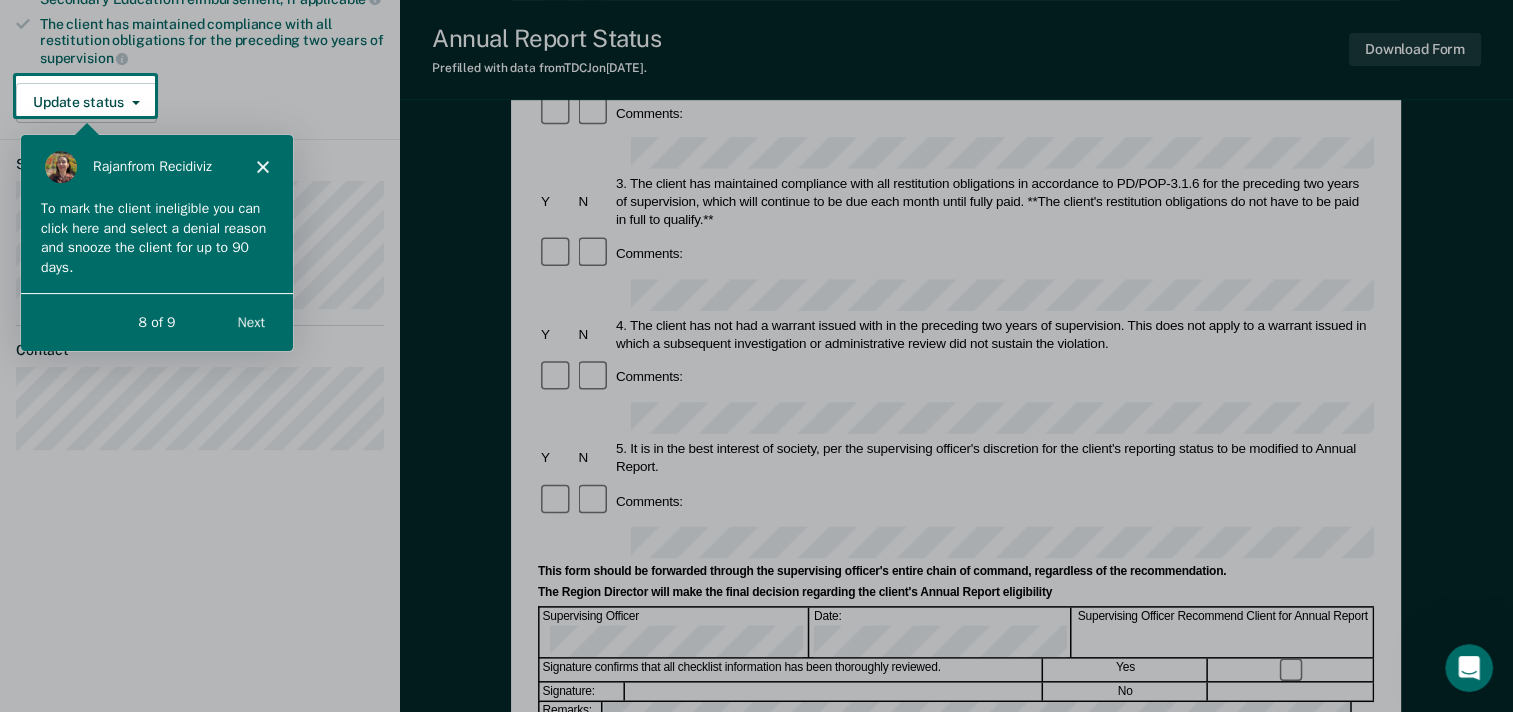 click on "Next" at bounding box center (250, 321) 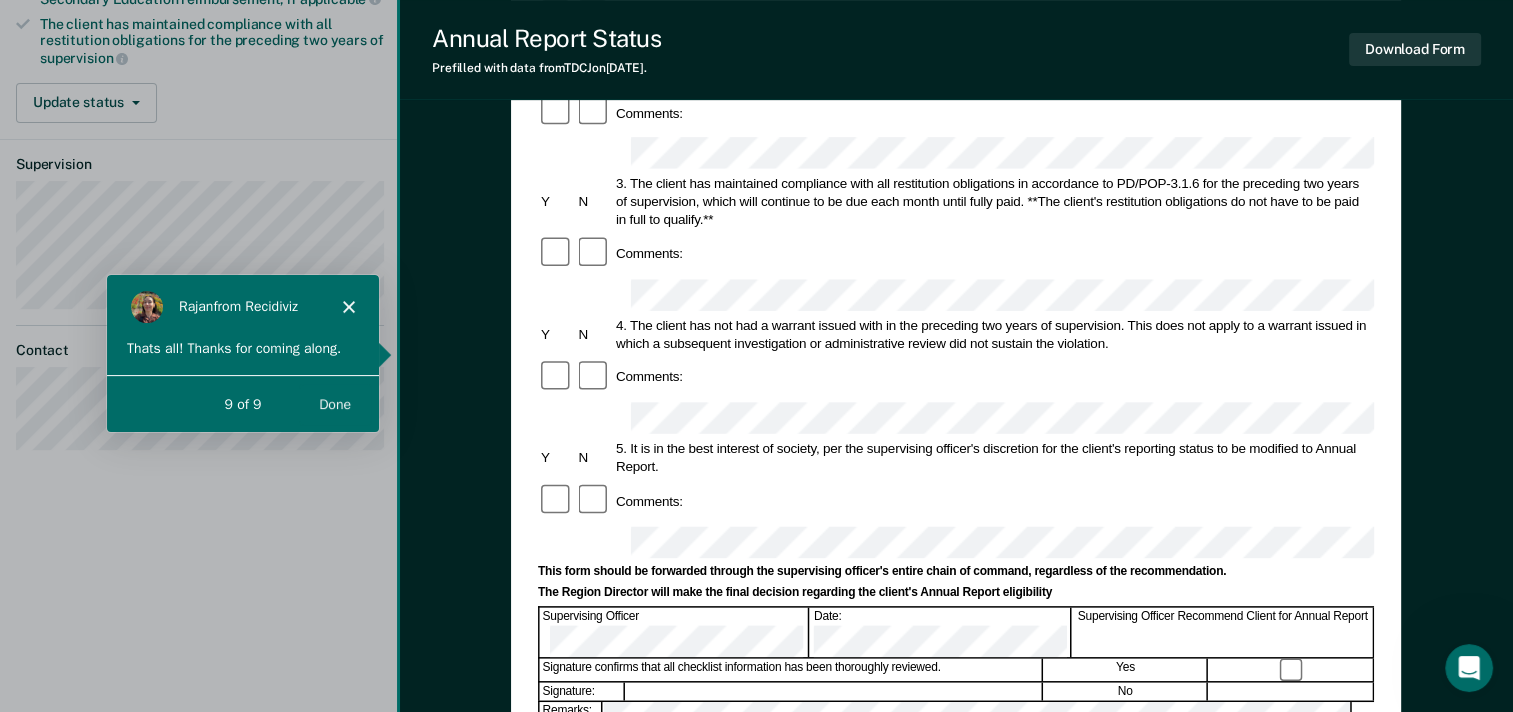scroll, scrollTop: 0, scrollLeft: 0, axis: both 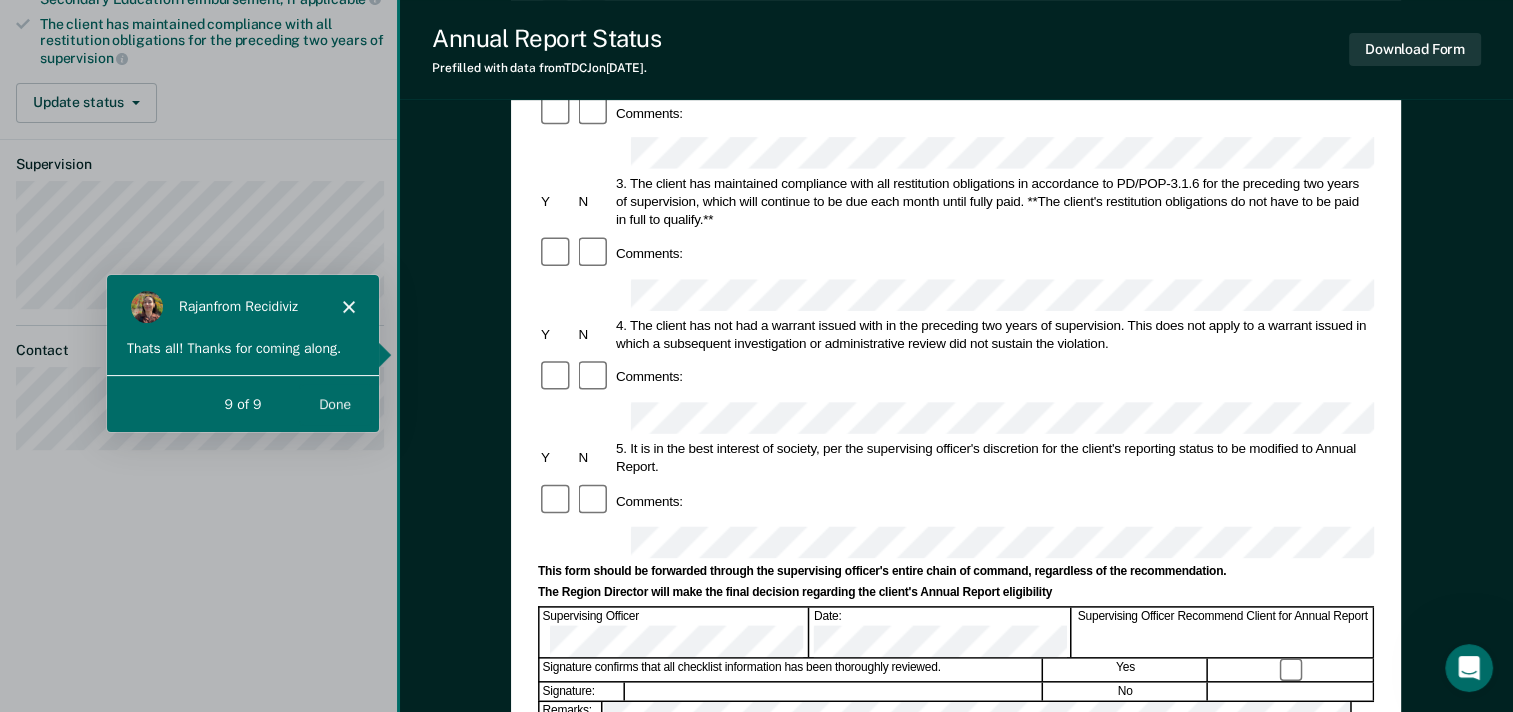 click on "Done" at bounding box center [334, 402] 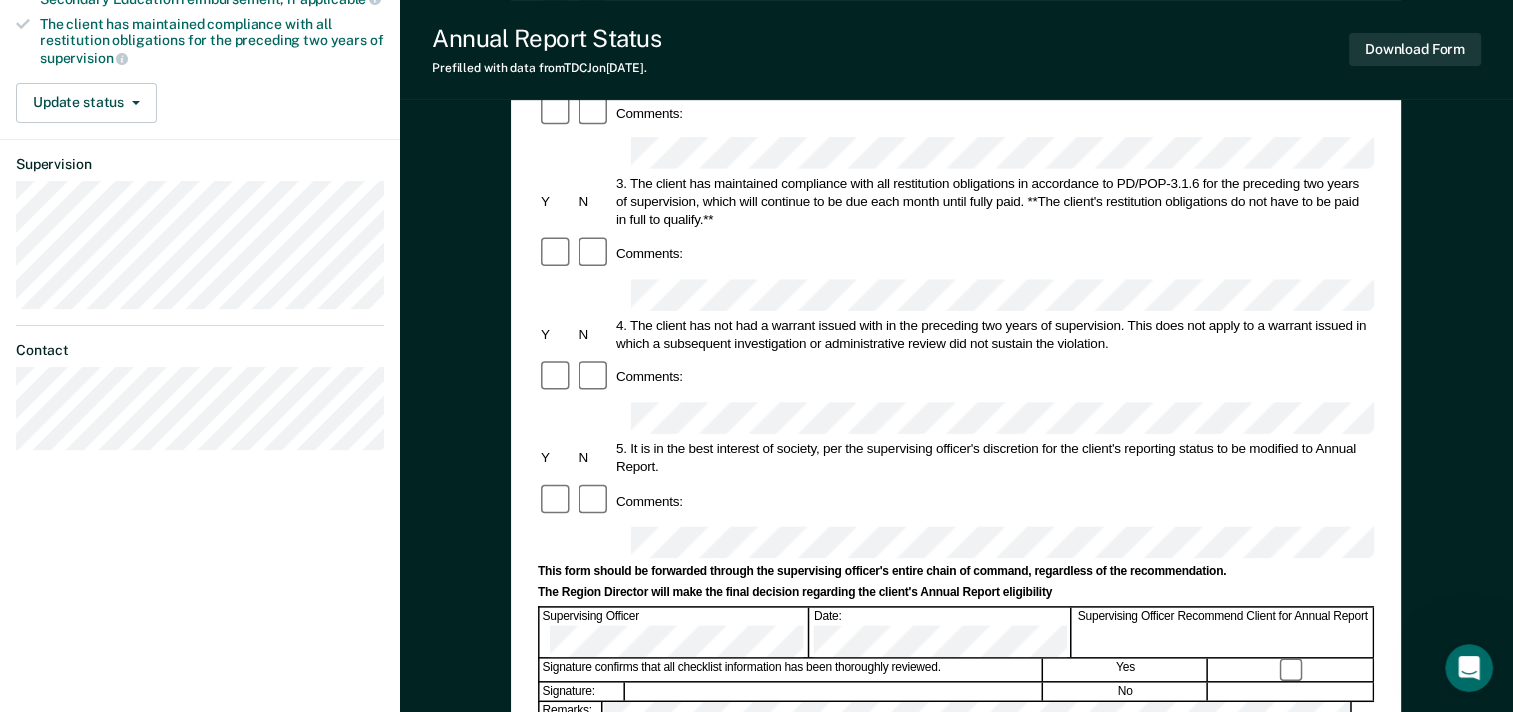 scroll, scrollTop: 0, scrollLeft: 0, axis: both 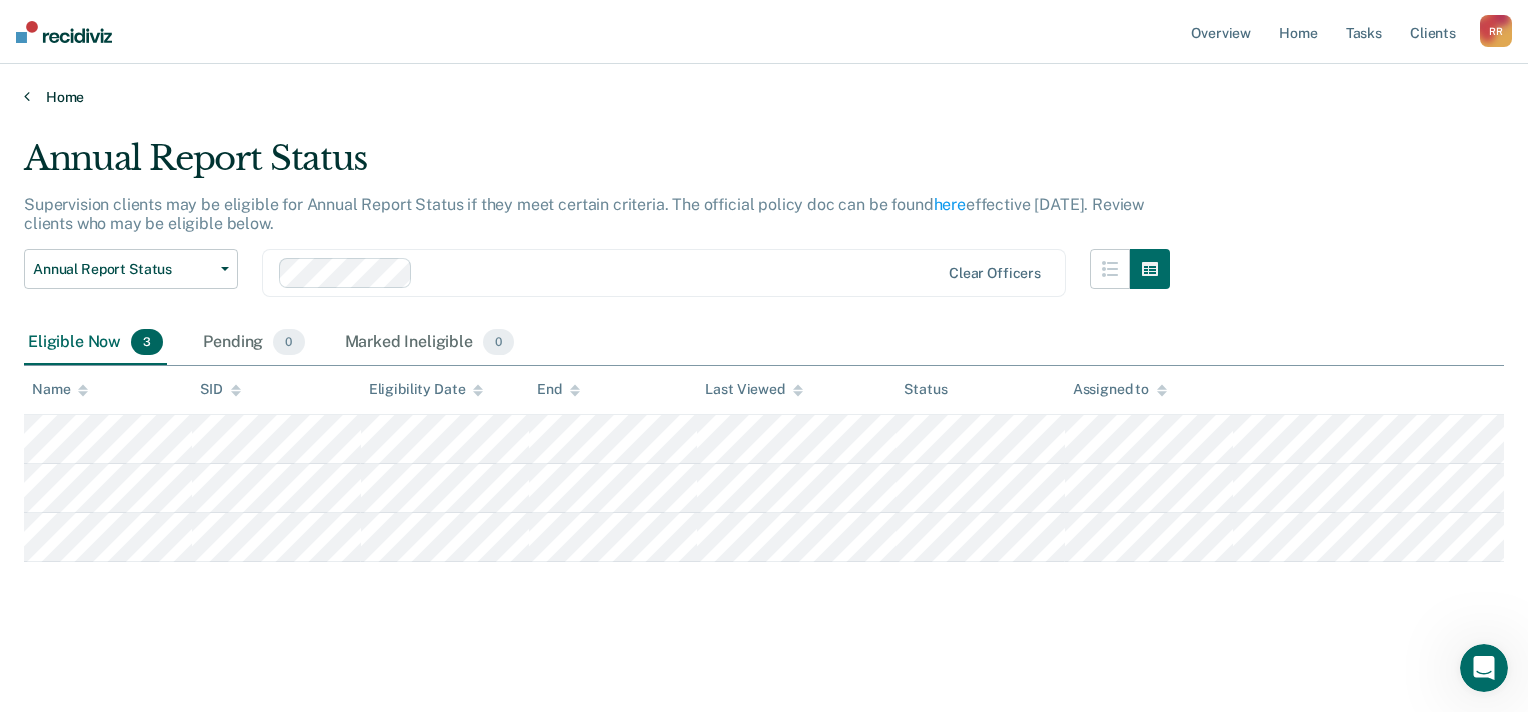 click on "Home" at bounding box center (764, 97) 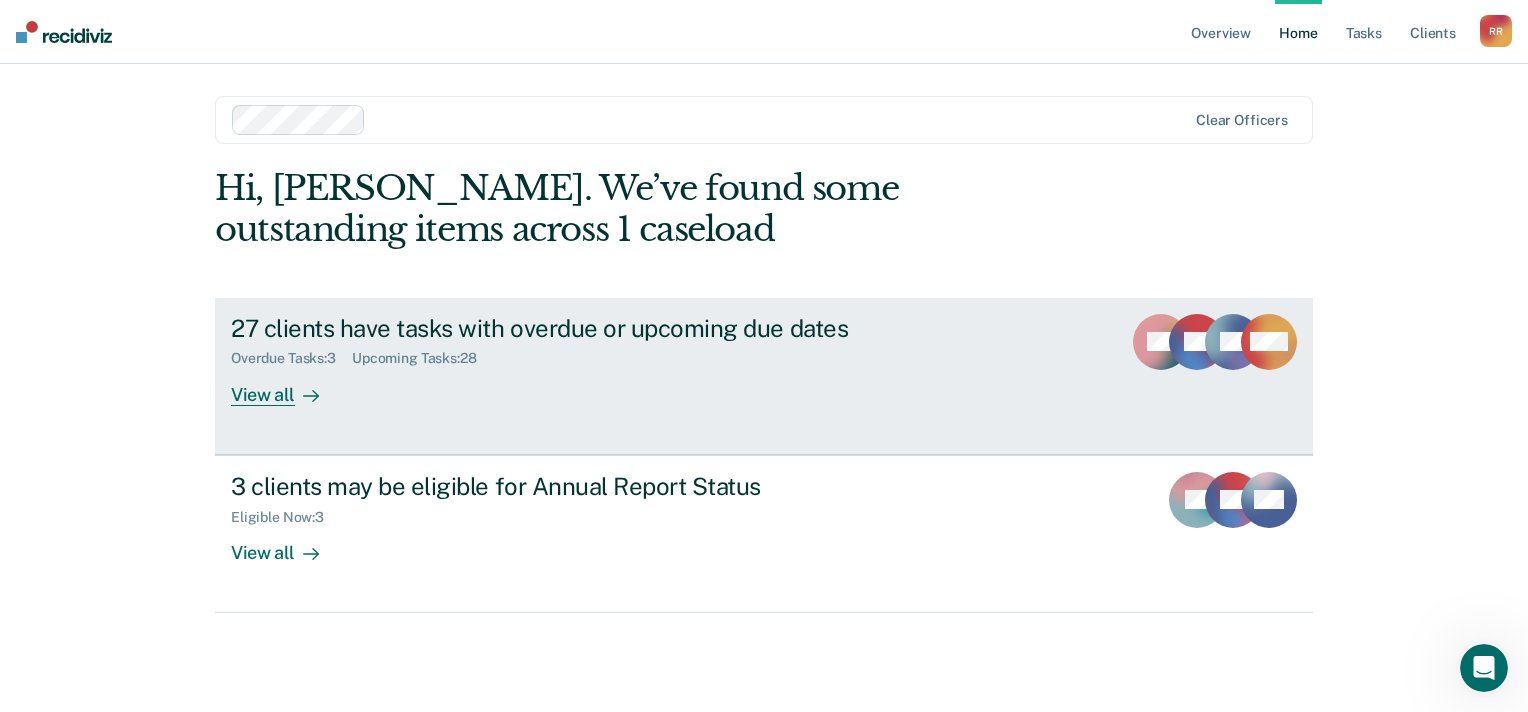 click on "View all" at bounding box center (287, 386) 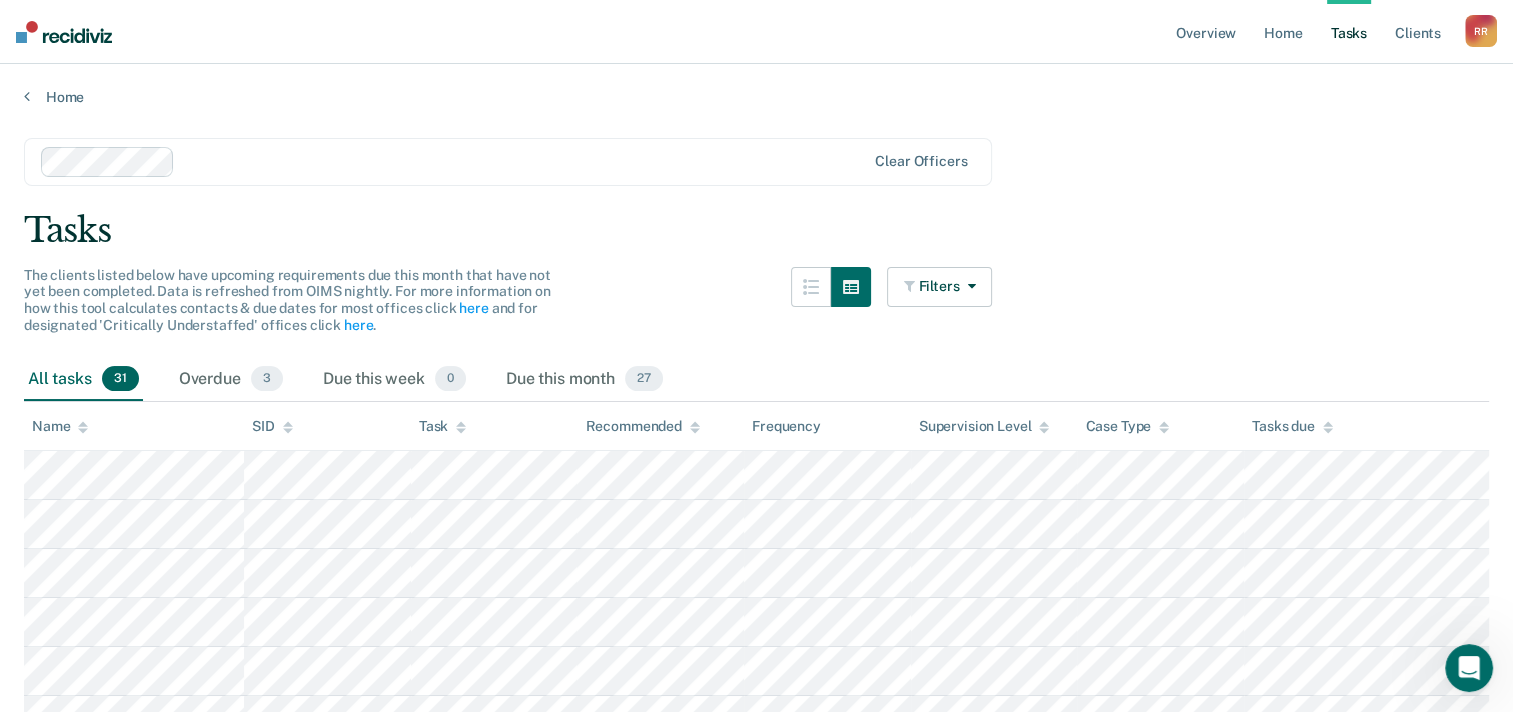 scroll, scrollTop: 100, scrollLeft: 0, axis: vertical 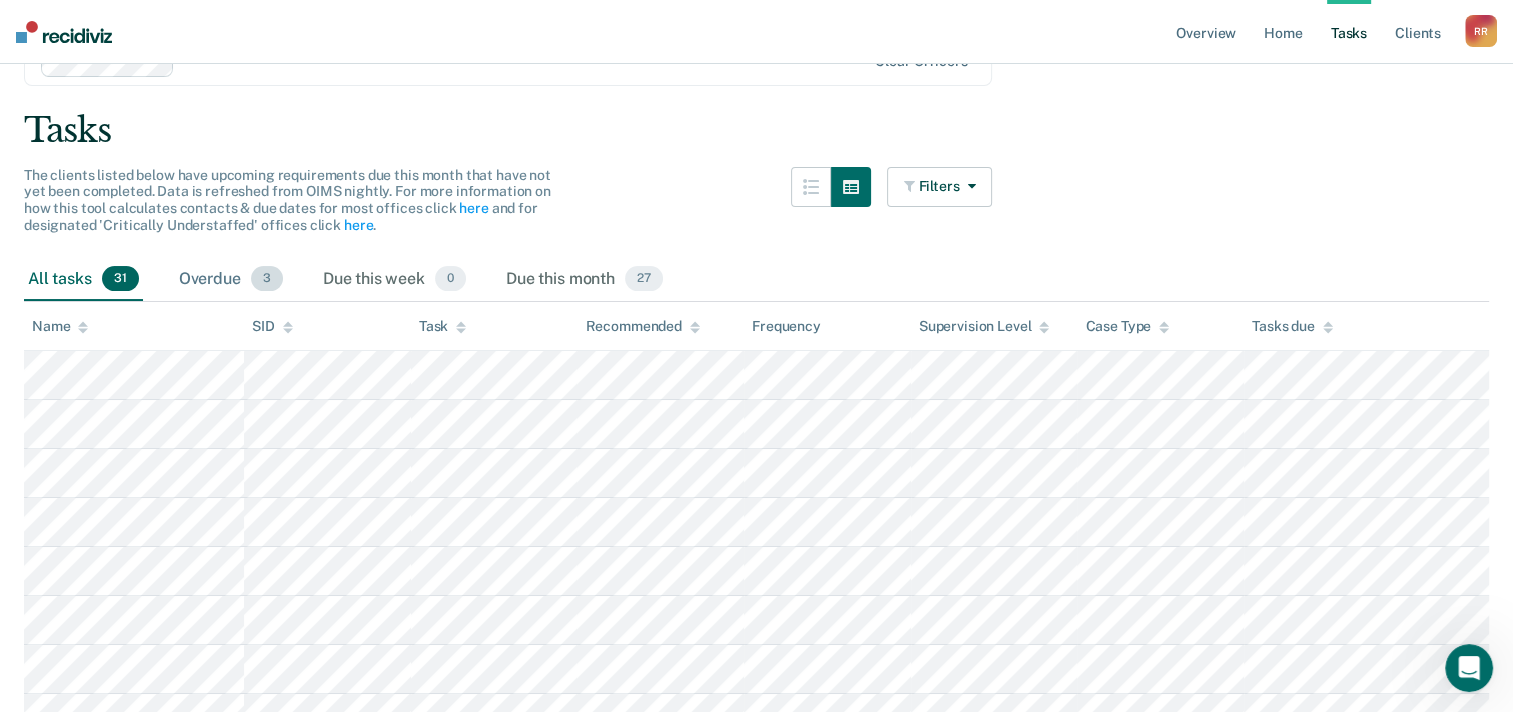 click on "Overdue 3" at bounding box center [231, 280] 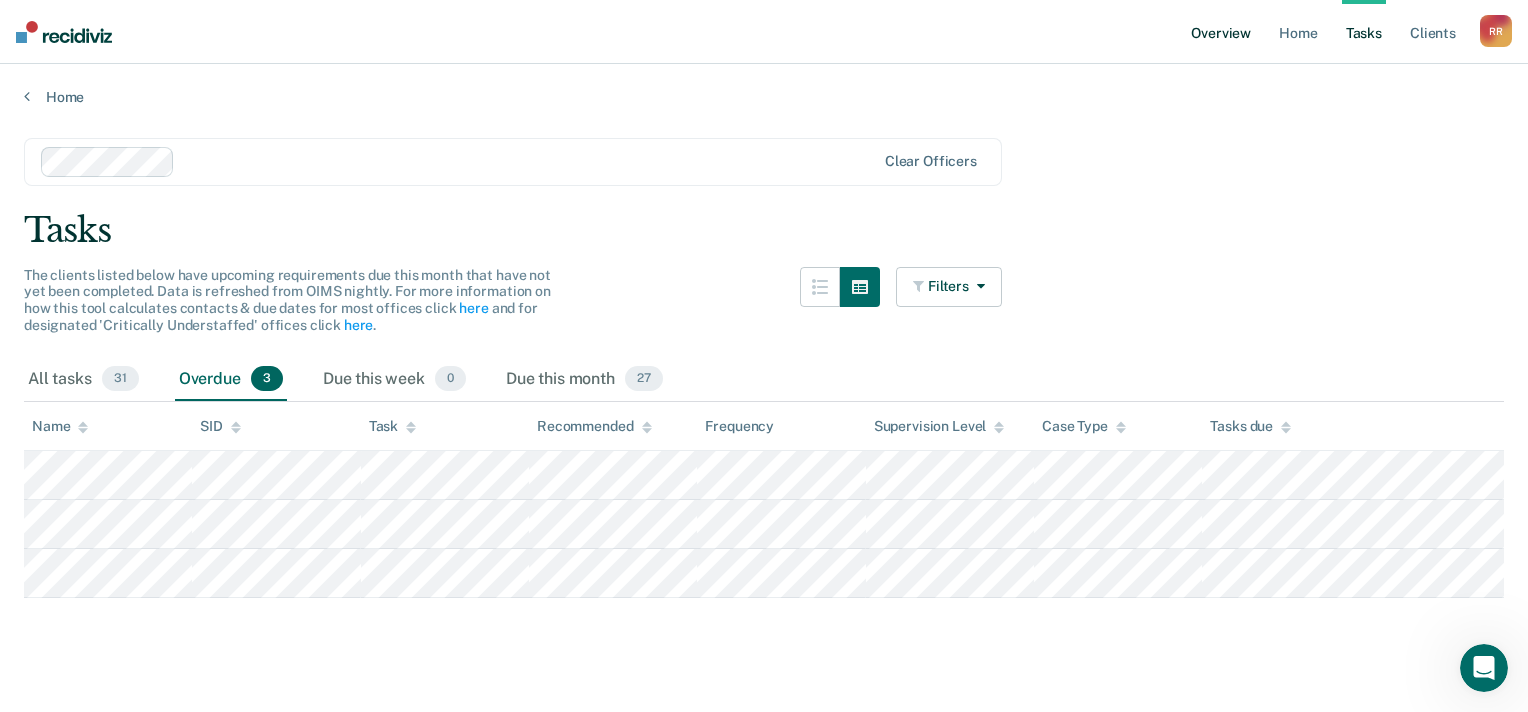 click on "Overview" at bounding box center (1221, 32) 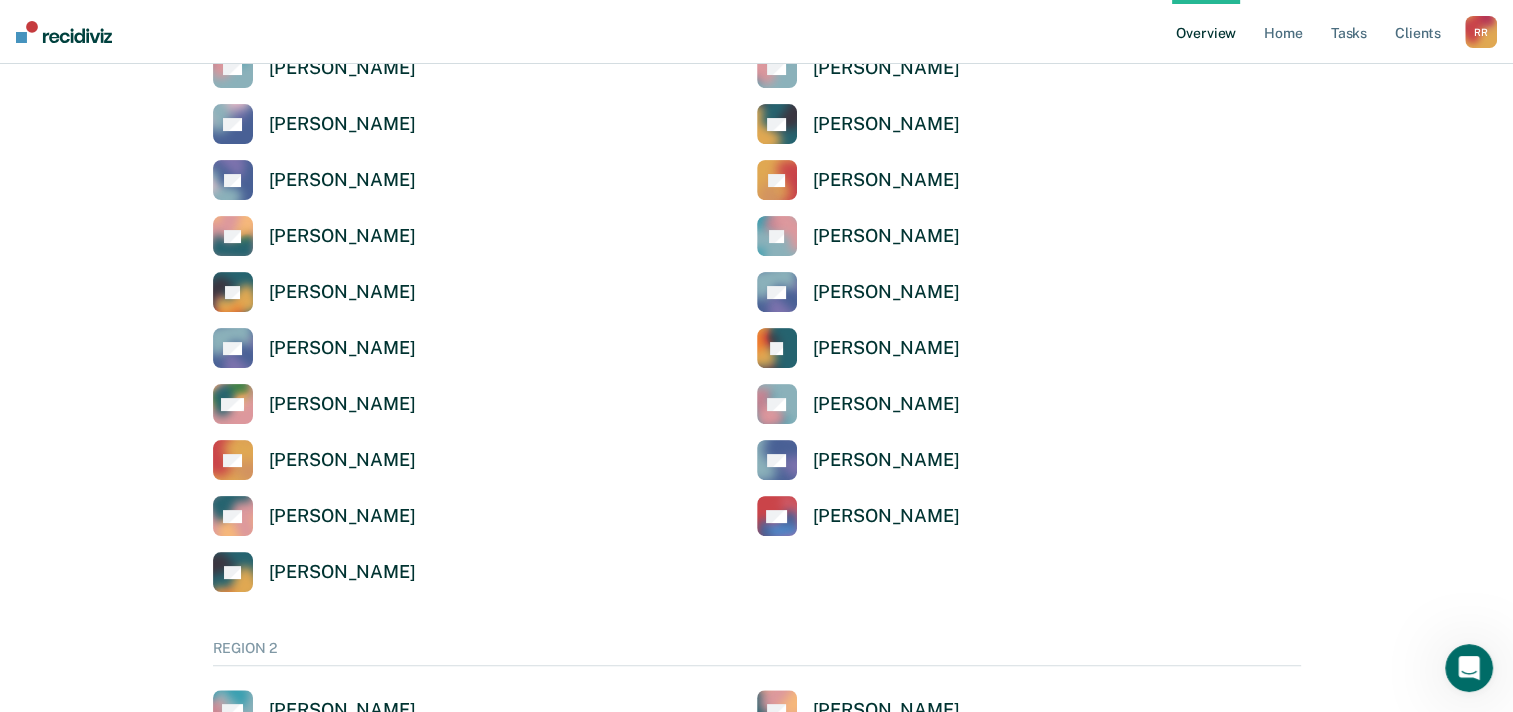 scroll, scrollTop: 300, scrollLeft: 0, axis: vertical 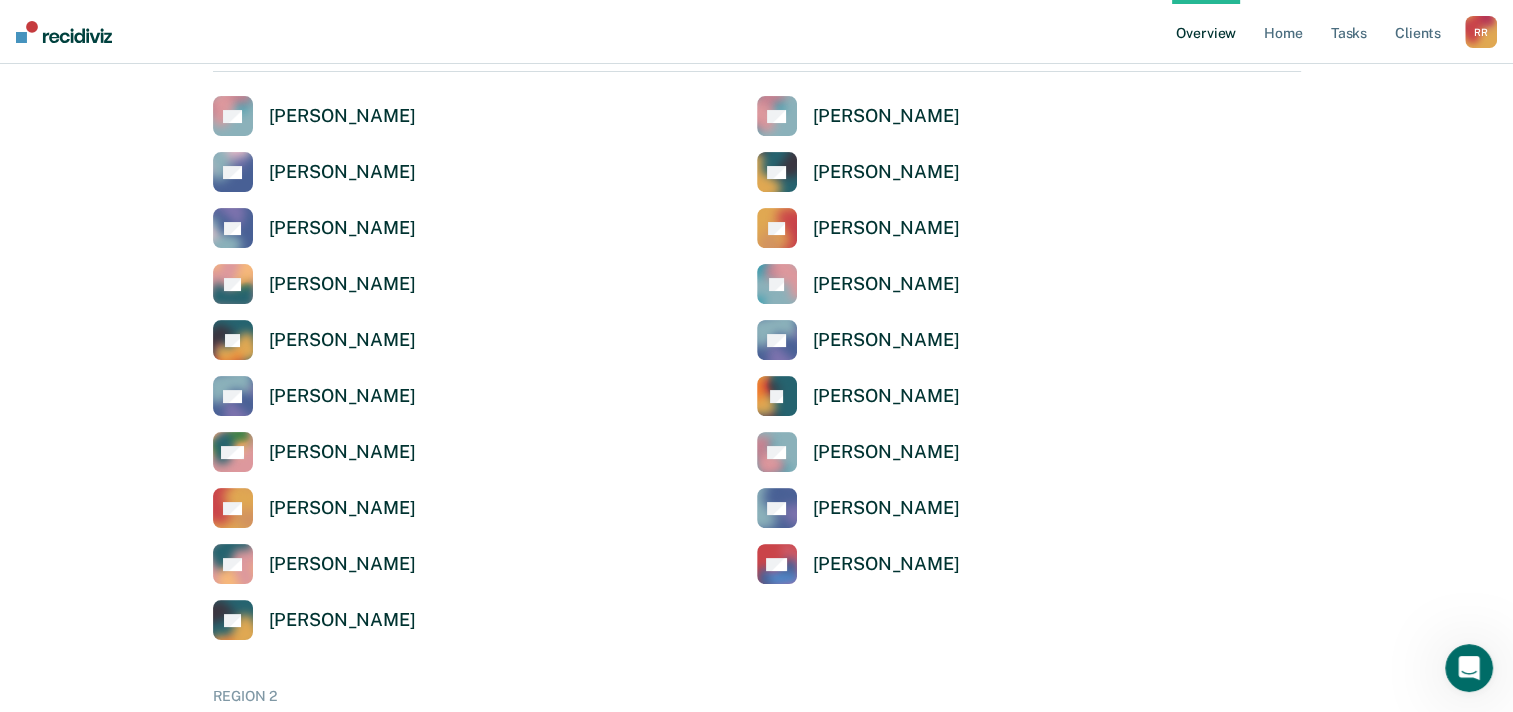 click on "R R" at bounding box center [1481, 32] 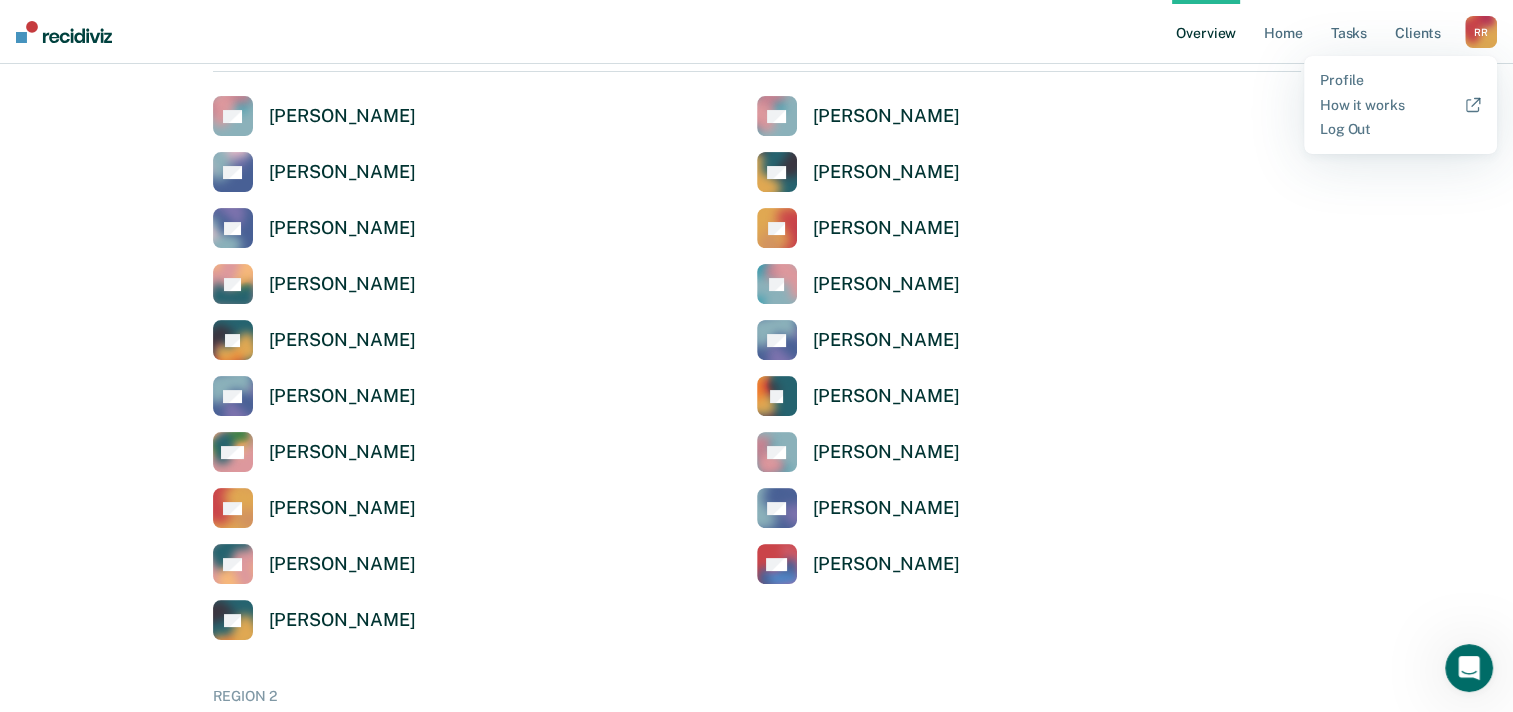 click on "Profile How it works Log Out" at bounding box center [1400, 105] 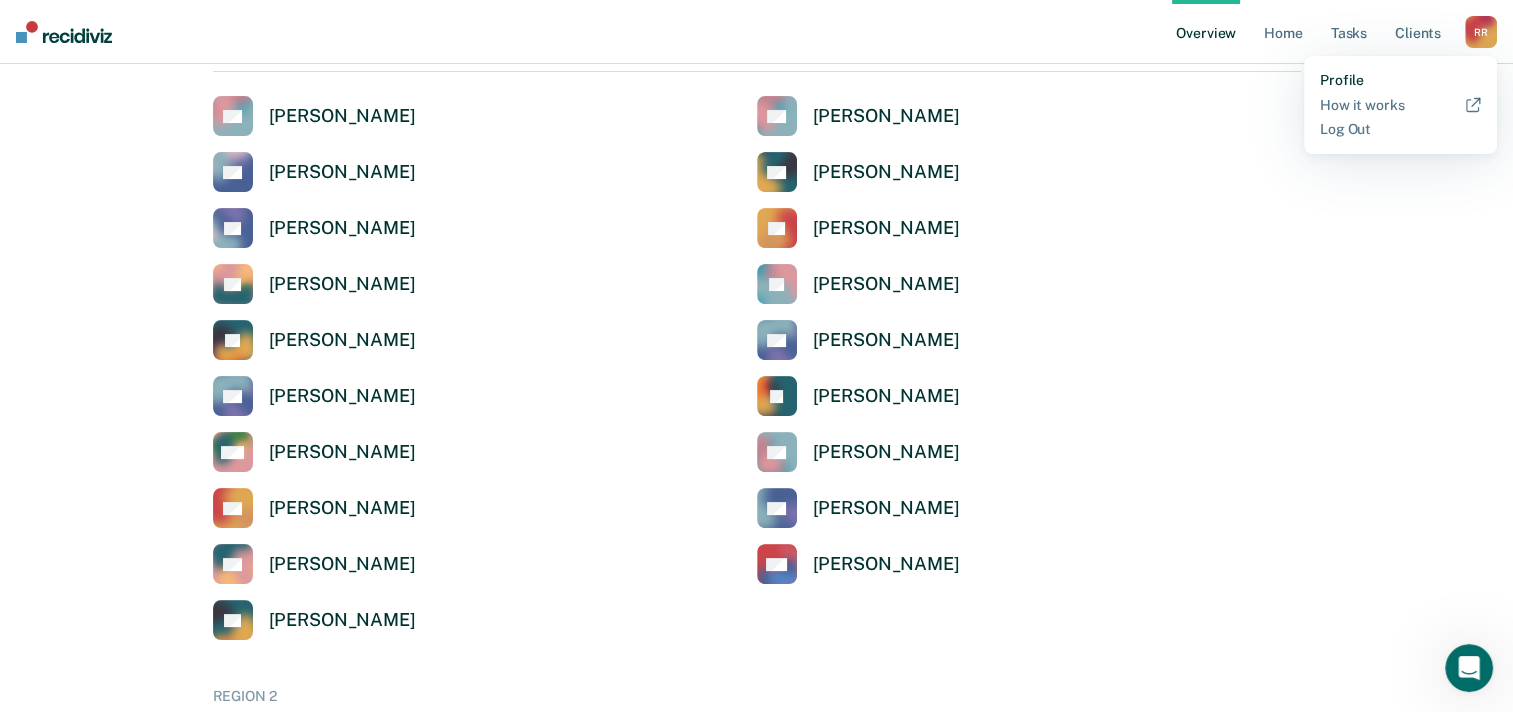 click on "Profile" at bounding box center (1400, 80) 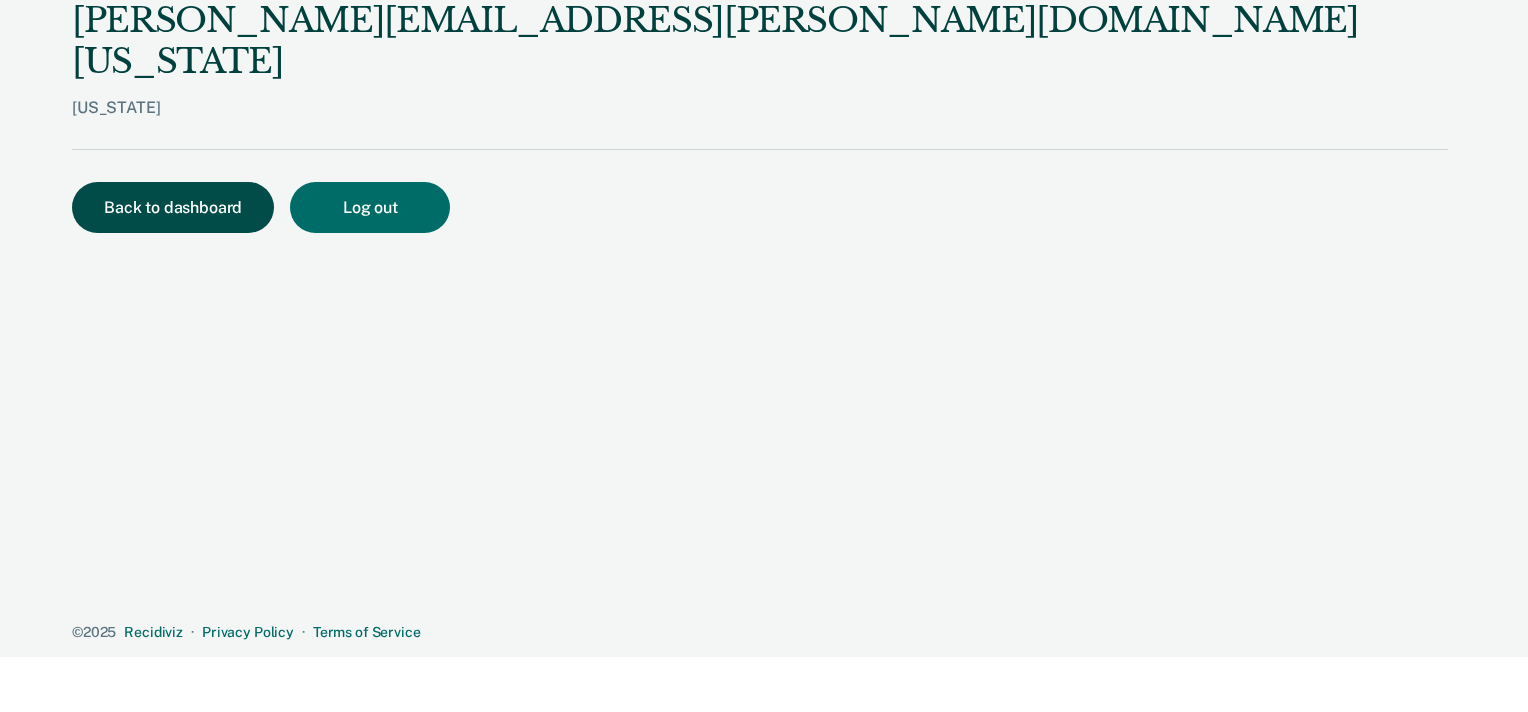 click on "Back to dashboard" at bounding box center (173, 207) 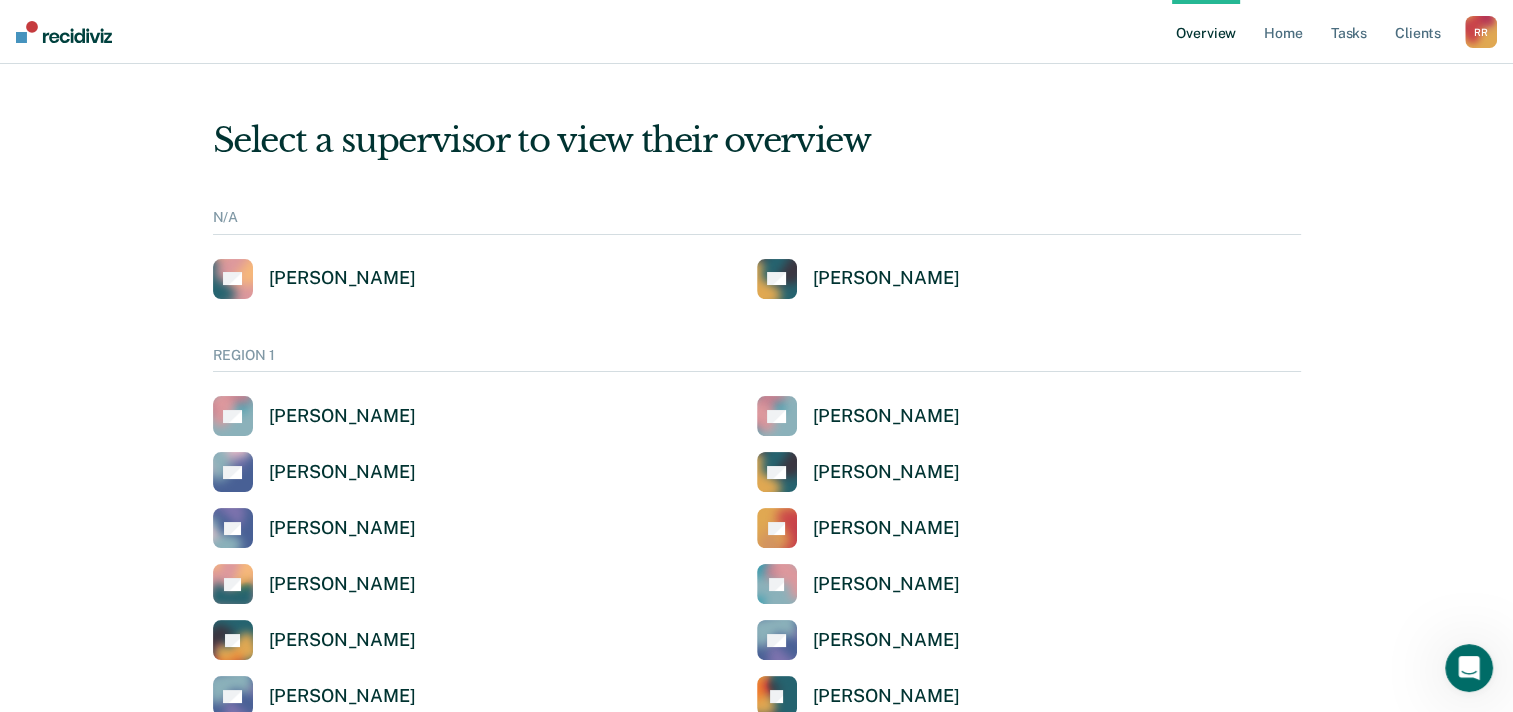 scroll, scrollTop: 0, scrollLeft: 0, axis: both 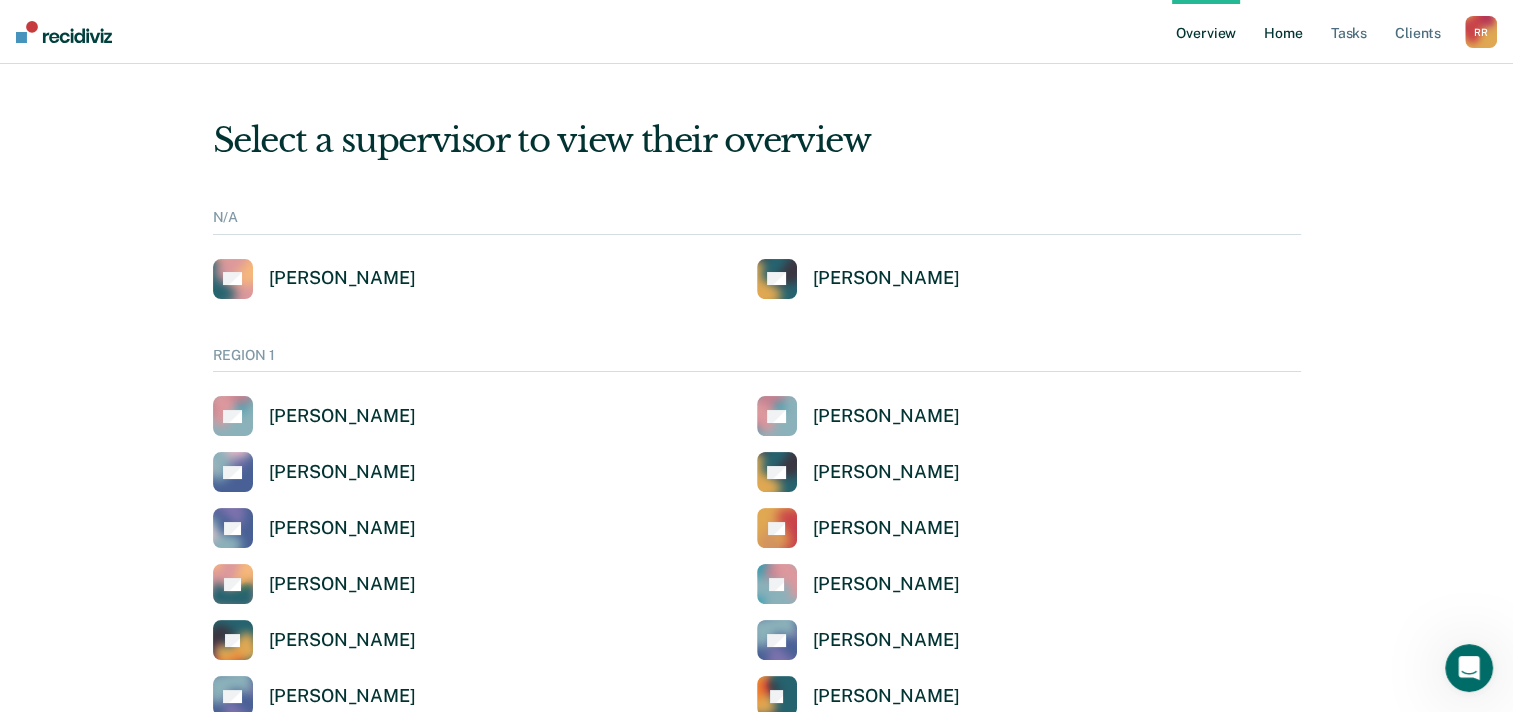 click on "Home" at bounding box center (1283, 32) 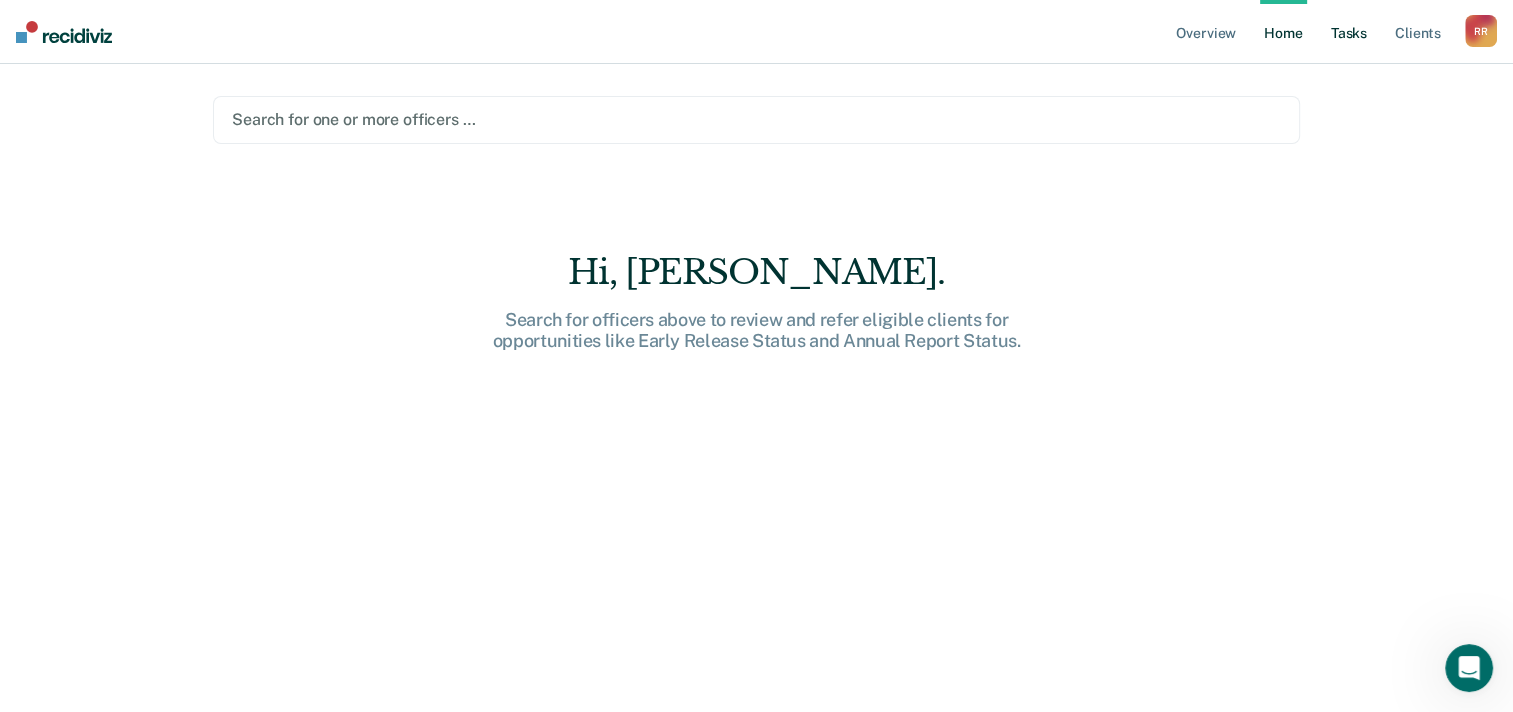 click on "Tasks" at bounding box center [1349, 32] 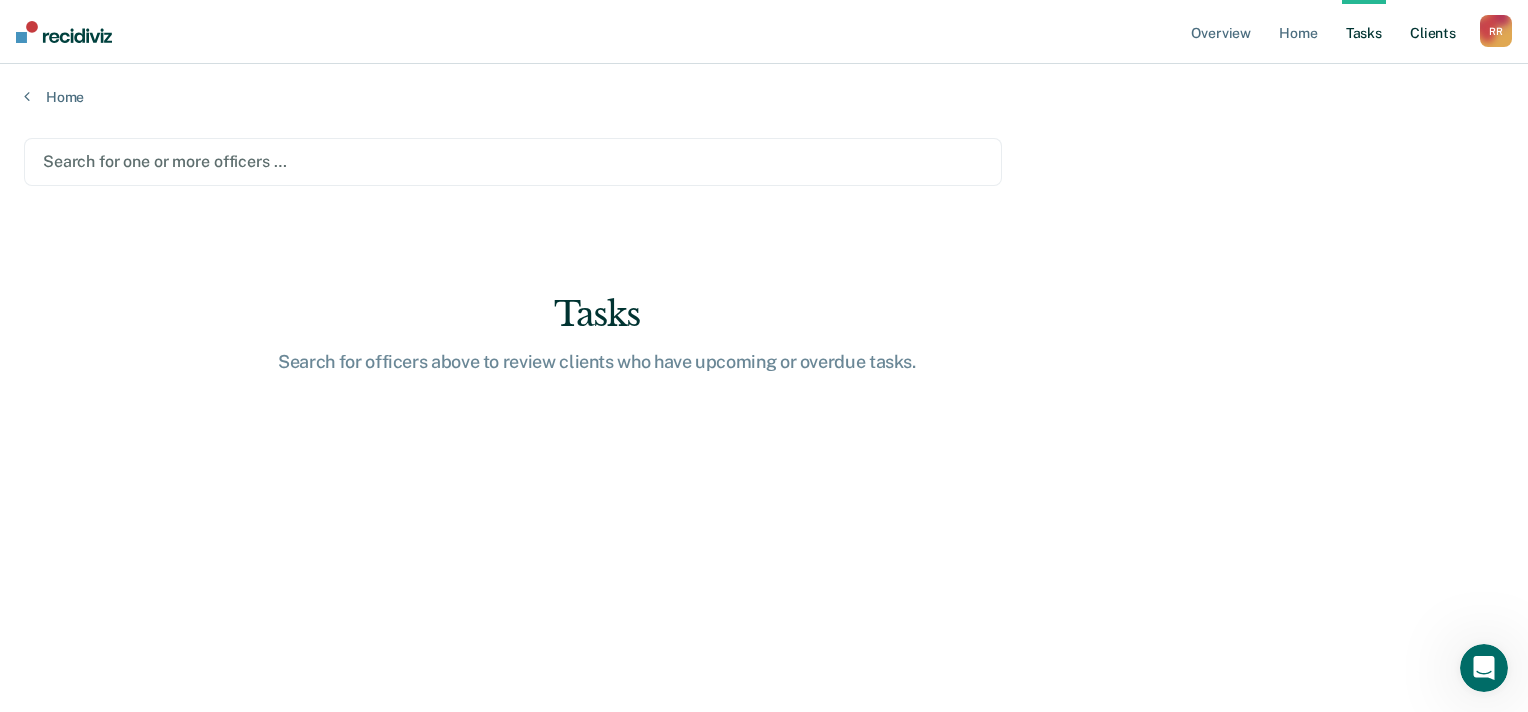 click on "Client s" at bounding box center [1433, 32] 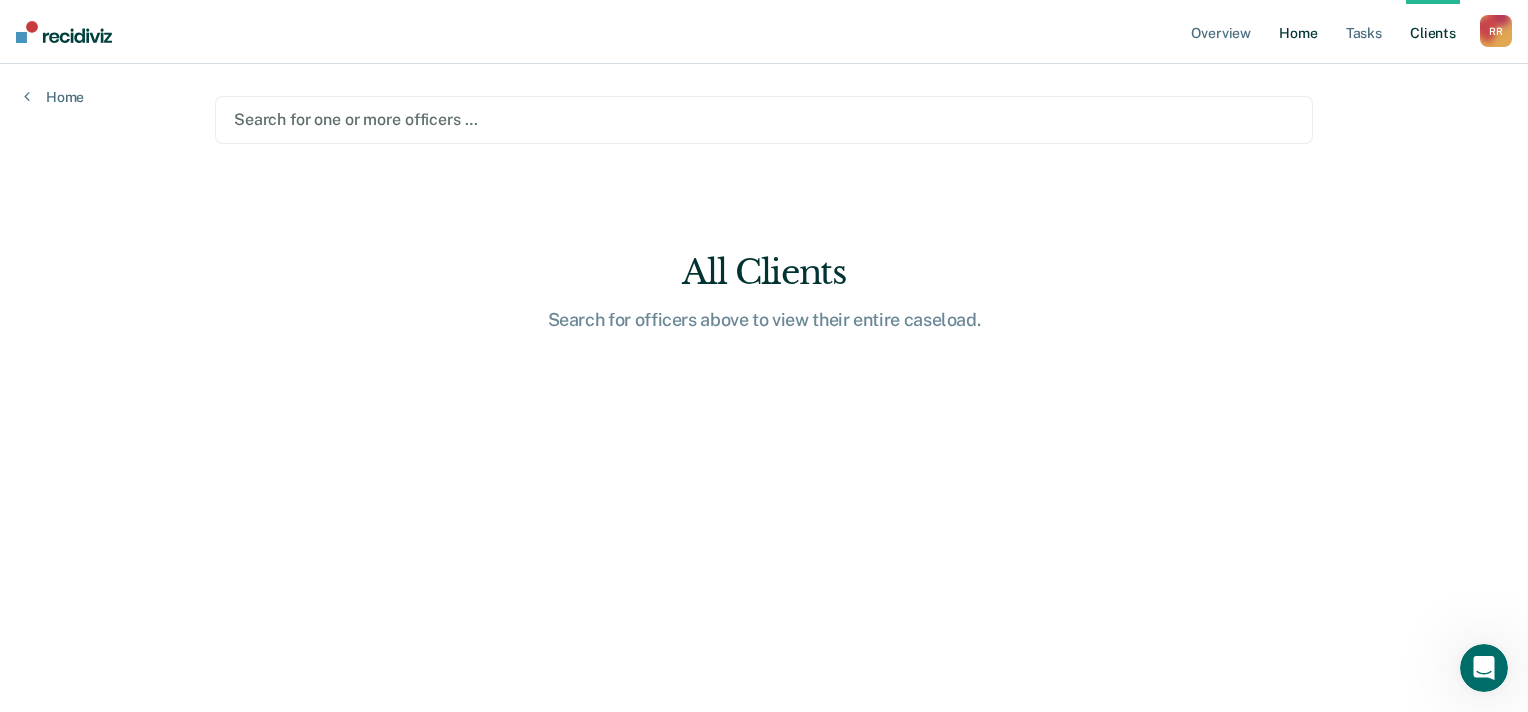 click on "Home" at bounding box center [1298, 32] 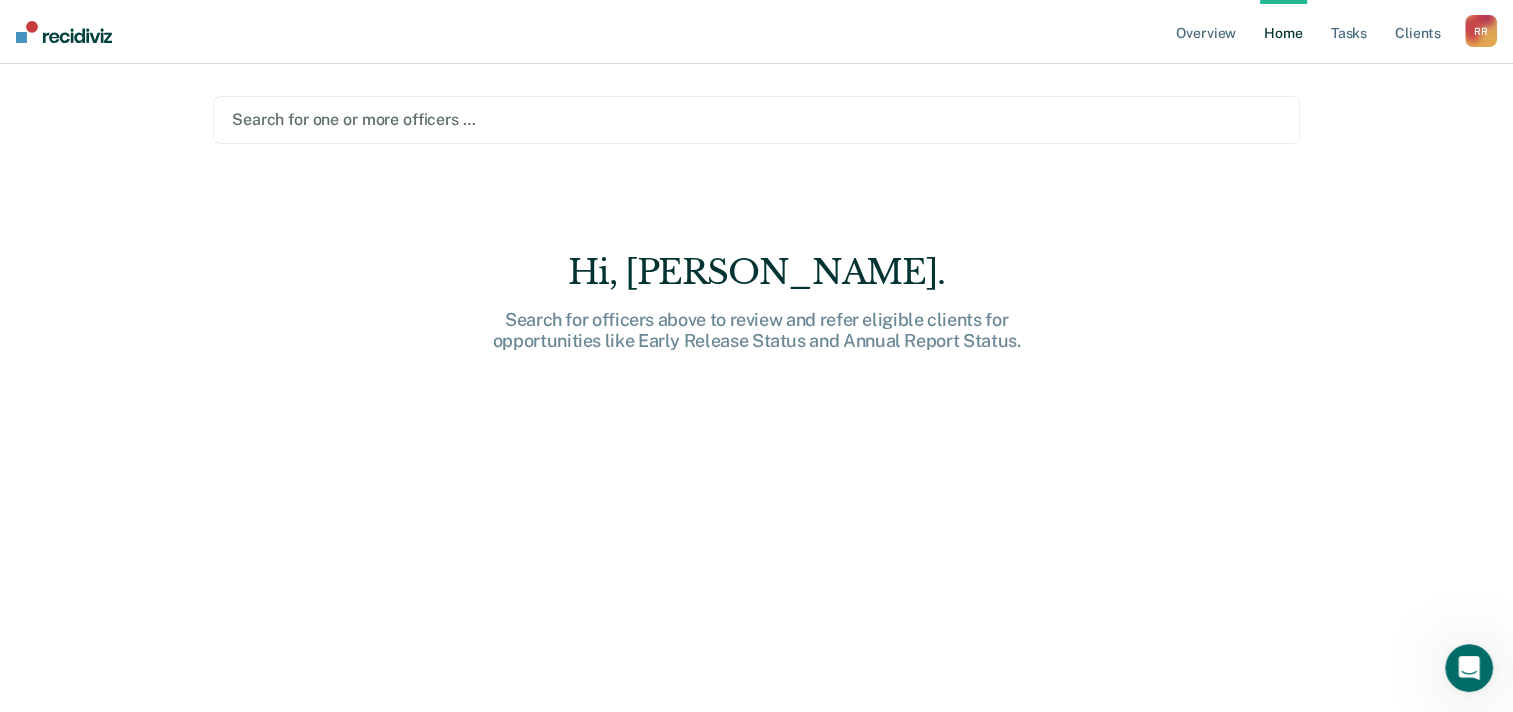click at bounding box center (756, 119) 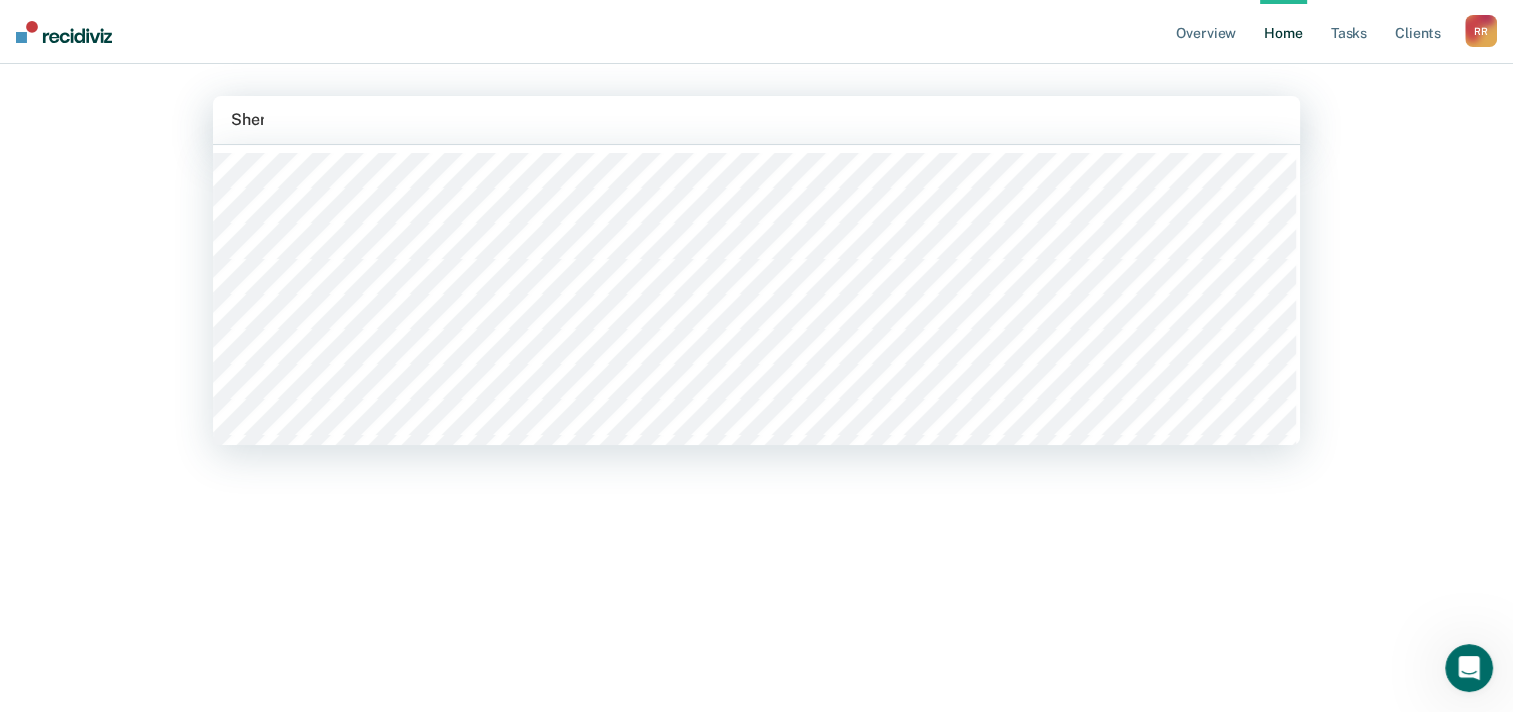 type on "[PERSON_NAME]" 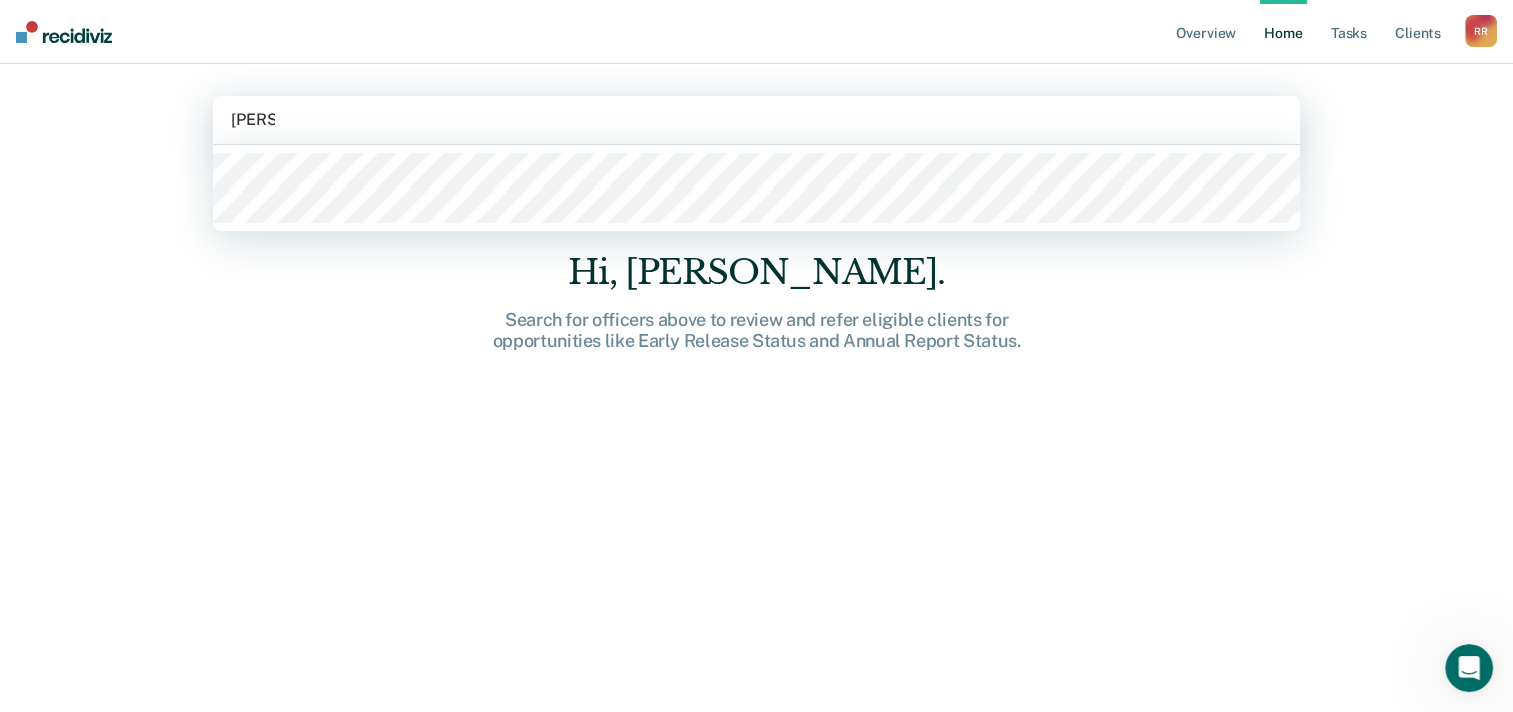 type 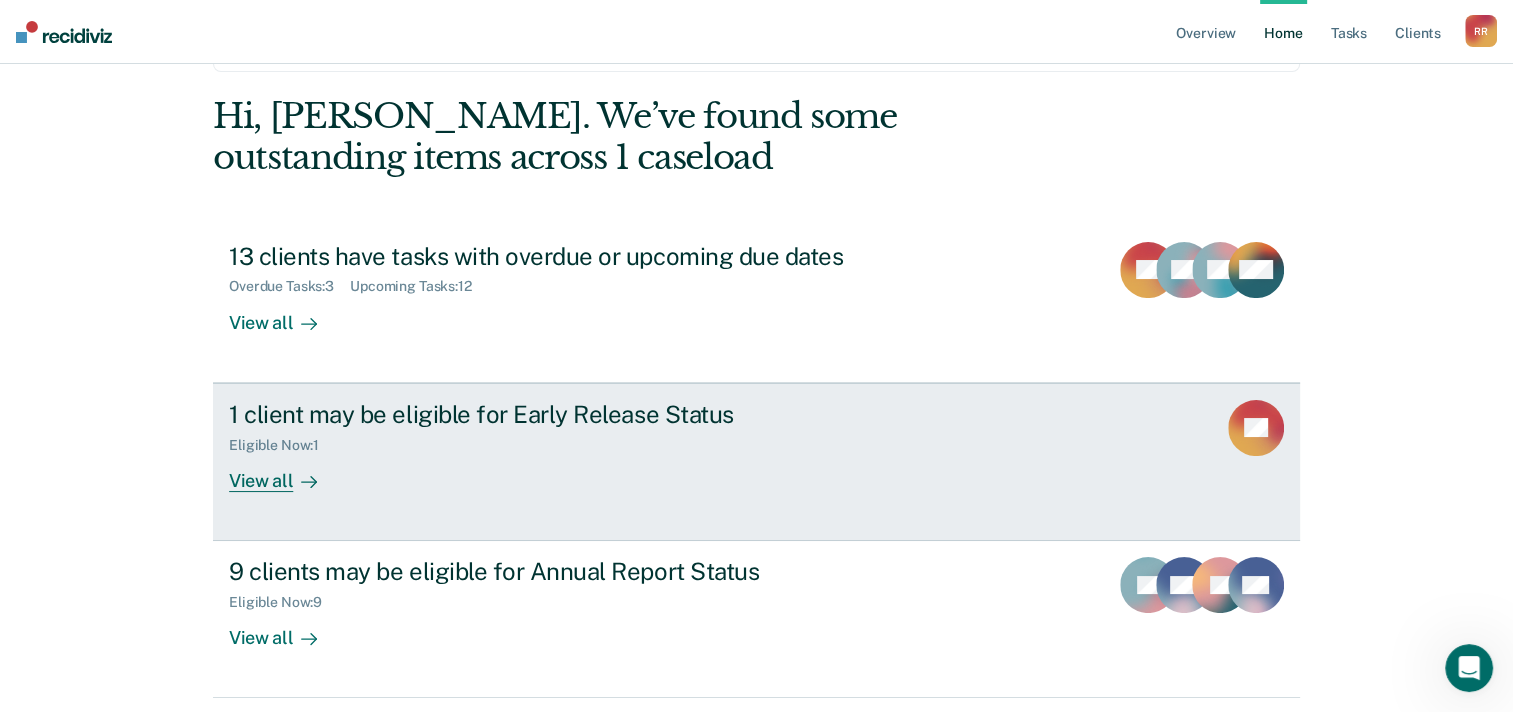 scroll, scrollTop: 37, scrollLeft: 0, axis: vertical 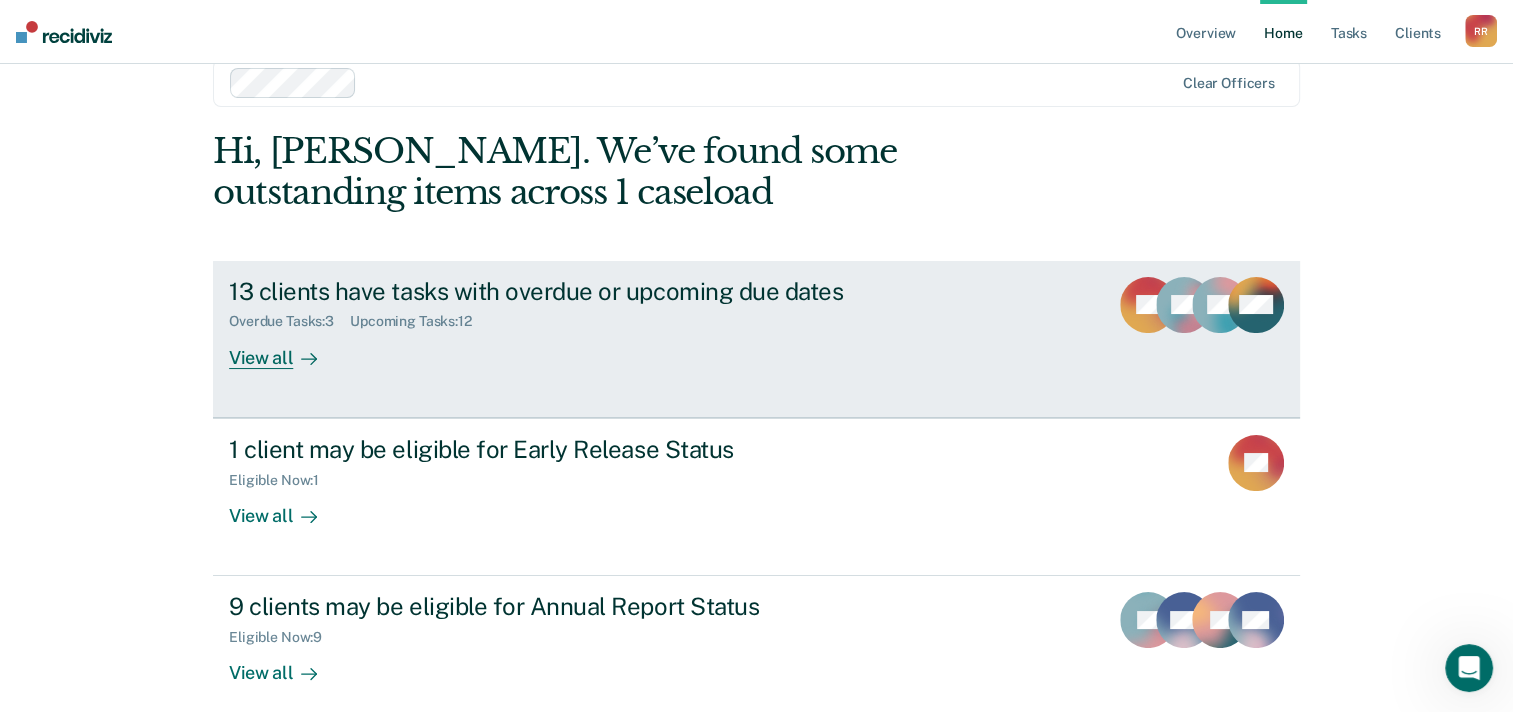 click on "View all" at bounding box center [285, 349] 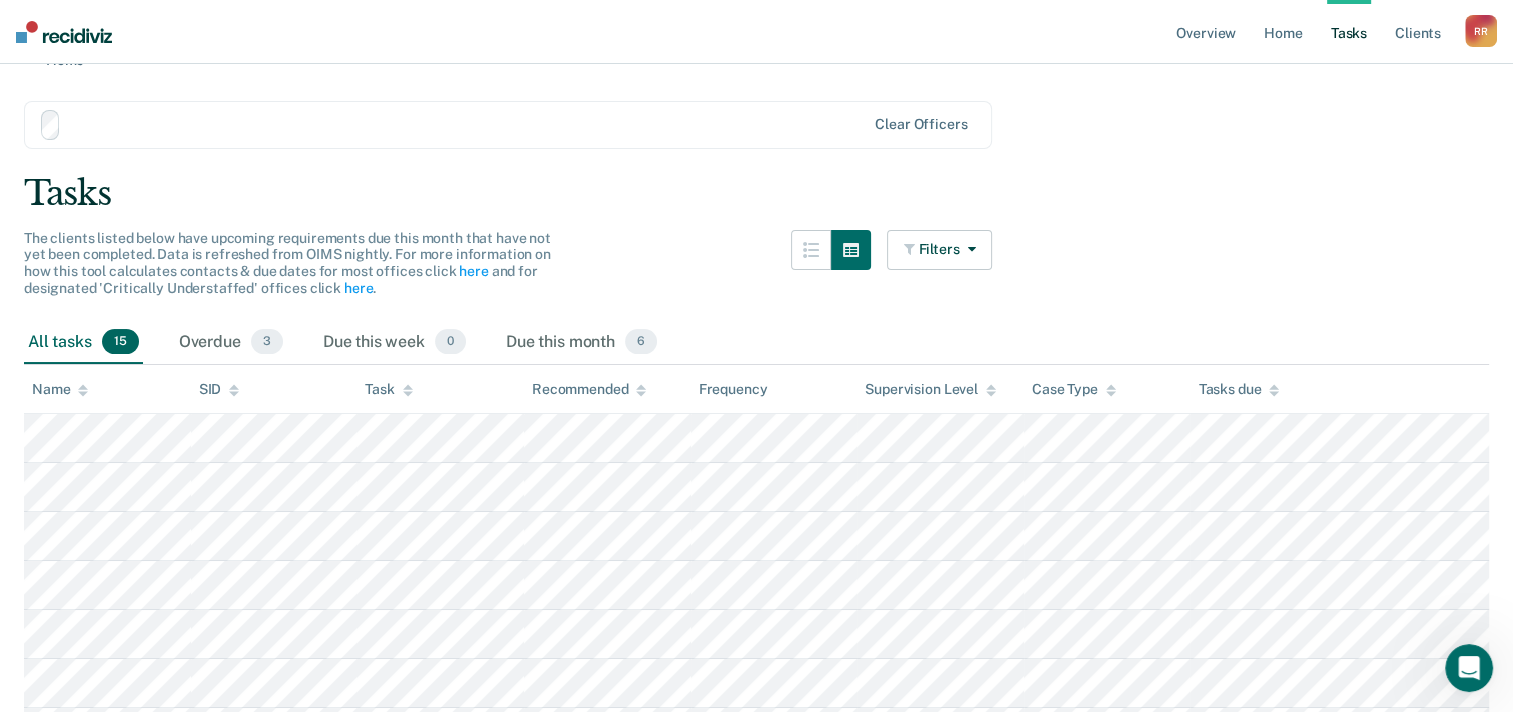 scroll, scrollTop: 0, scrollLeft: 0, axis: both 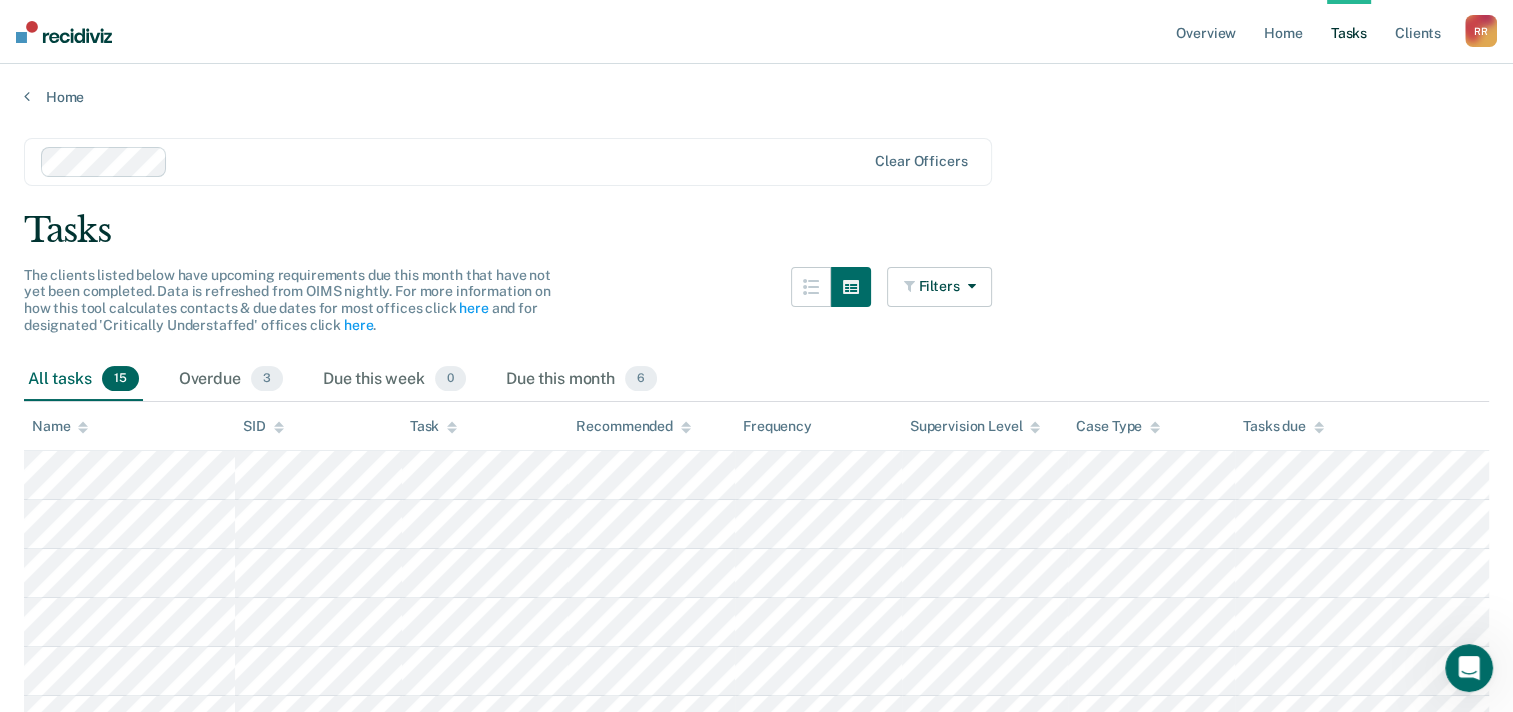 click on "Name" at bounding box center [60, 426] 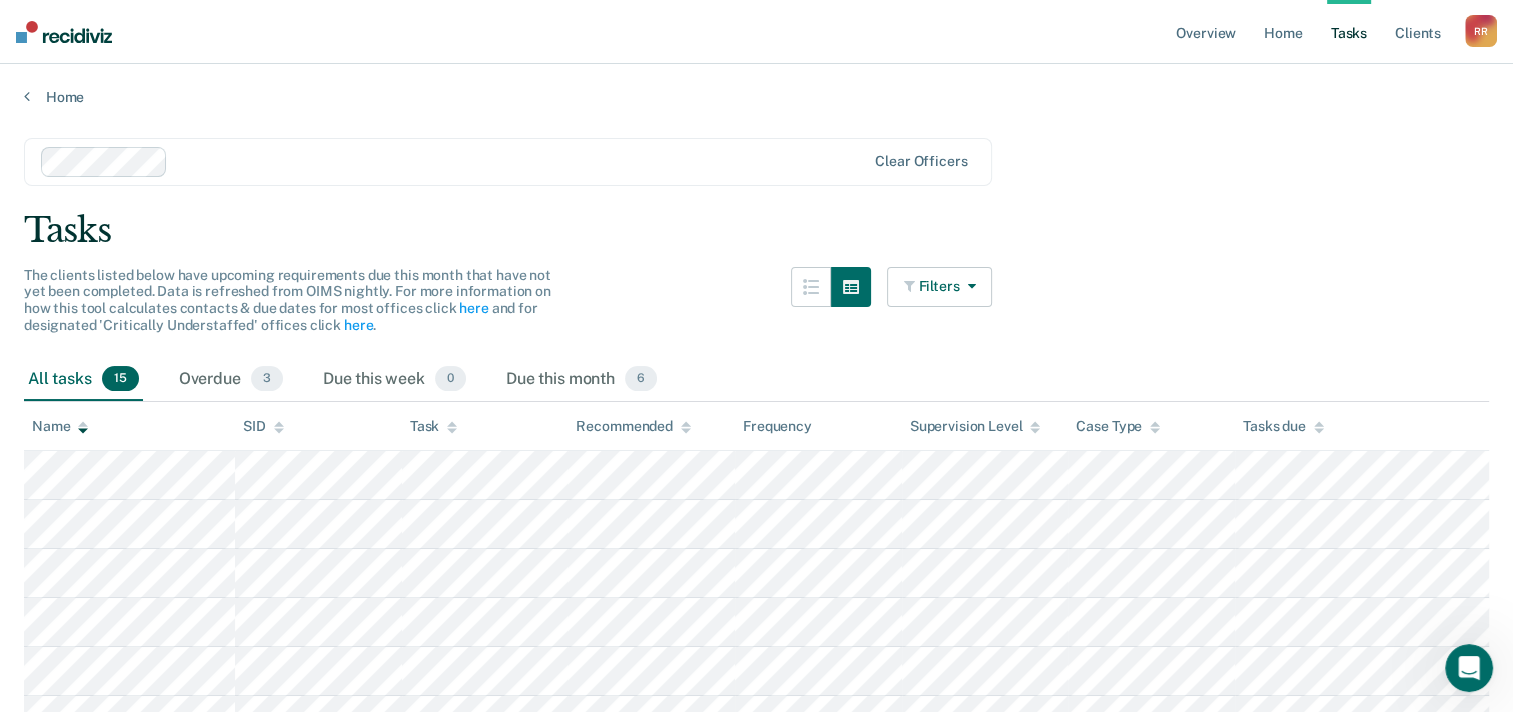 drag, startPoint x: 1232, startPoint y: 240, endPoint x: 975, endPoint y: 291, distance: 262.01144 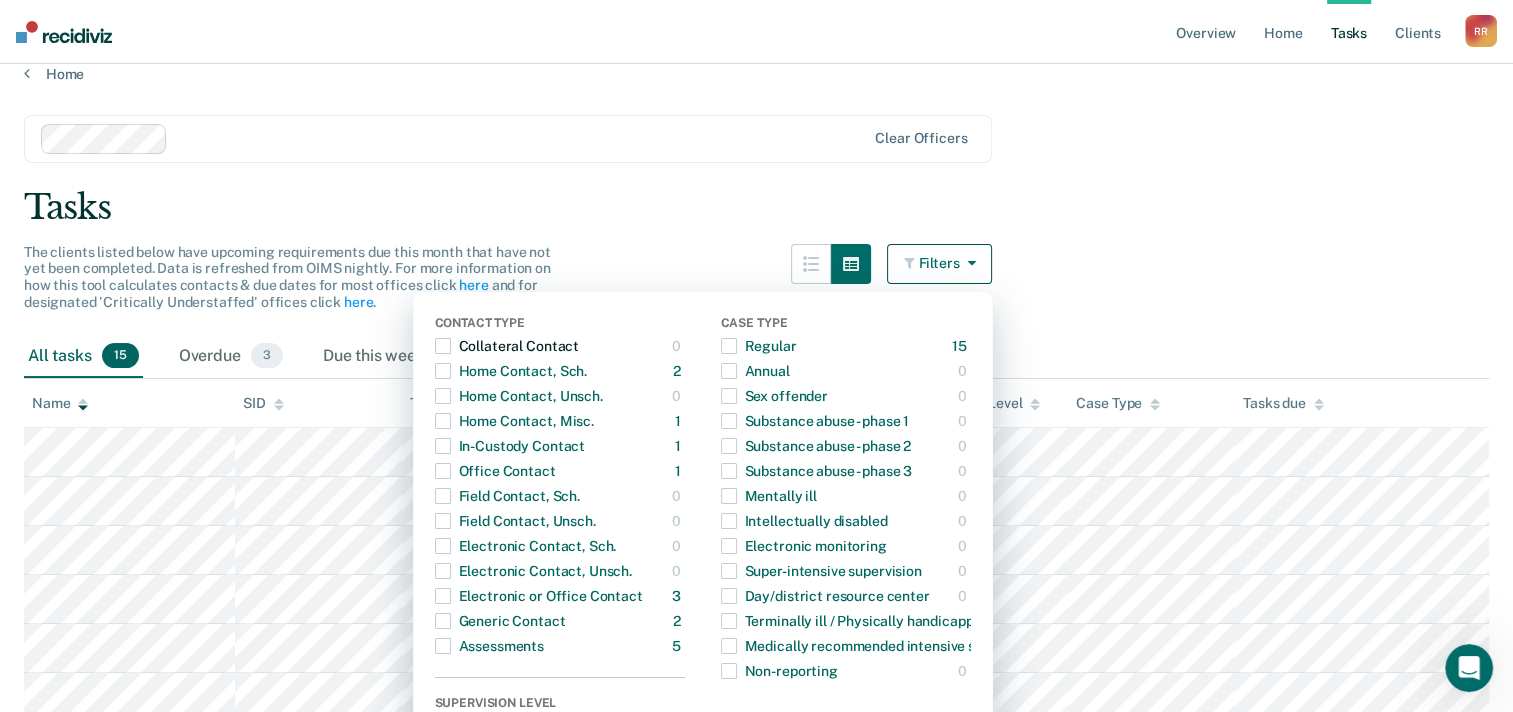 scroll, scrollTop: 0, scrollLeft: 0, axis: both 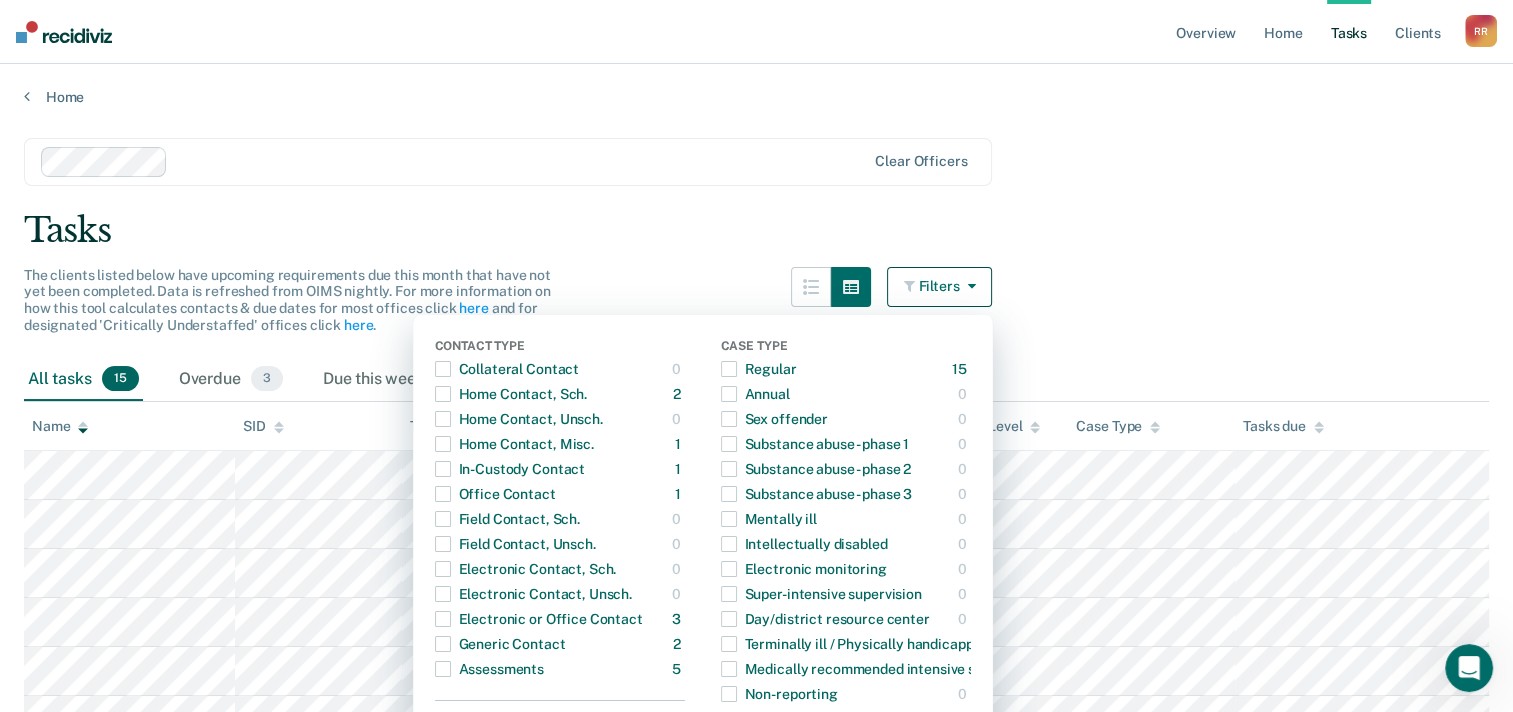 click on "Tasks" at bounding box center [756, 230] 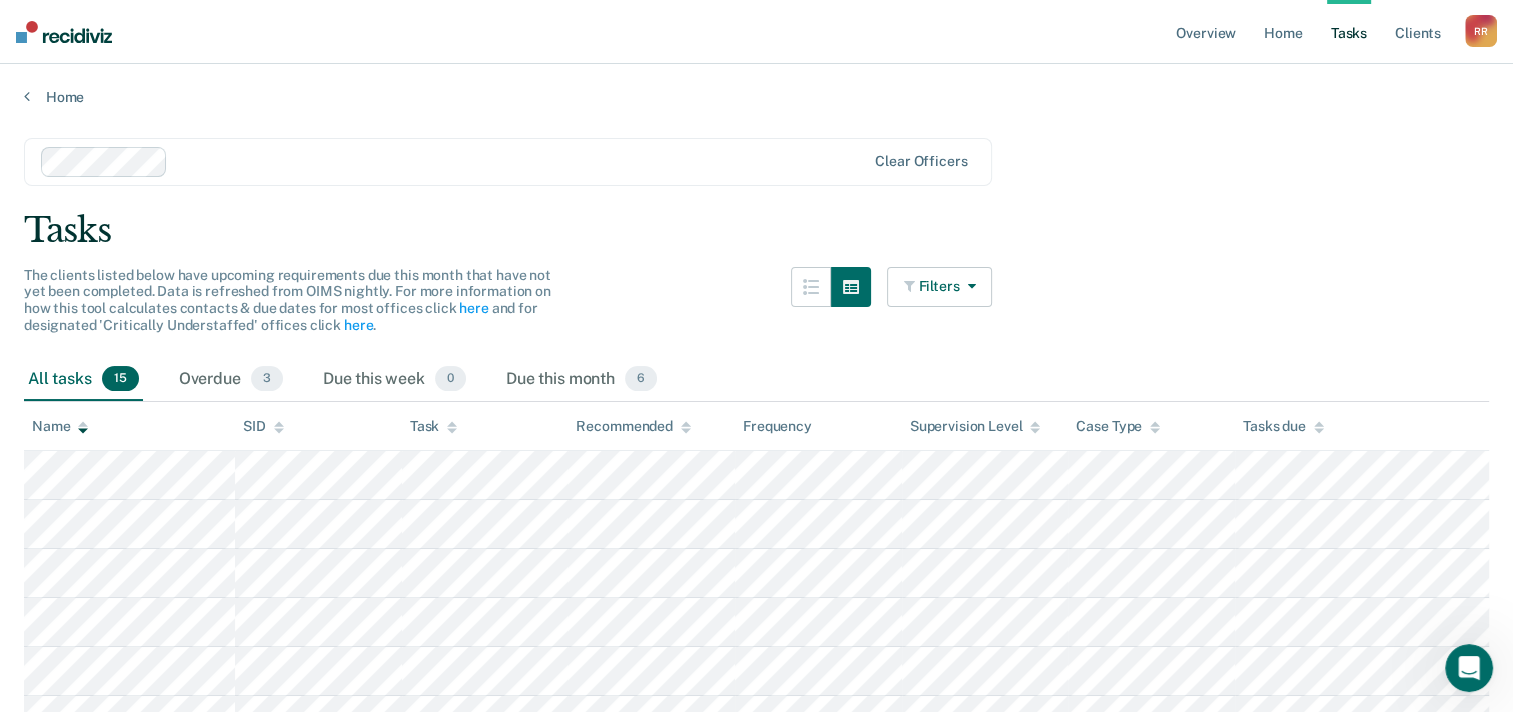 click on "Filters" at bounding box center [940, 287] 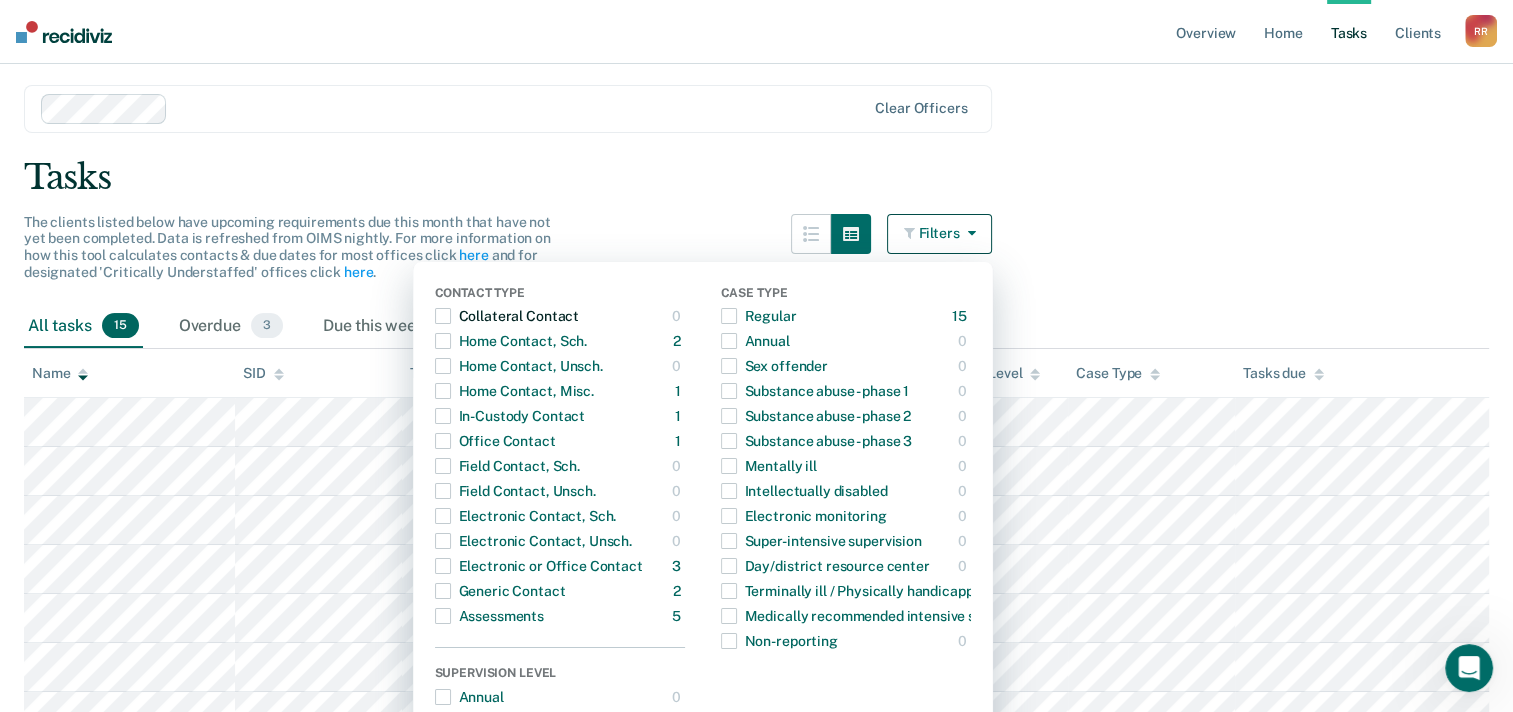 scroll, scrollTop: 0, scrollLeft: 0, axis: both 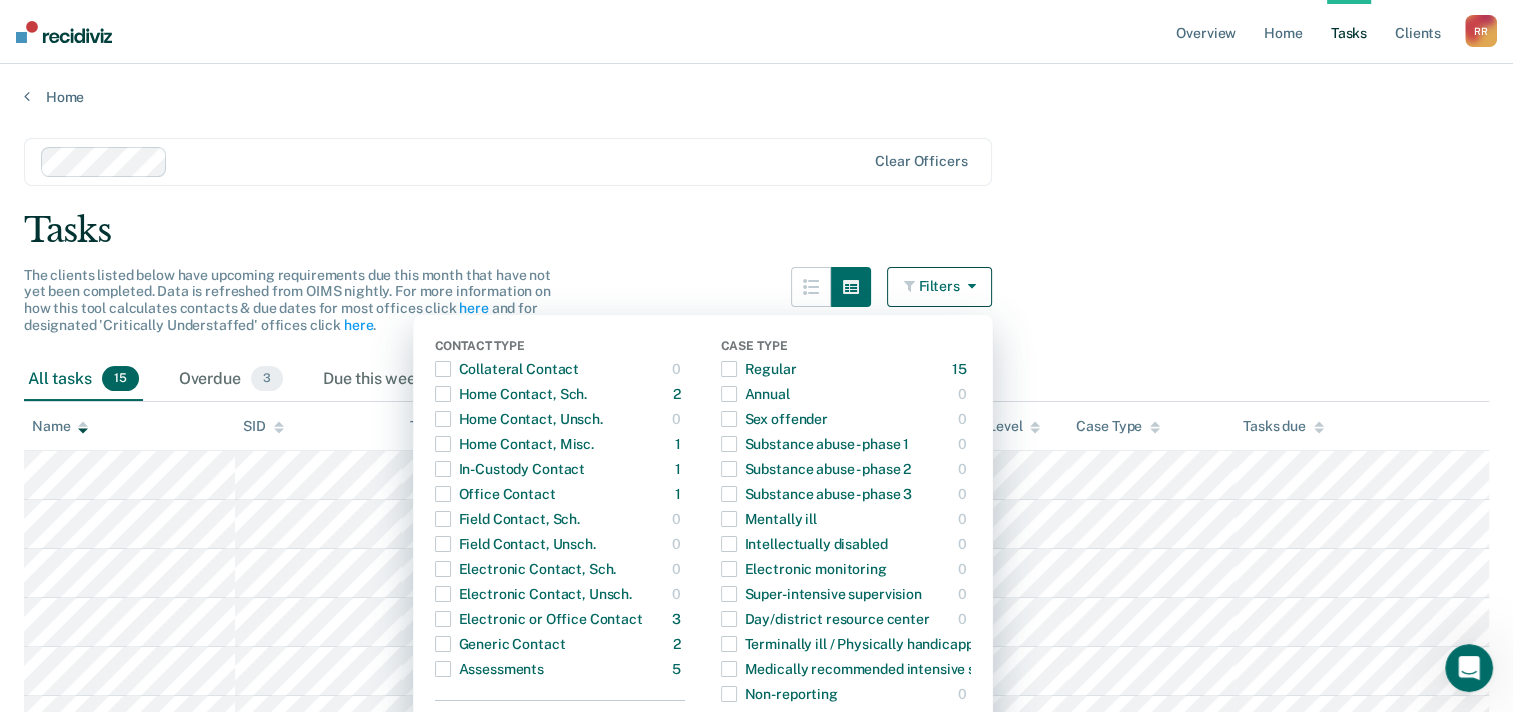 click on "Clear   officers Tasks The clients listed below have upcoming requirements due this month that have not yet been completed. Data is refreshed from OIMS nightly. For more information on how this tool calculates contacts & due dates for most offices click   here   and for designated 'Critically Understaffed' offices click   here .  Filters Contact Type Collateral Contact 0 ONLY Home Contact, Sch. 2 ONLY Home Contact, Unsch. 0 ONLY Home Contact, Misc. 1 ONLY In-Custody Contact 1 ONLY Office Contact 1 ONLY Field Contact, Sch. 0 ONLY Field Contact, Unsch. 0 ONLY Electronic Contact, Sch. 0 ONLY Electronic Contact, Unsch. 0 ONLY Electronic or Office Contact 3 ONLY Generic Contact 2 ONLY Assessments 5 ONLY Supervision Level Annual 0 ONLY Low 7 ONLY Low-Moderate 3 ONLY Moderate 1 ONLY High 3 ONLY In-custody 1 ONLY Case Type Regular 15 ONLY Annual 0 ONLY Sex offender 0 ONLY Substance abuse - phase 1 0 ONLY Substance abuse - phase 2 0 ONLY Substance abuse - phase 3 0 ONLY Mentally ill 0 ONLY Intellectually disabled 0 0" at bounding box center [756, 683] 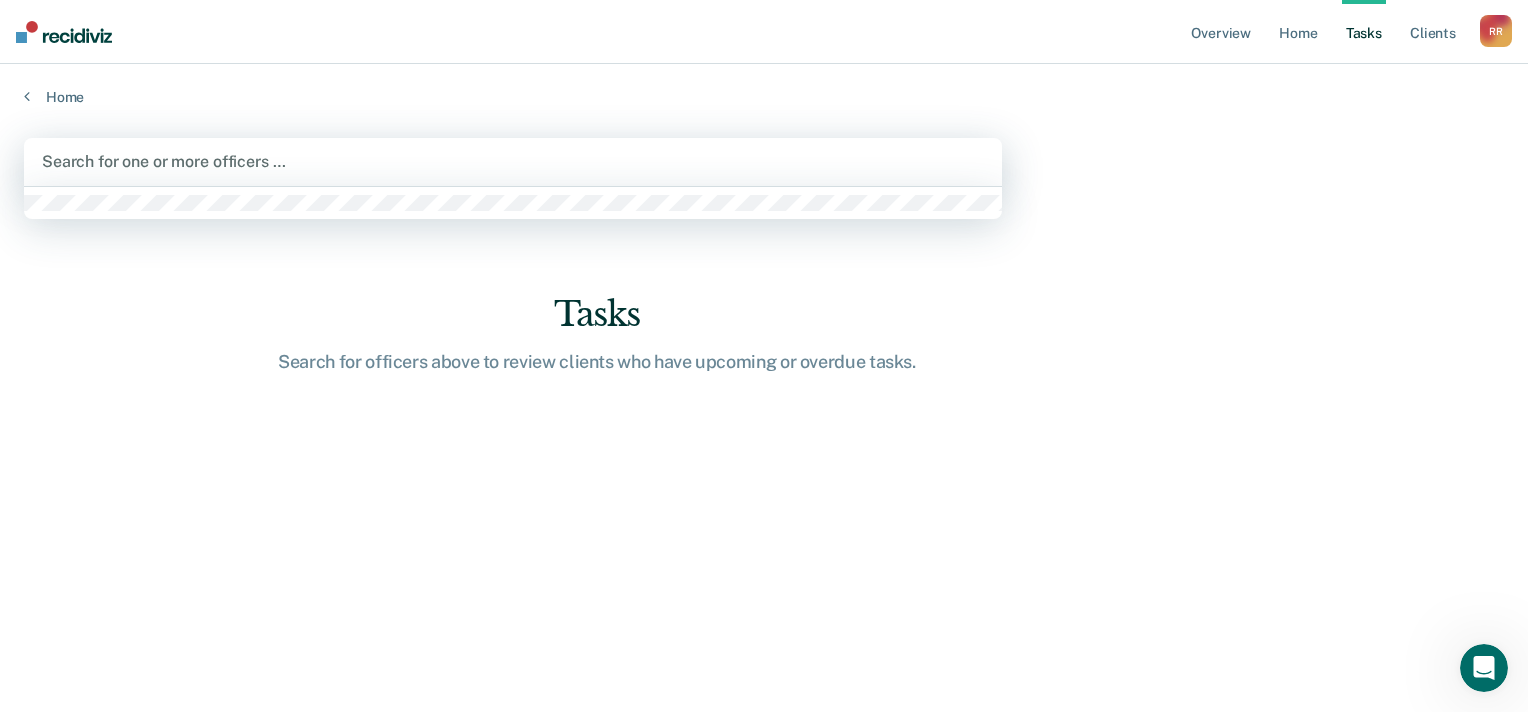 click at bounding box center (513, 161) 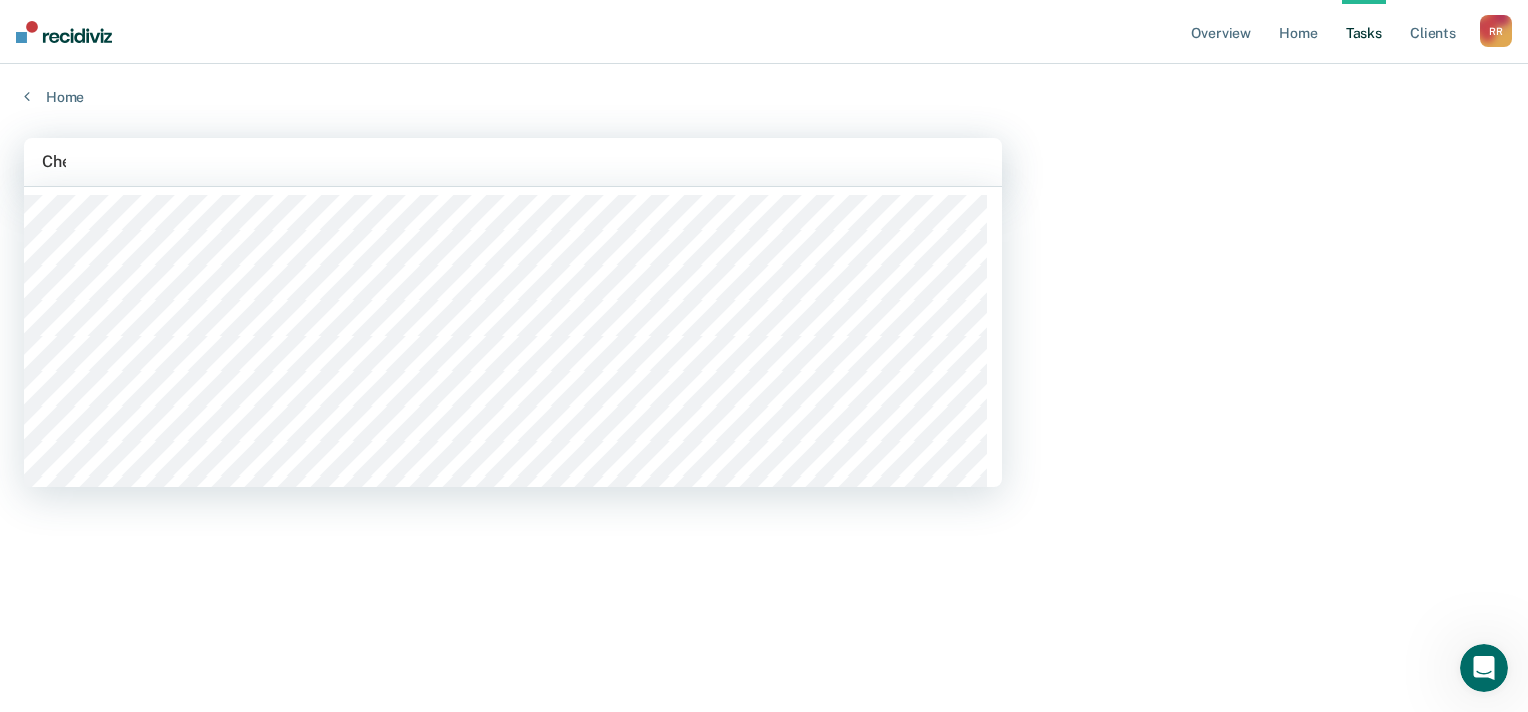 type on "Chey" 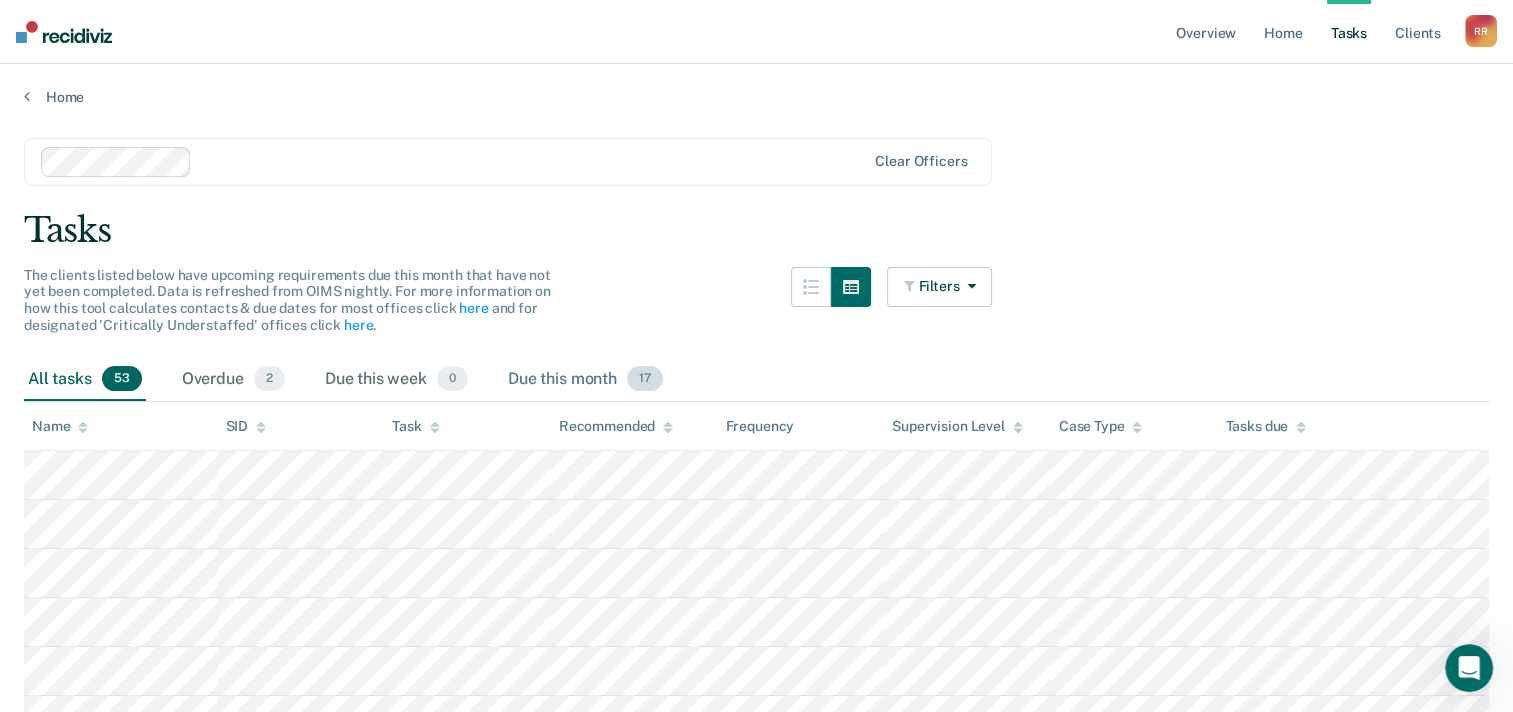 click on "Due this month 17" at bounding box center (585, 380) 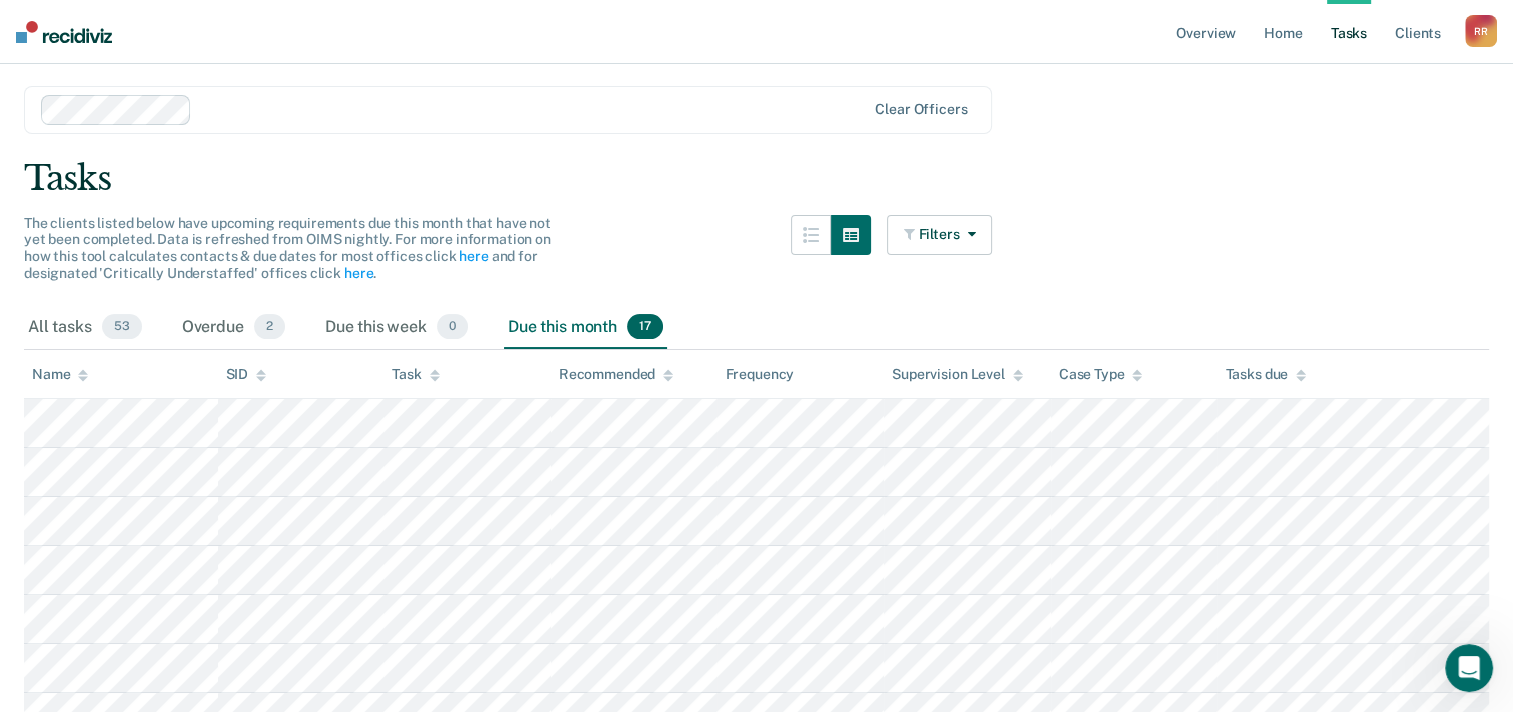 scroll, scrollTop: 51, scrollLeft: 0, axis: vertical 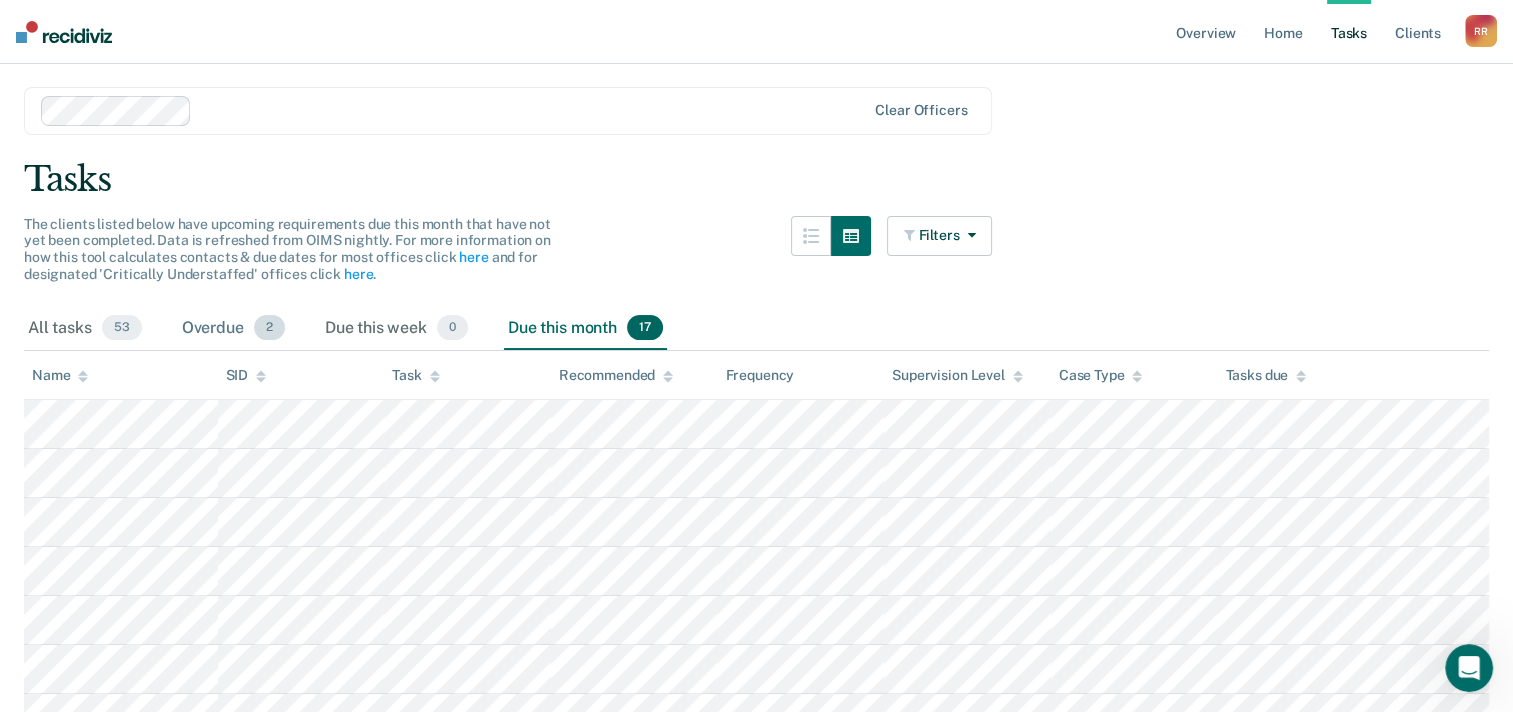click on "Overdue 2" at bounding box center (233, 329) 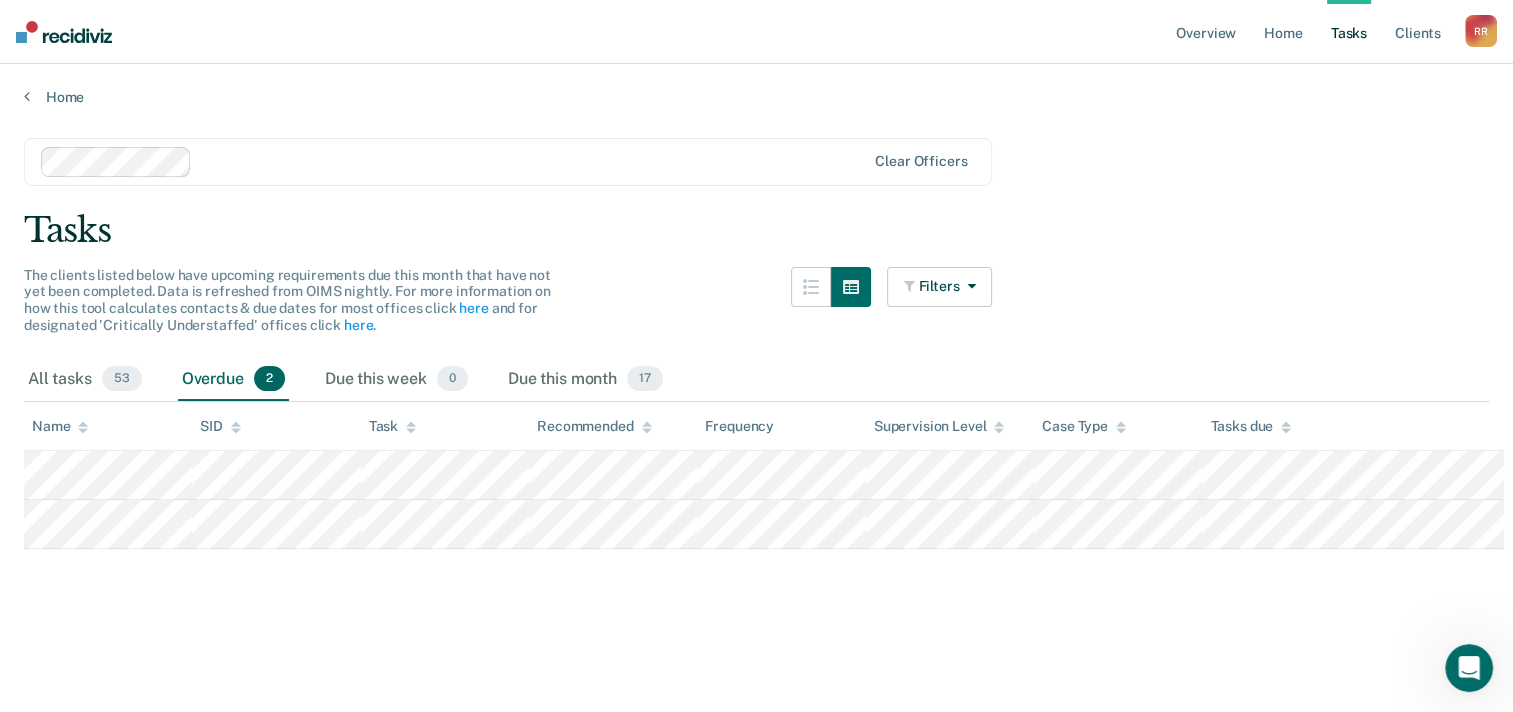 scroll, scrollTop: 0, scrollLeft: 0, axis: both 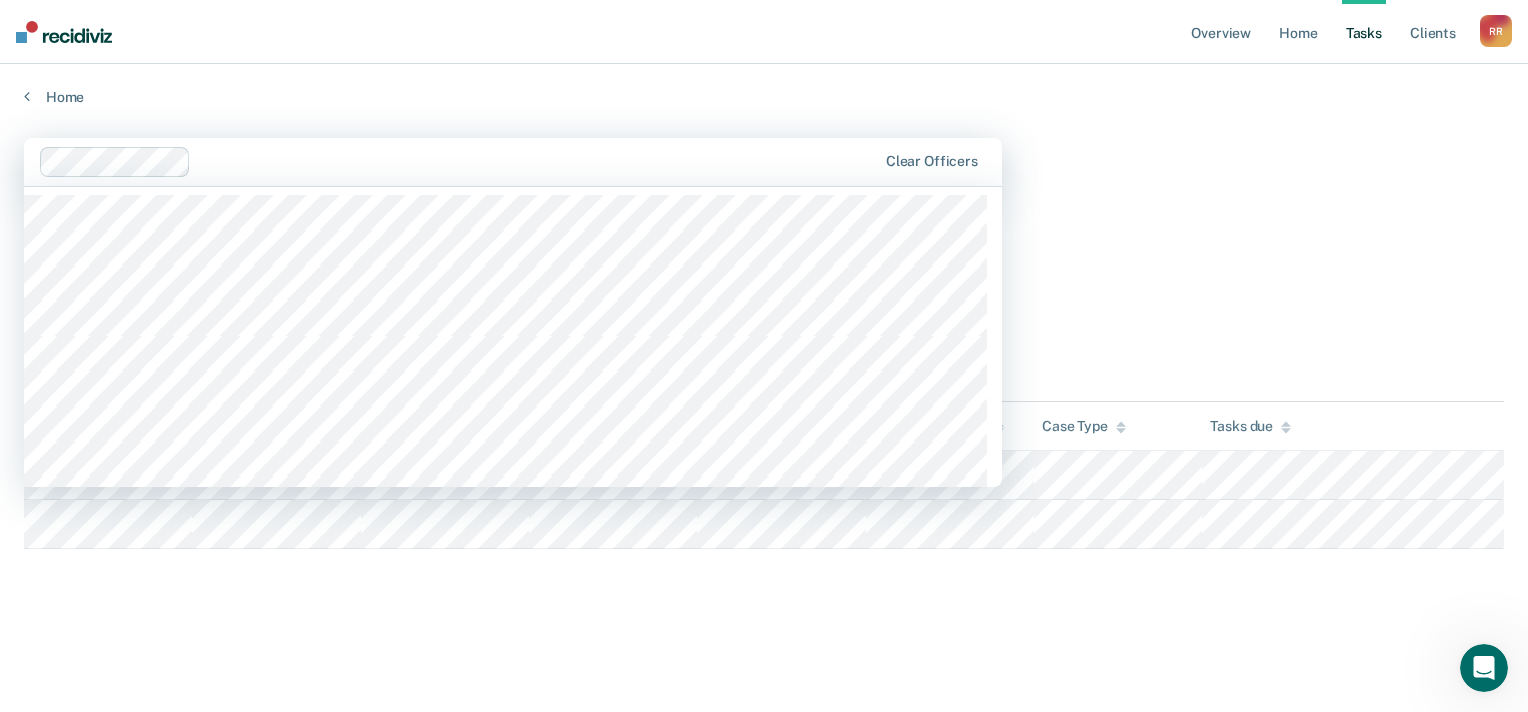 drag, startPoint x: 600, startPoint y: 163, endPoint x: 1188, endPoint y: 248, distance: 594.11194 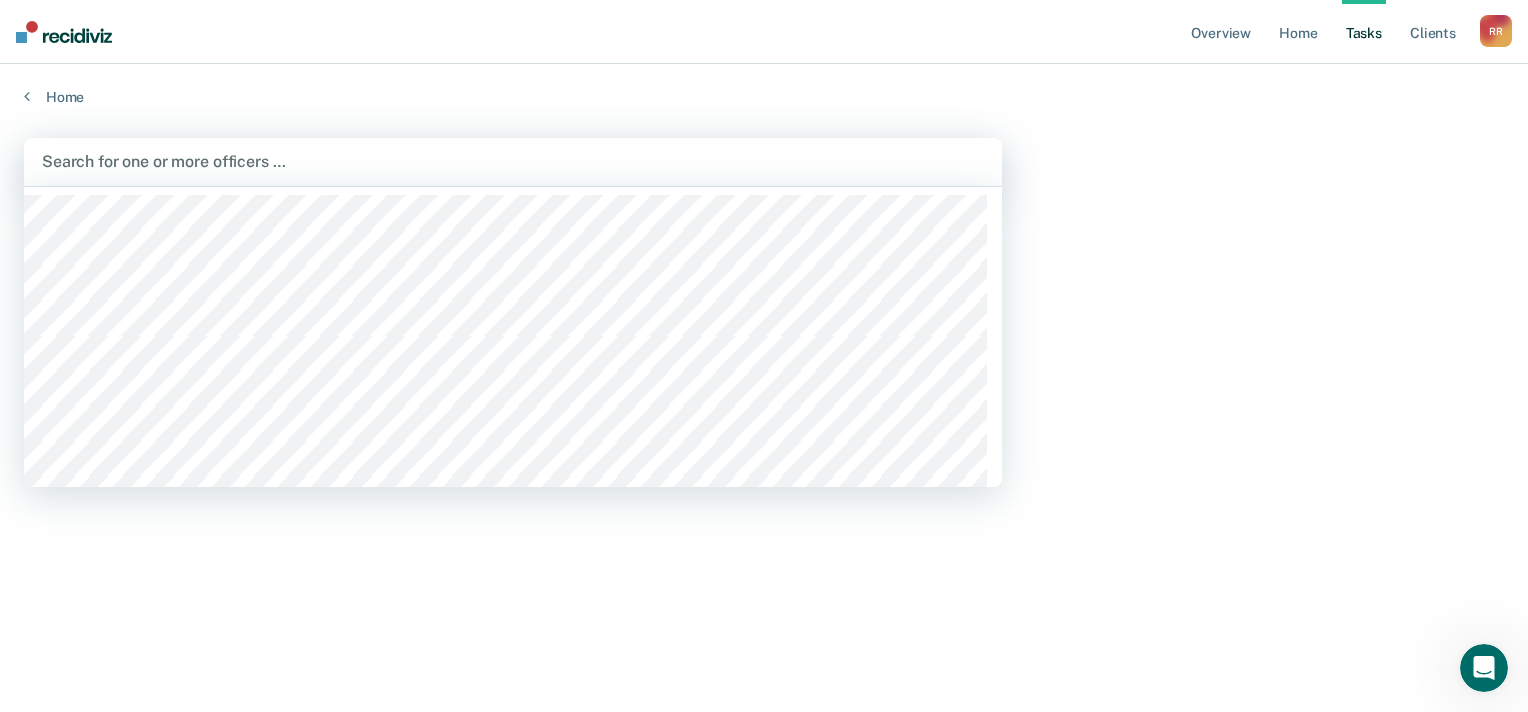 click at bounding box center [513, 161] 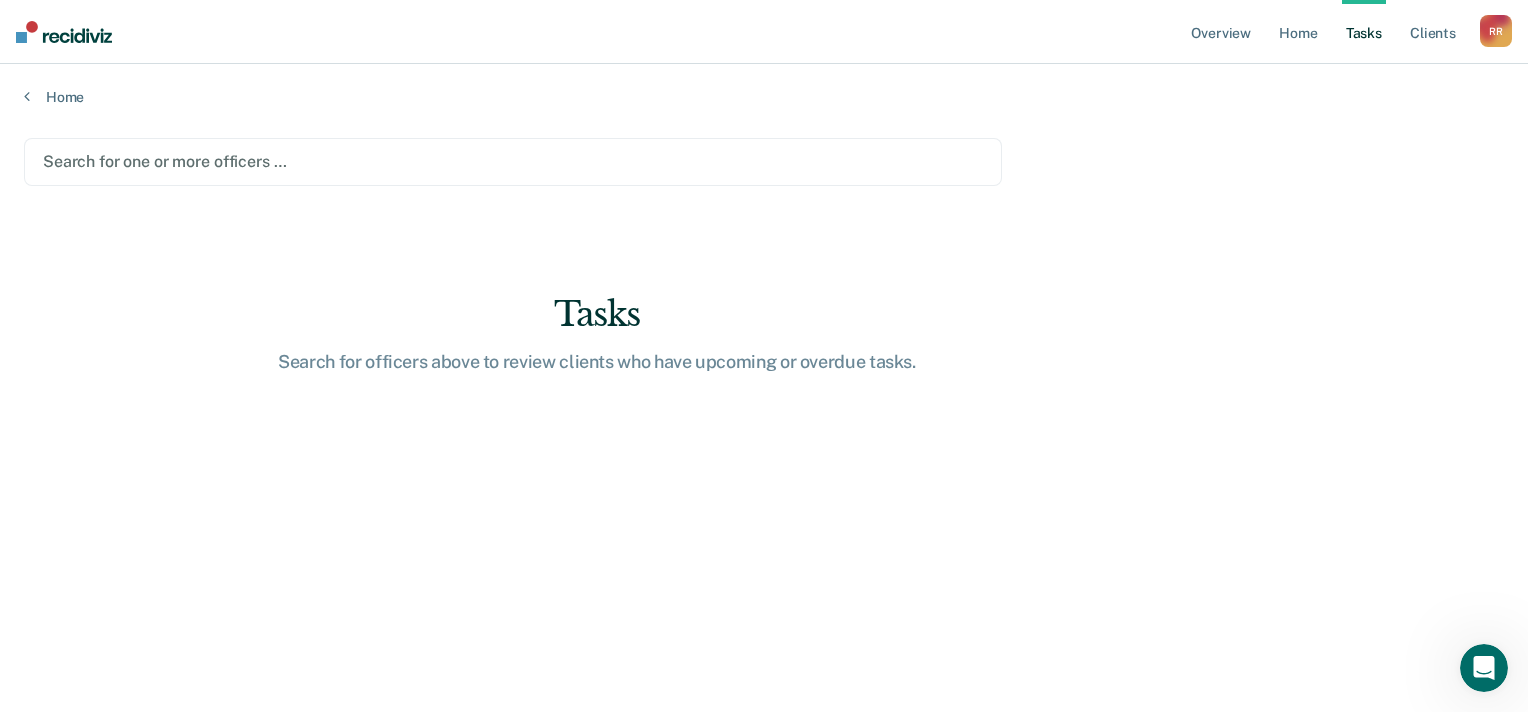 click at bounding box center [513, 161] 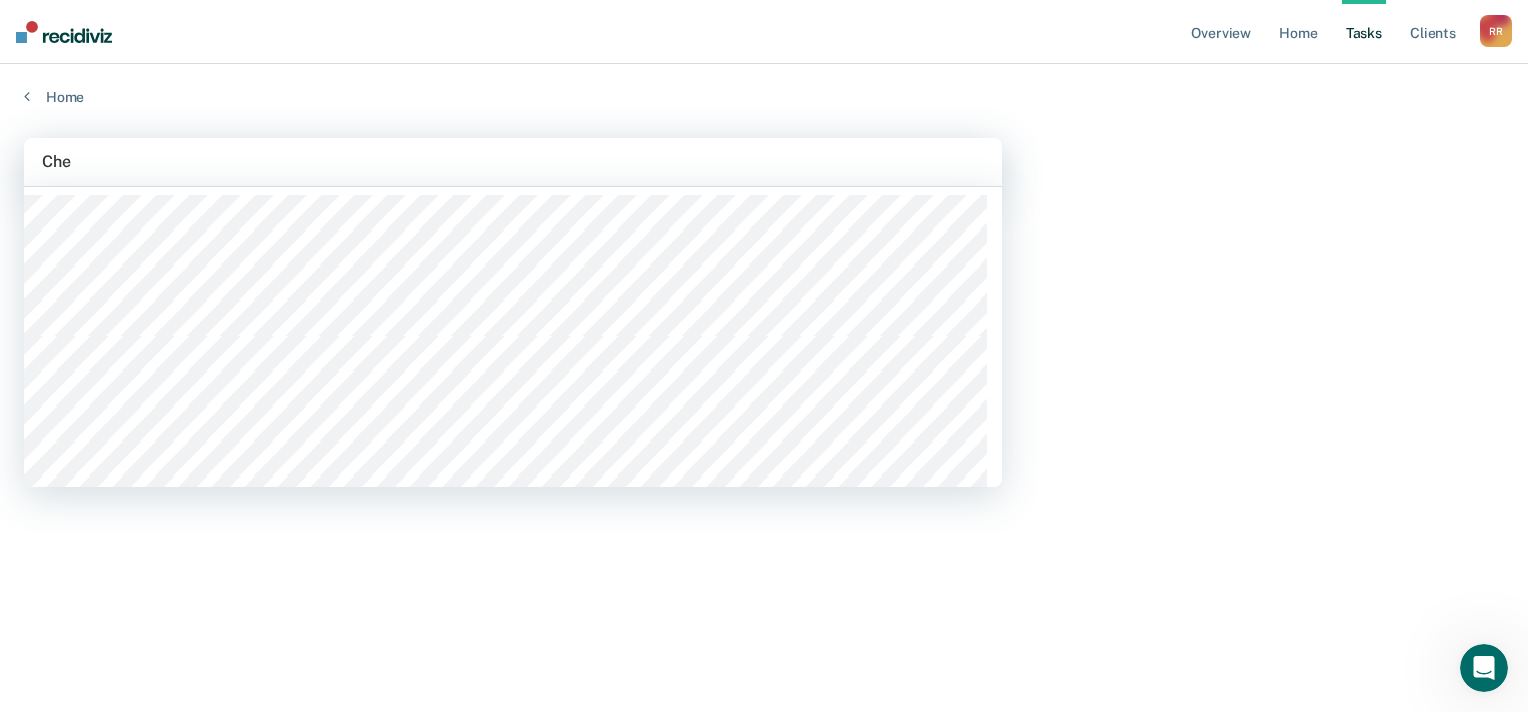 type on "Chey" 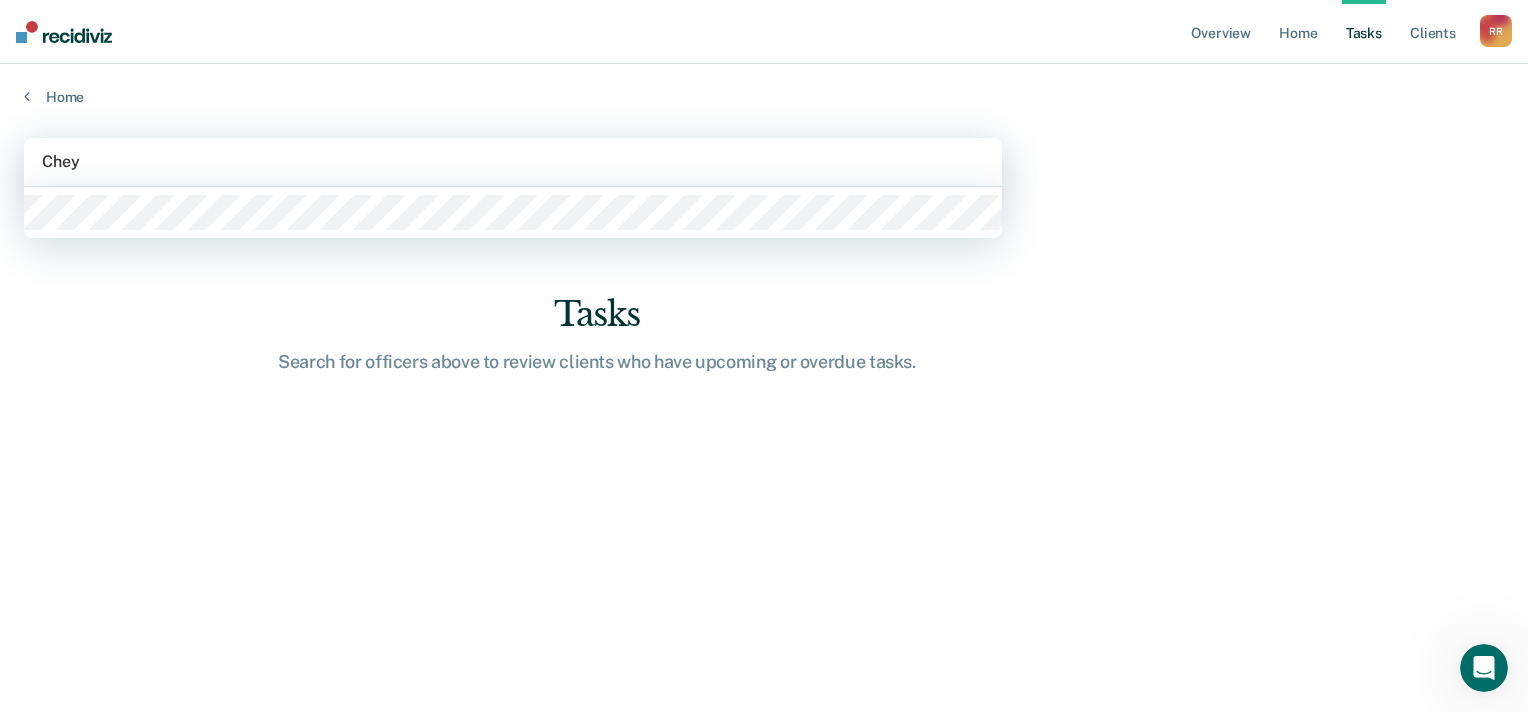 type 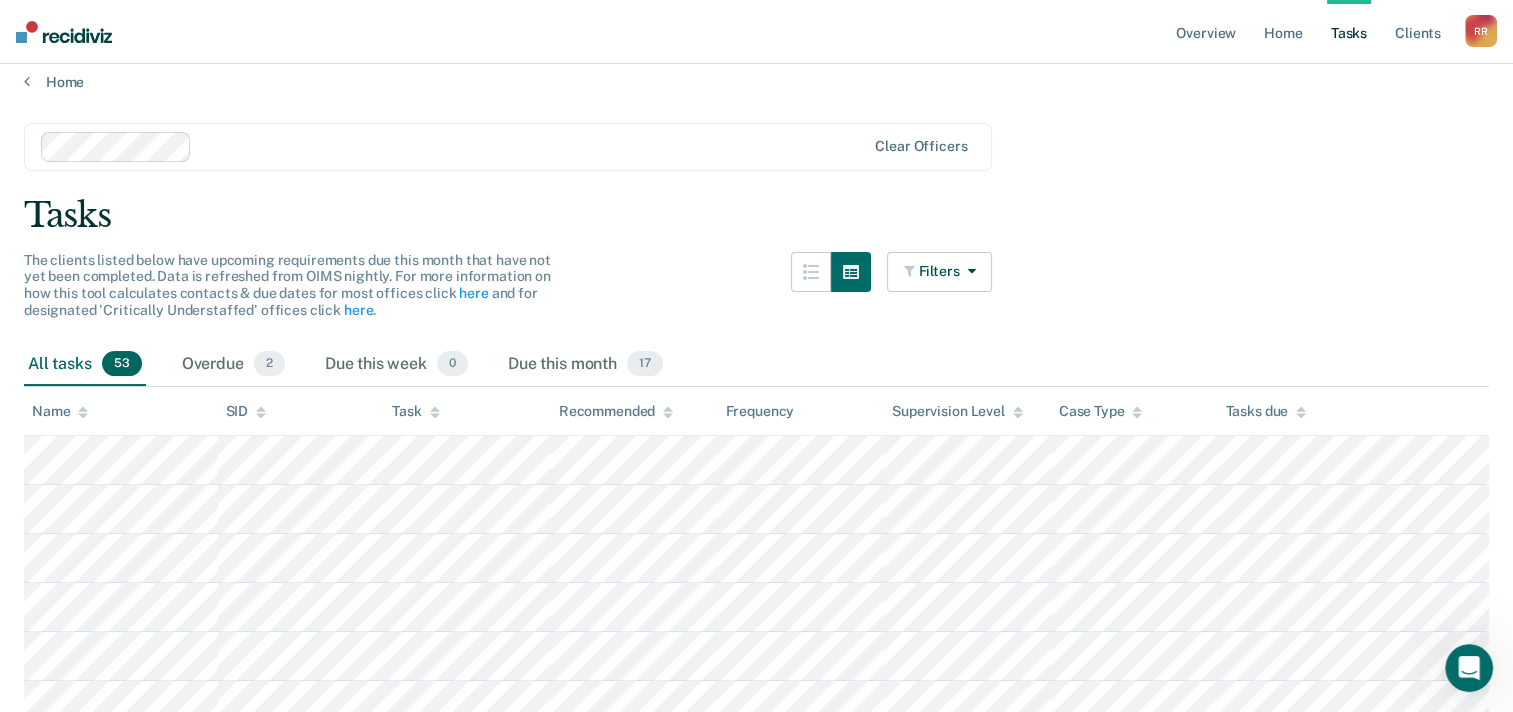 scroll, scrollTop: 0, scrollLeft: 0, axis: both 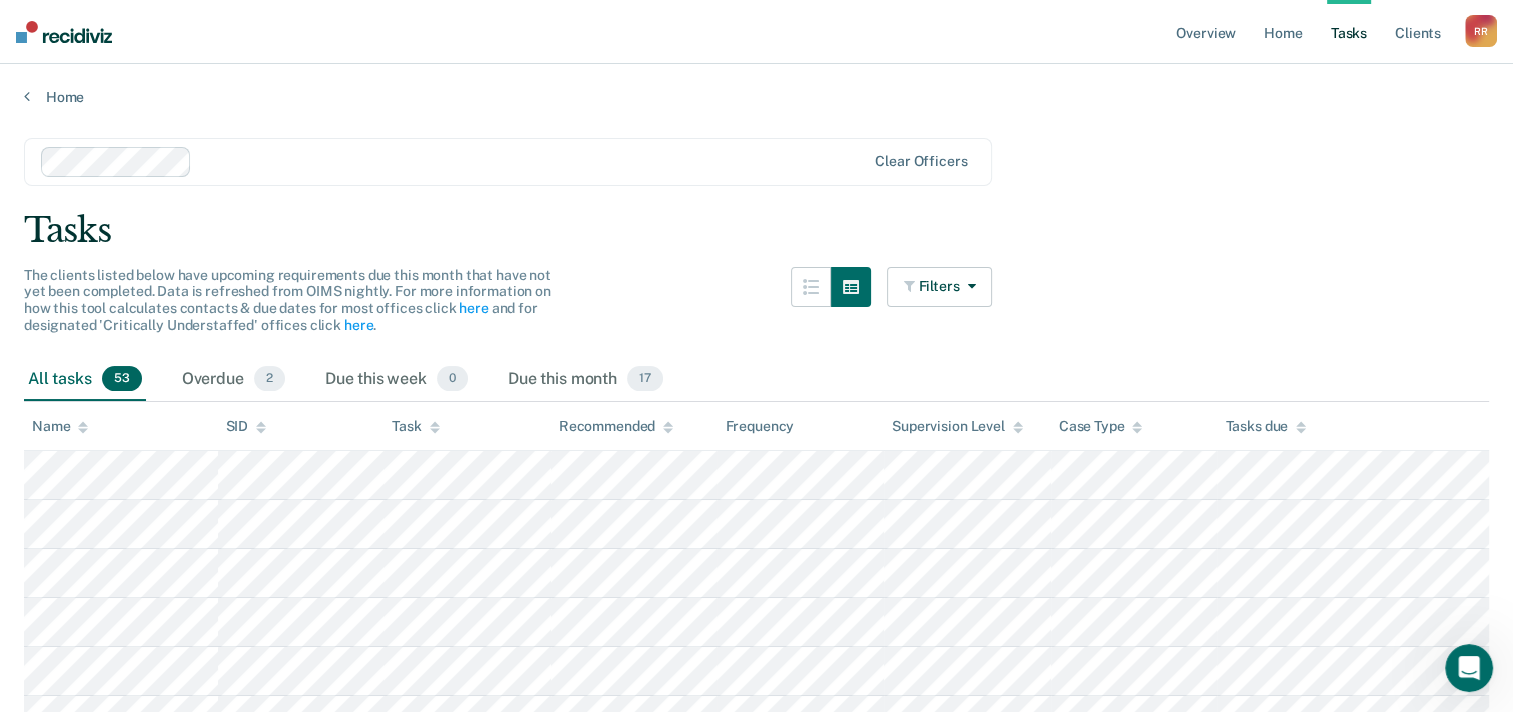 click on "Name" at bounding box center (60, 426) 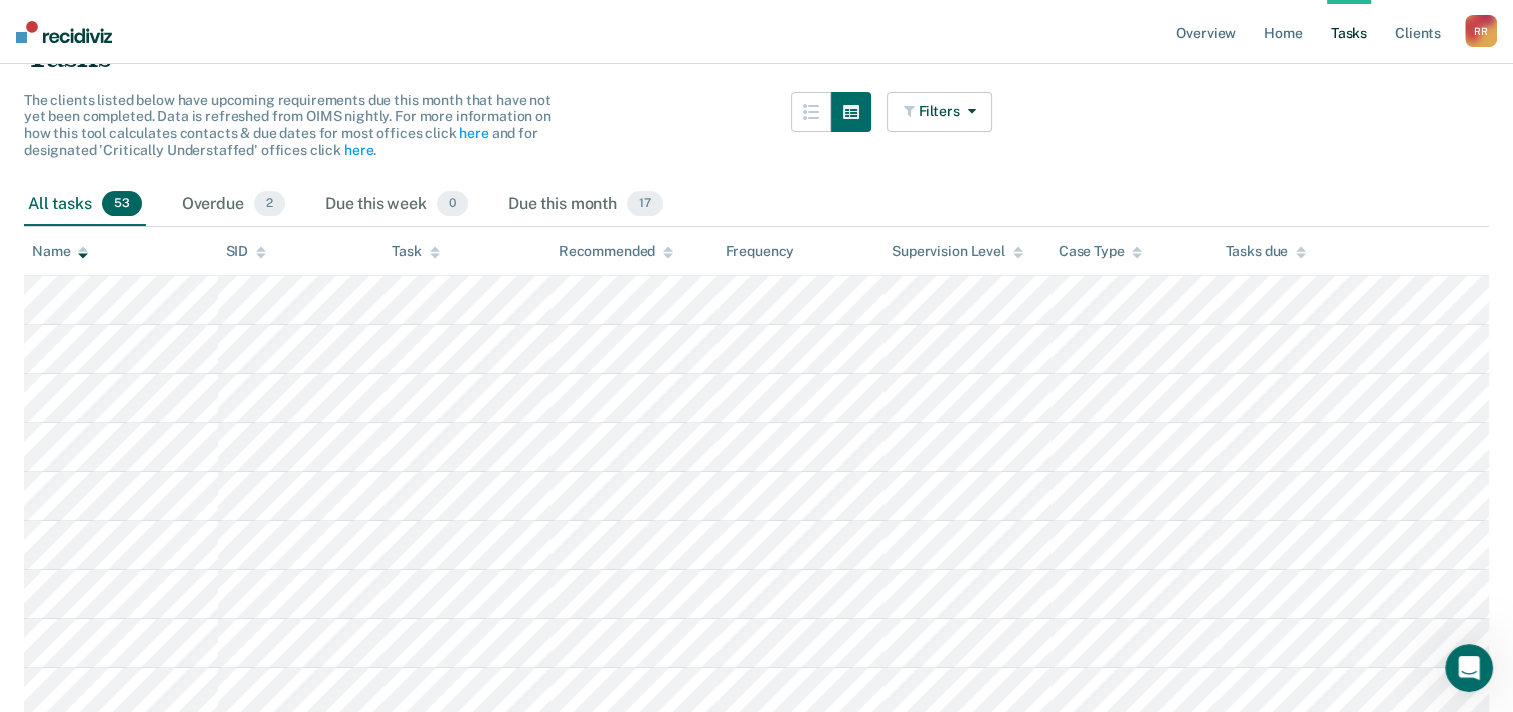 scroll, scrollTop: 0, scrollLeft: 0, axis: both 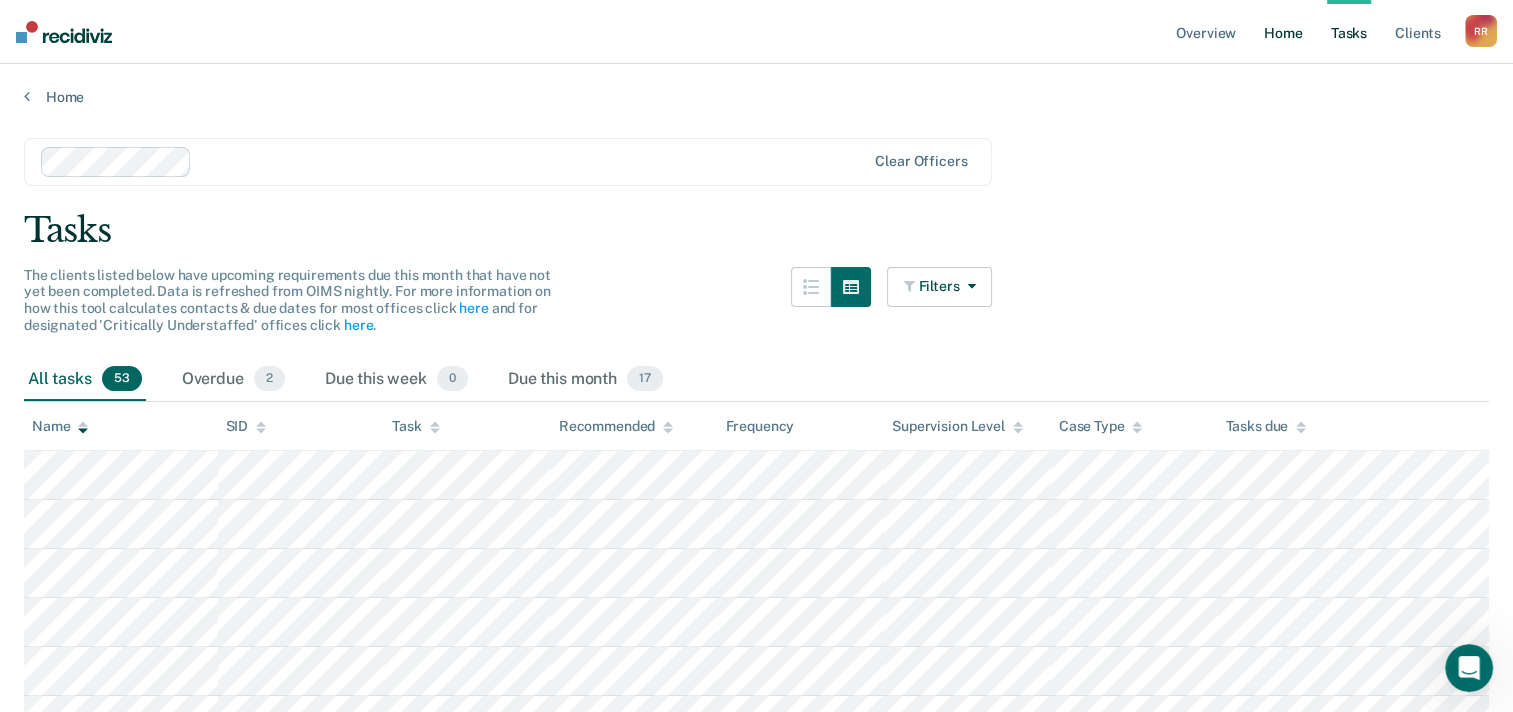 click on "Home" at bounding box center [1283, 32] 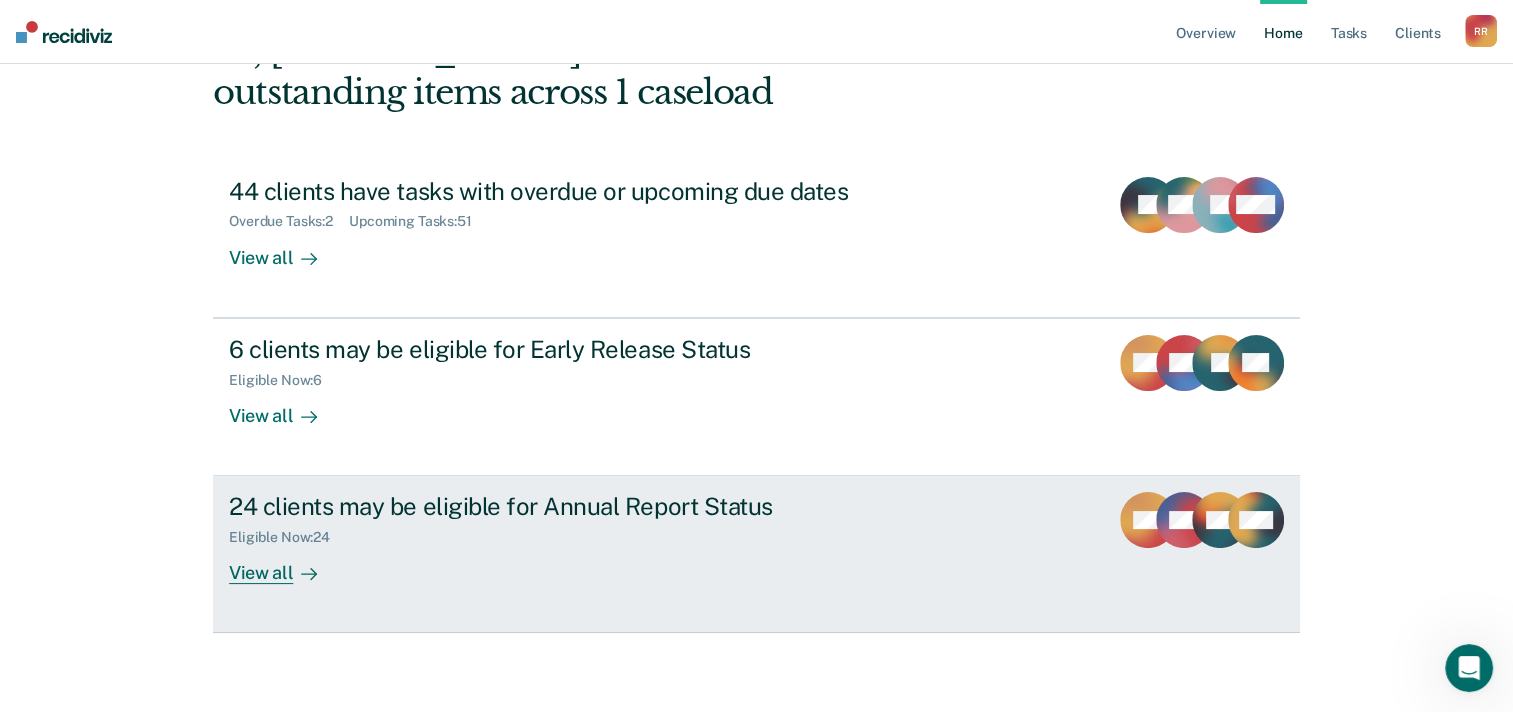 scroll, scrollTop: 37, scrollLeft: 0, axis: vertical 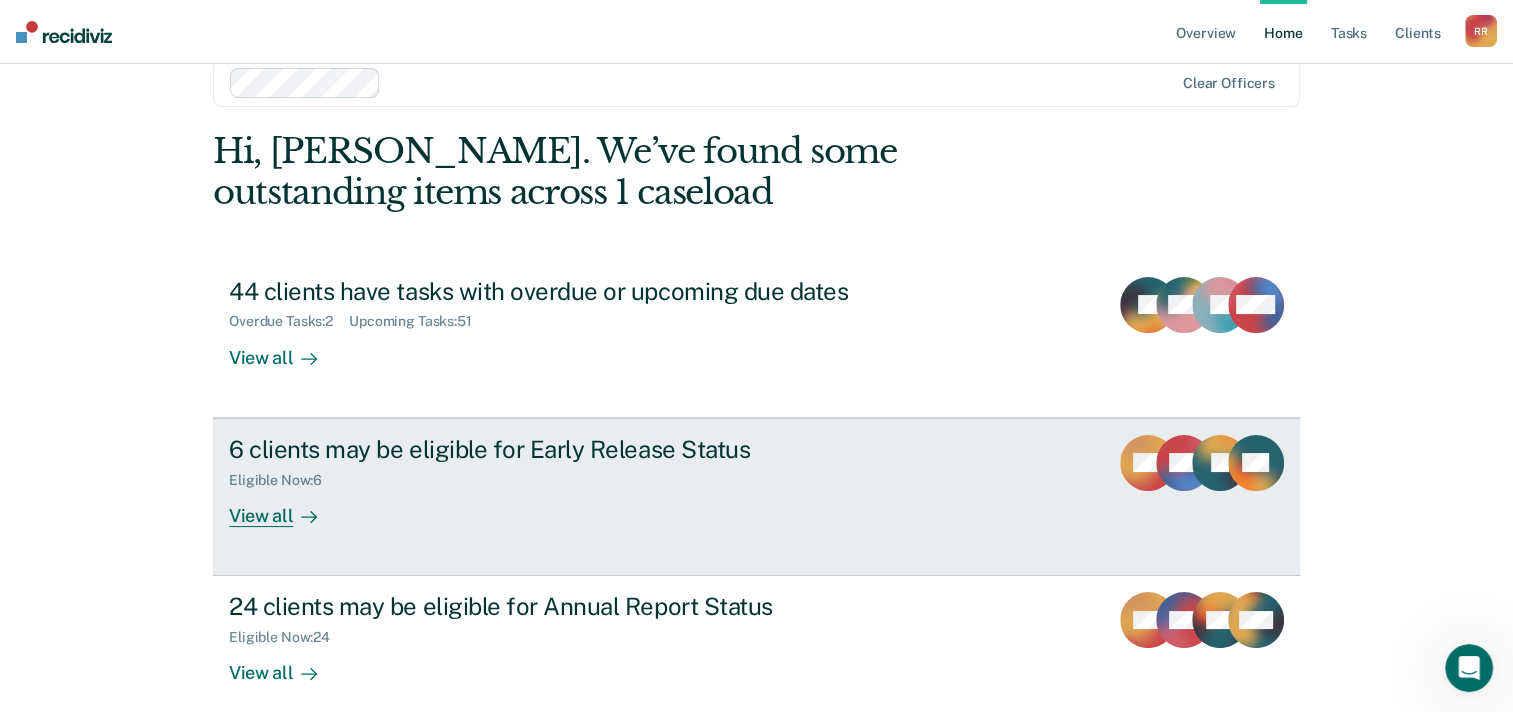 click on "View all" at bounding box center [285, 507] 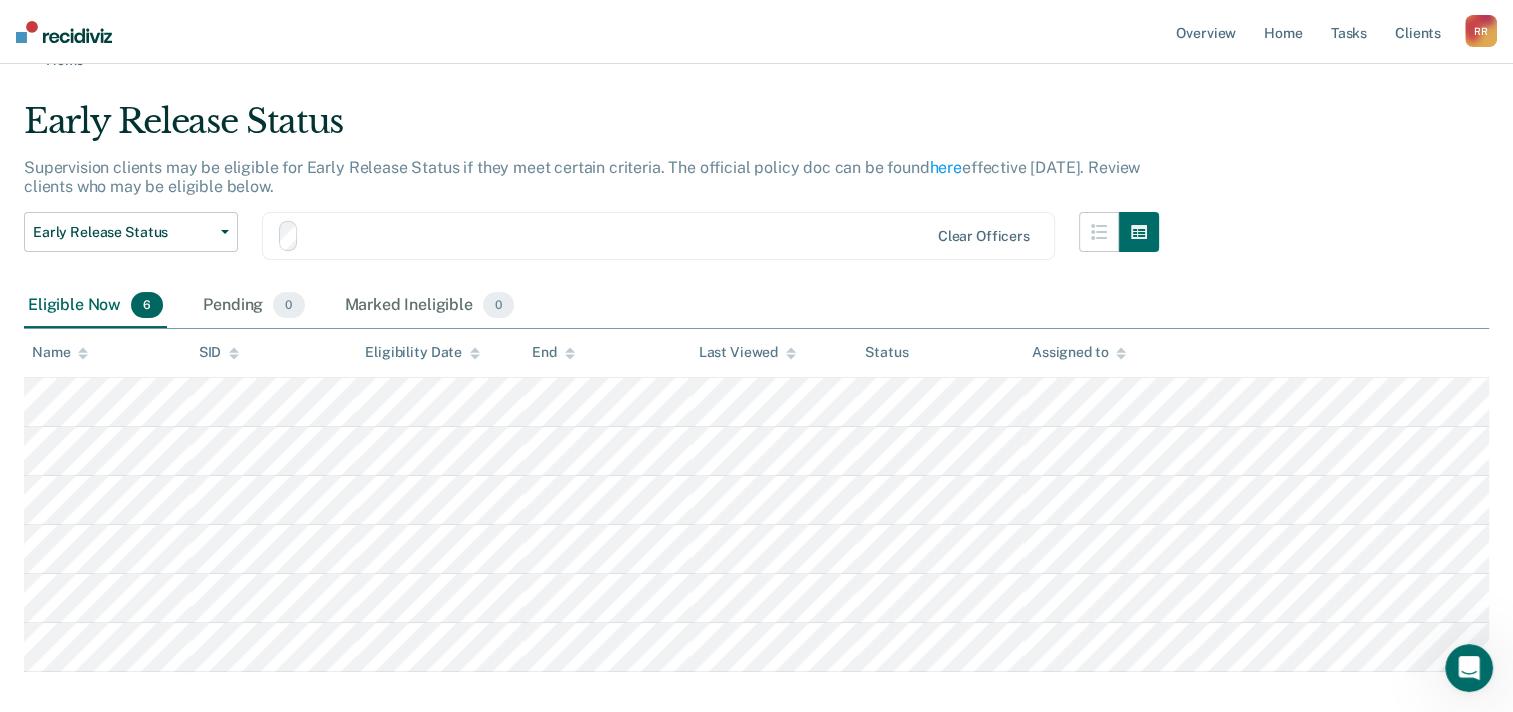 scroll, scrollTop: 0, scrollLeft: 0, axis: both 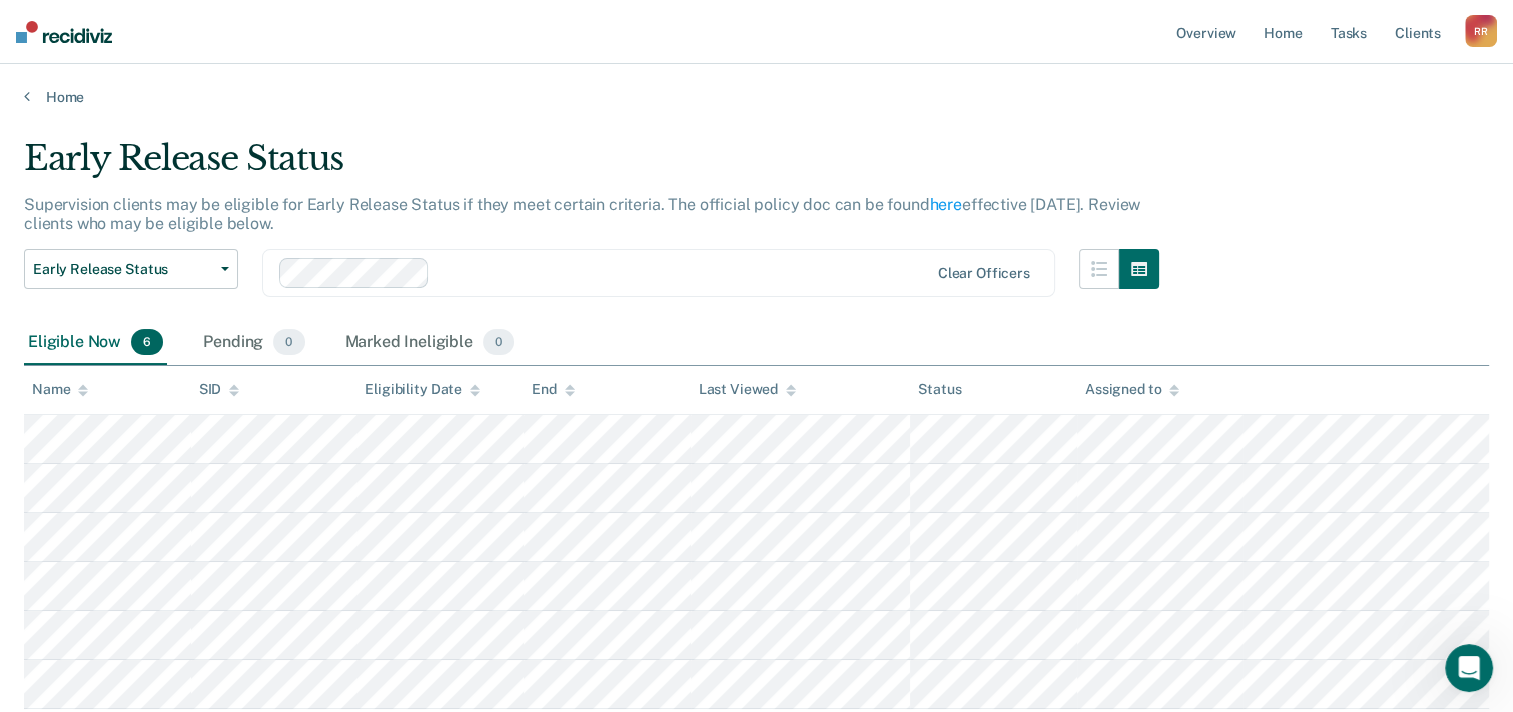 click on "Name" at bounding box center (60, 389) 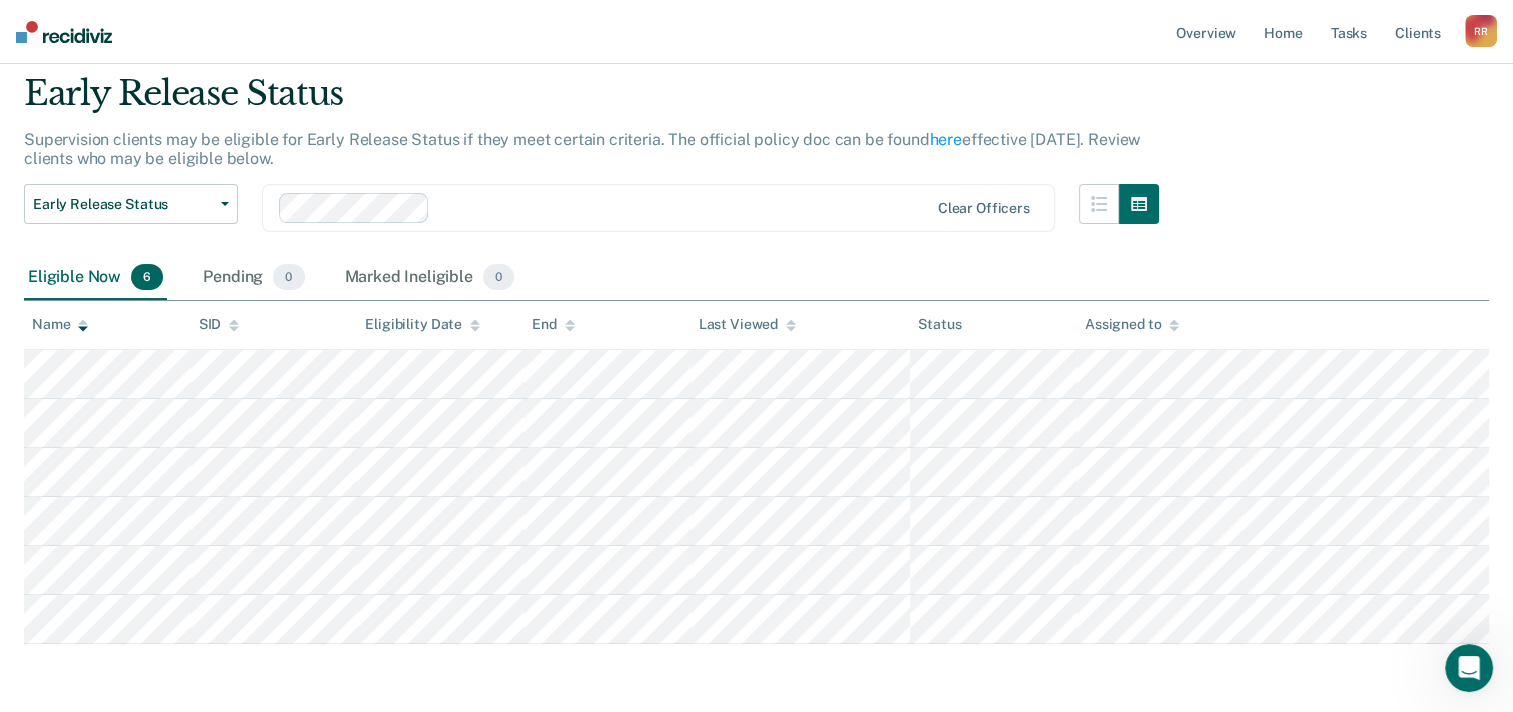scroll, scrollTop: 100, scrollLeft: 0, axis: vertical 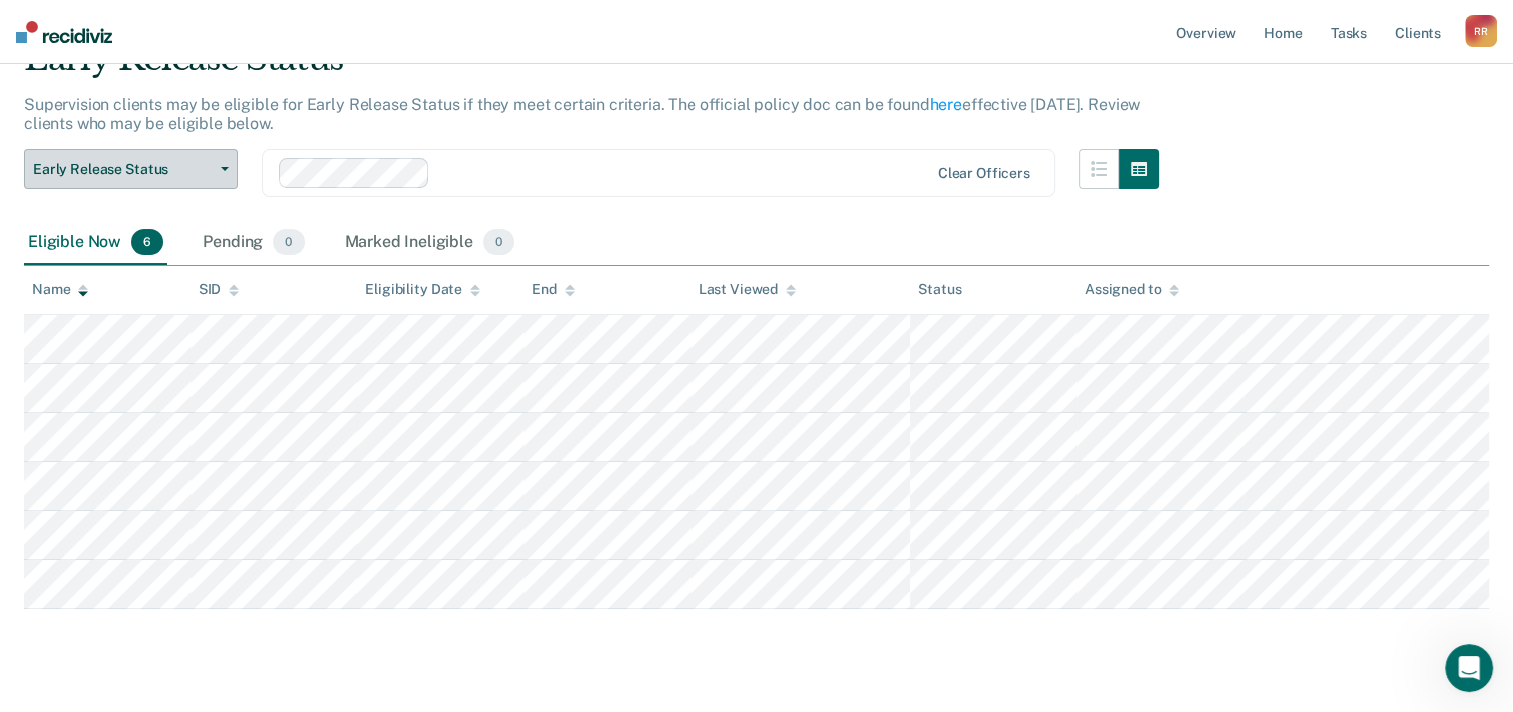 click on "Early Release Status" at bounding box center [131, 169] 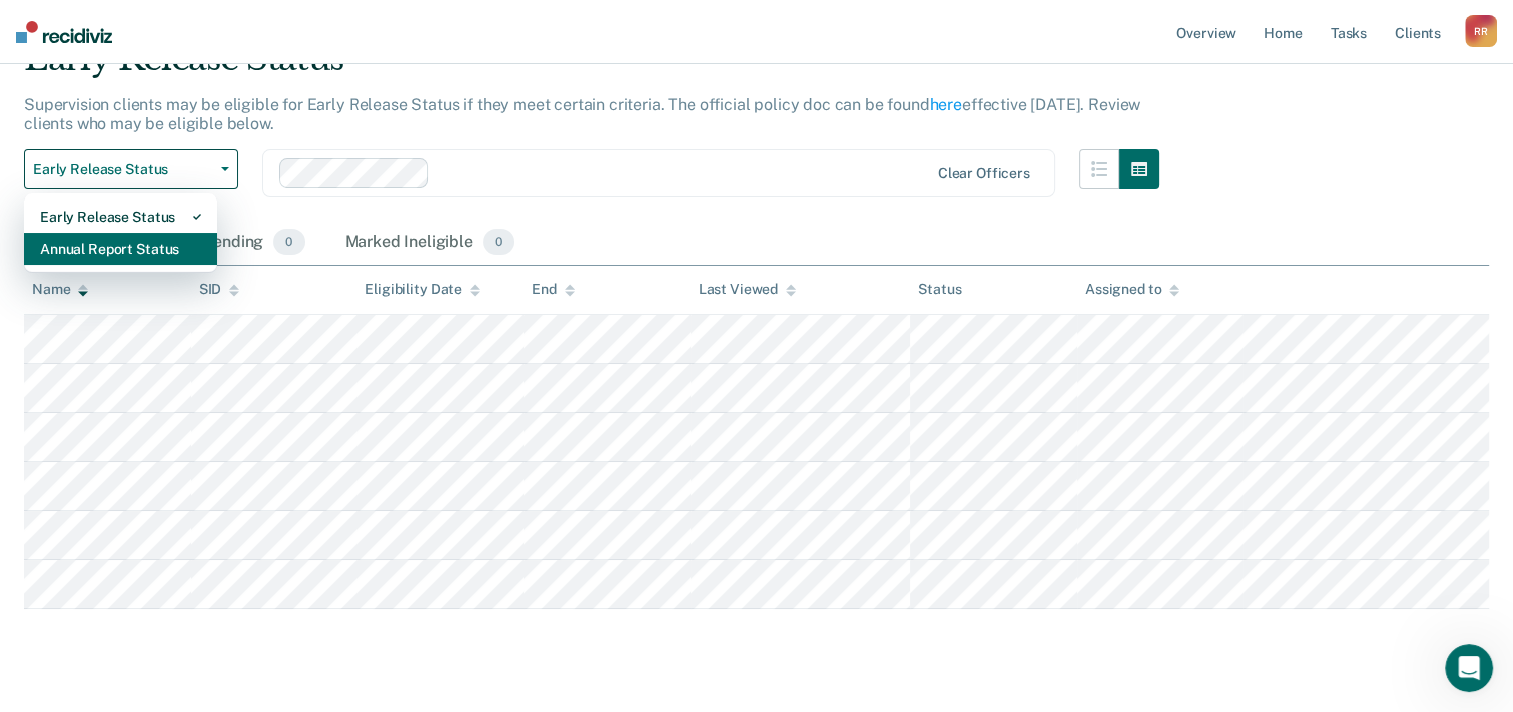 click on "Annual Report Status" at bounding box center (120, 249) 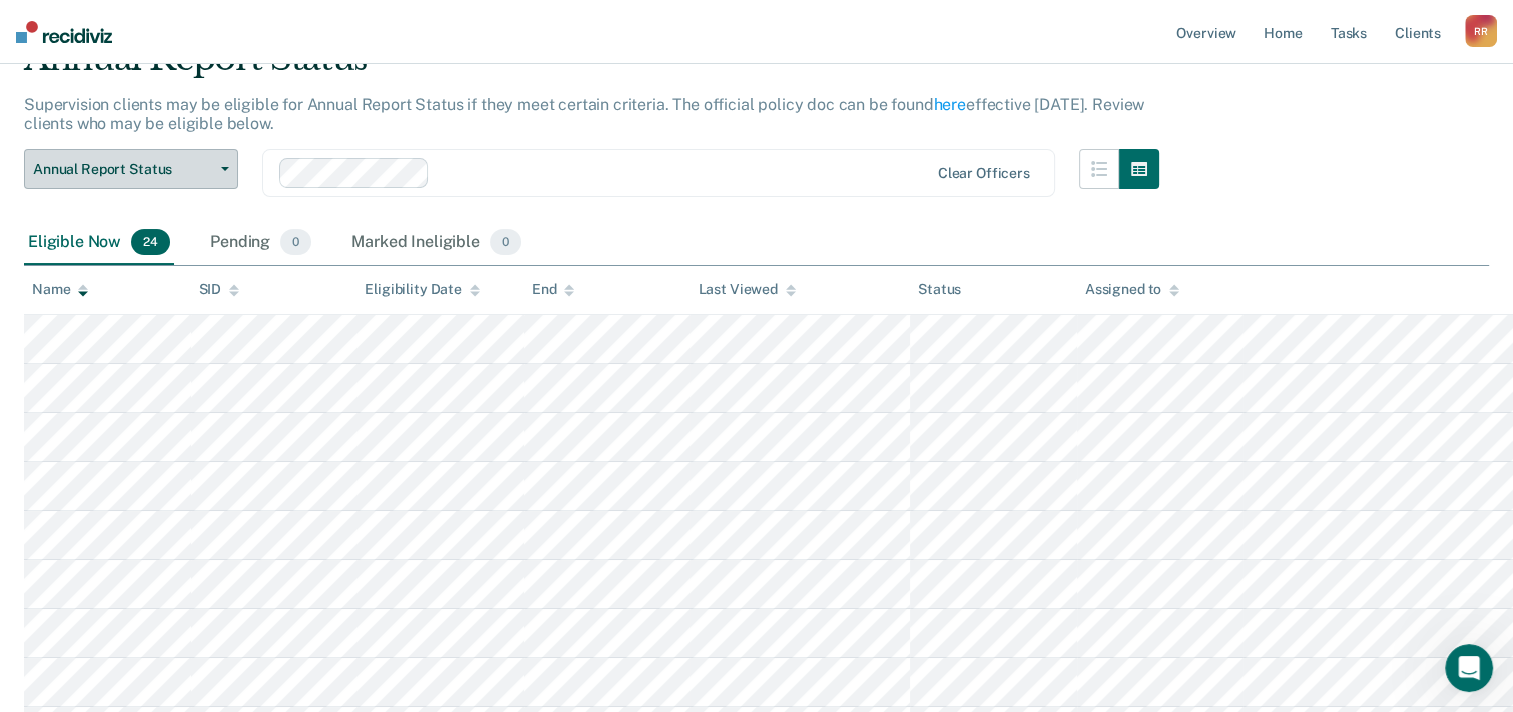 scroll, scrollTop: 0, scrollLeft: 0, axis: both 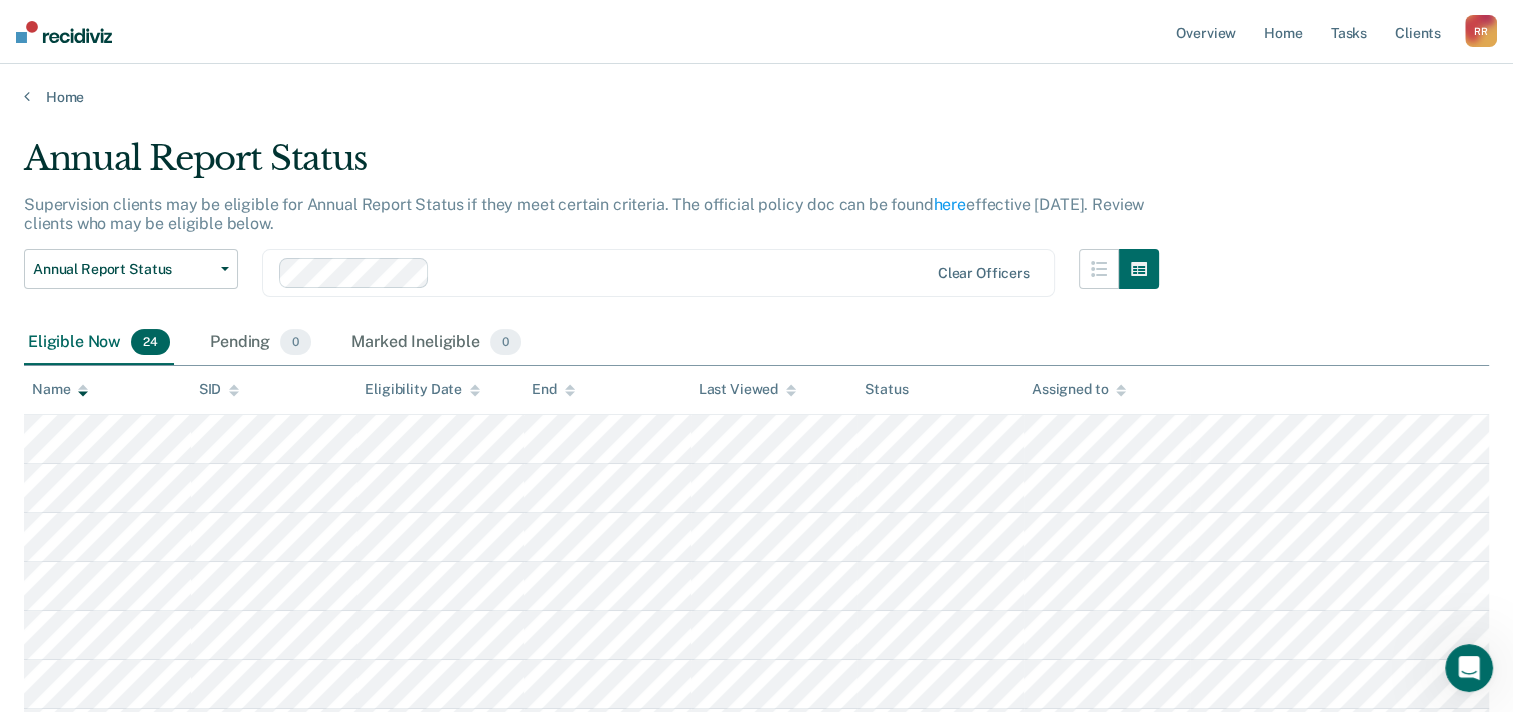 click on "Name" at bounding box center (60, 389) 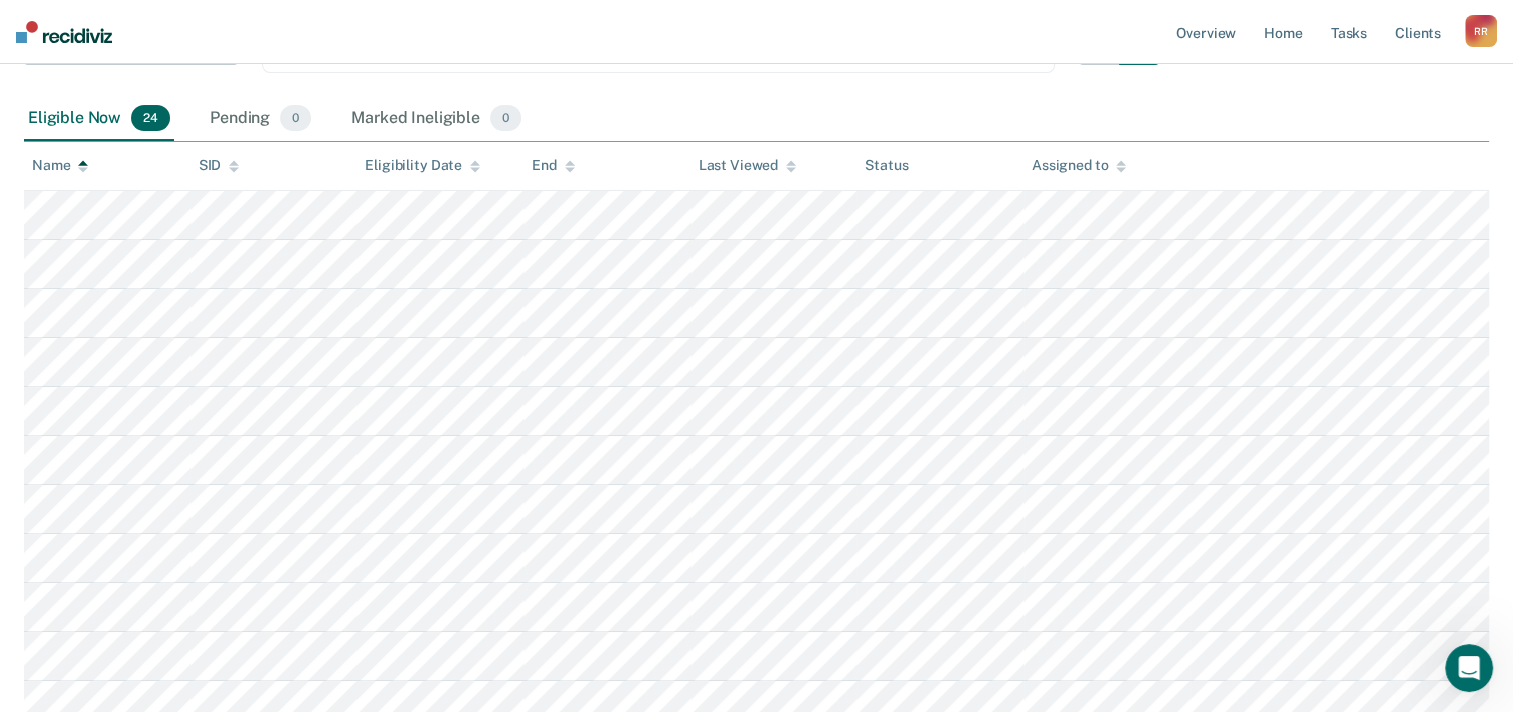 scroll, scrollTop: 0, scrollLeft: 0, axis: both 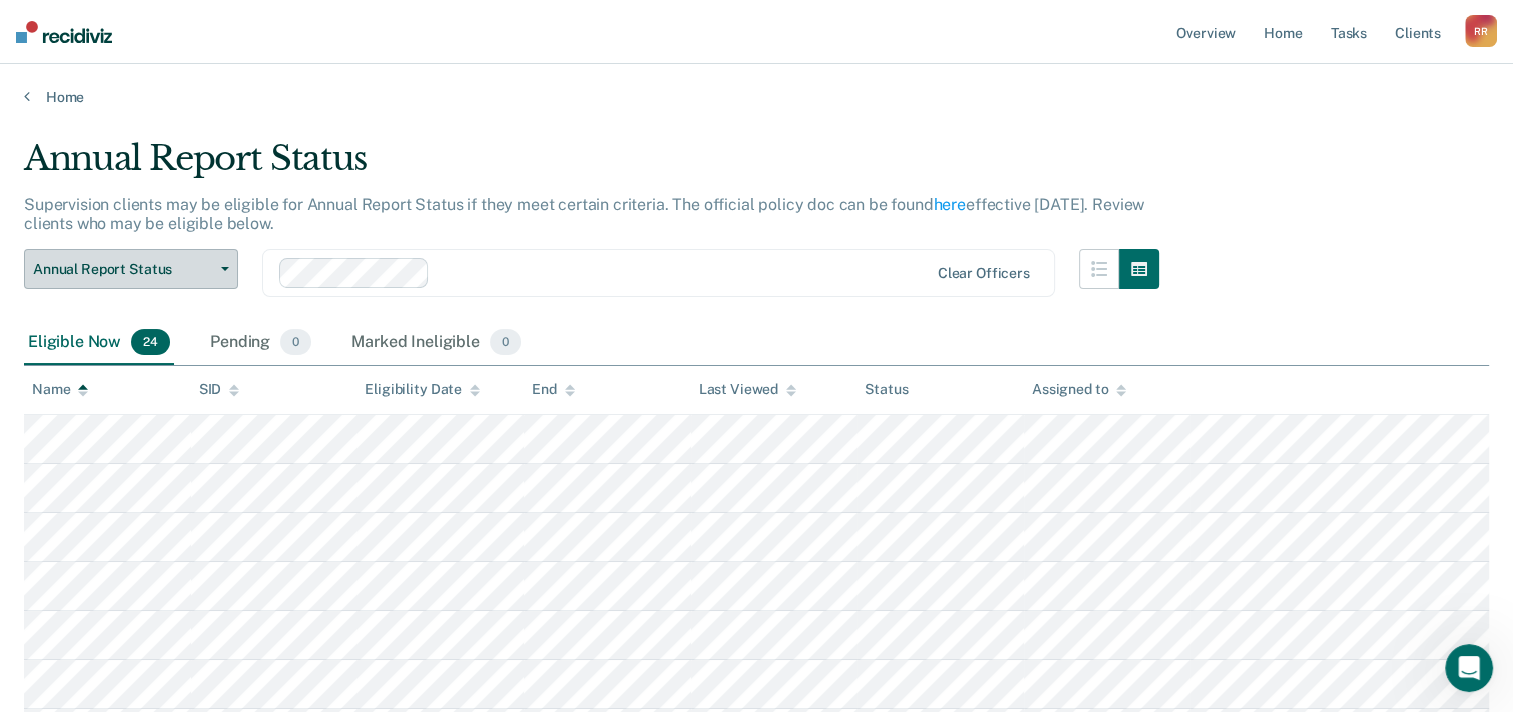click 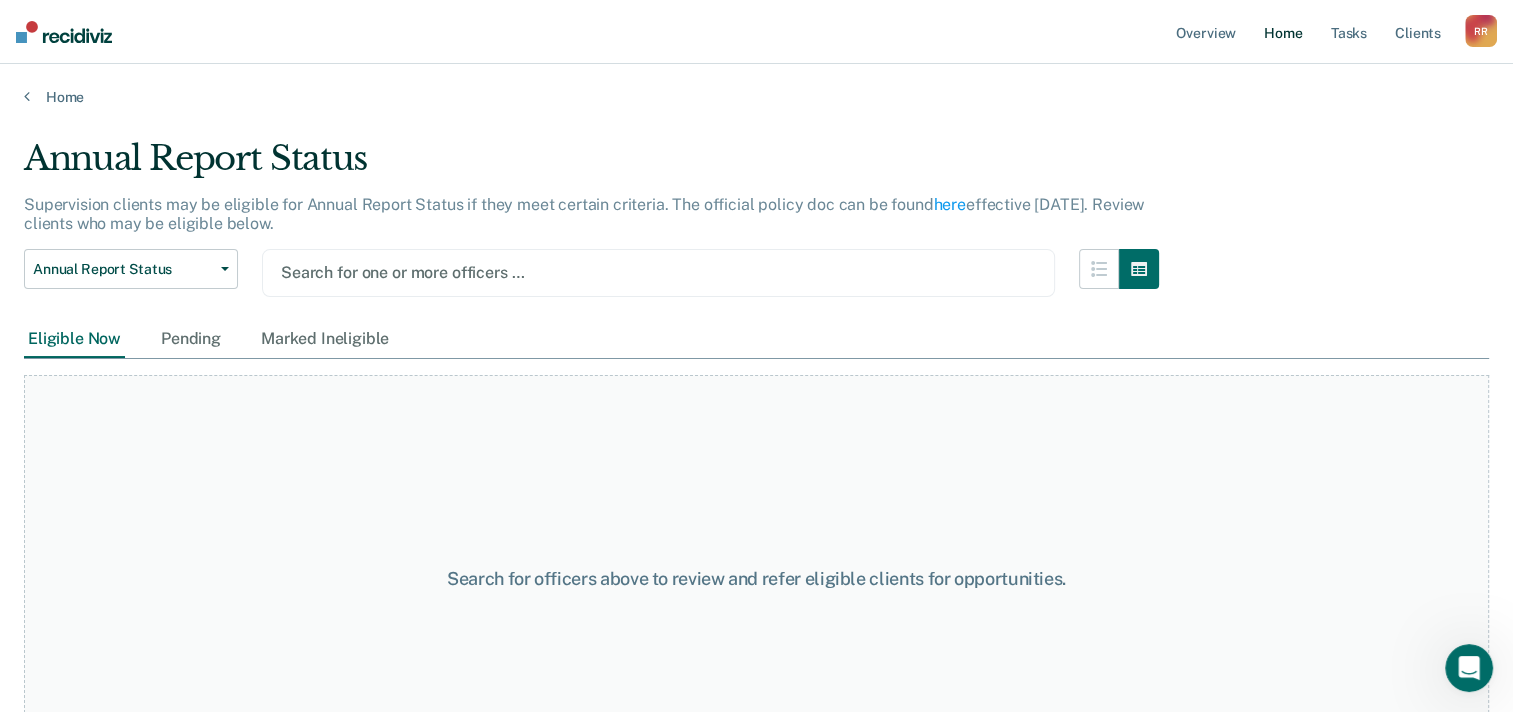 click on "Home" at bounding box center [1283, 32] 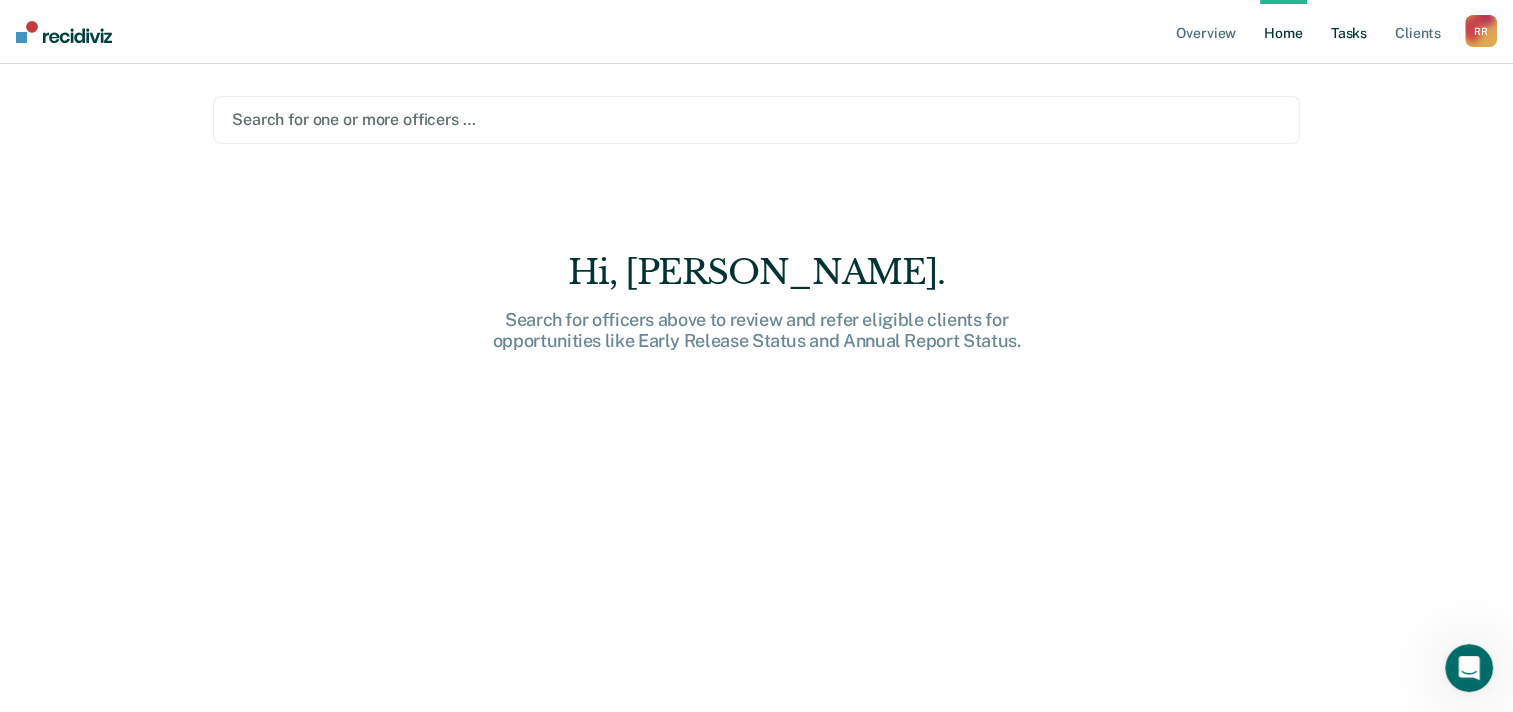click on "Tasks" at bounding box center (1349, 32) 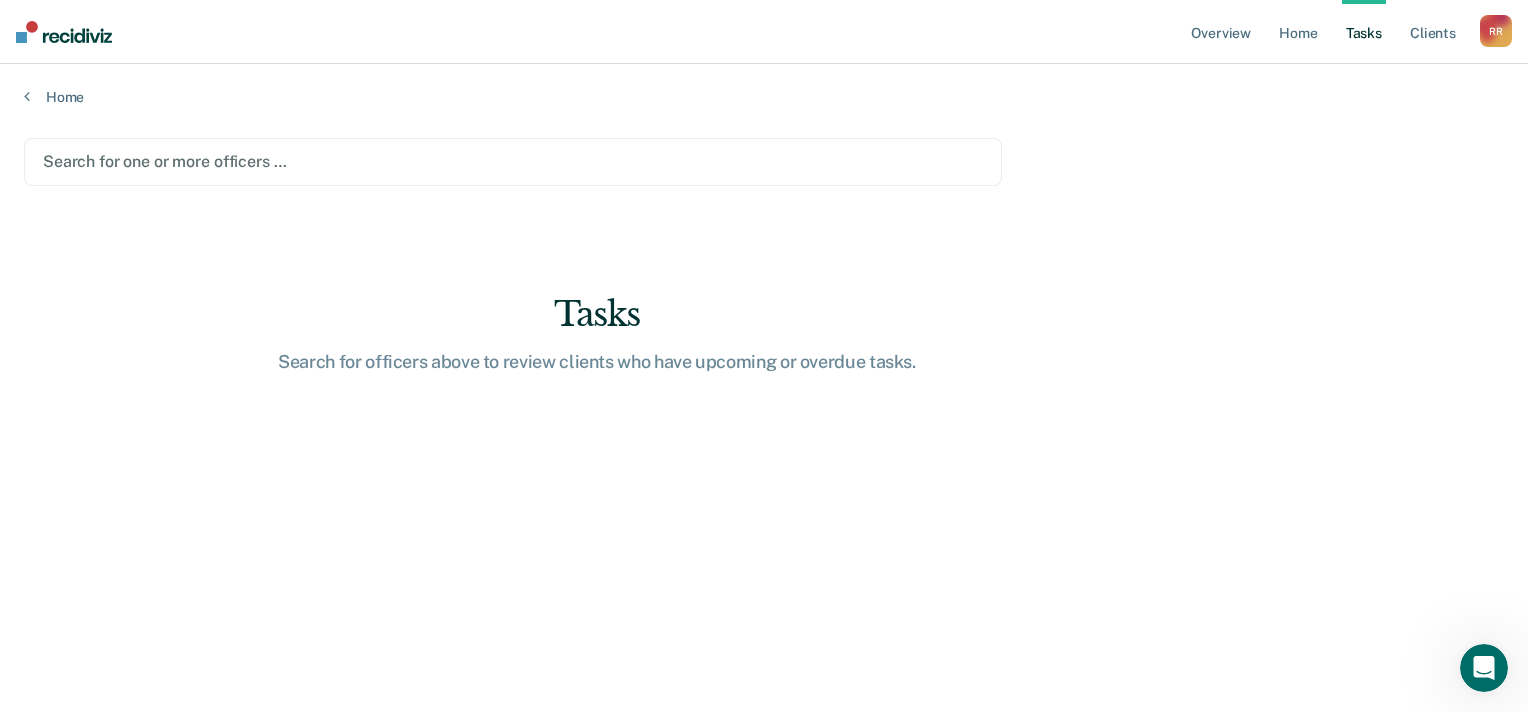 click at bounding box center (513, 161) 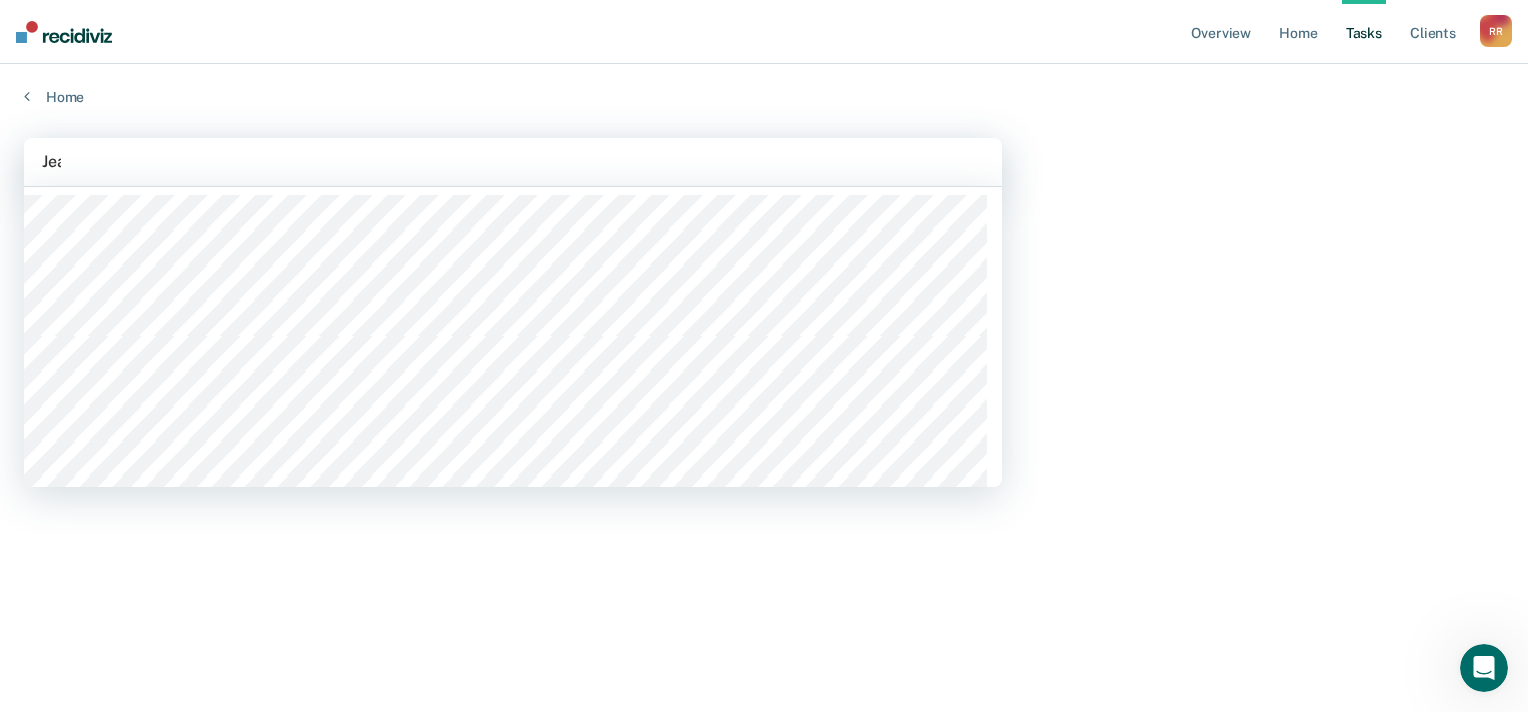 type on "[PERSON_NAME]" 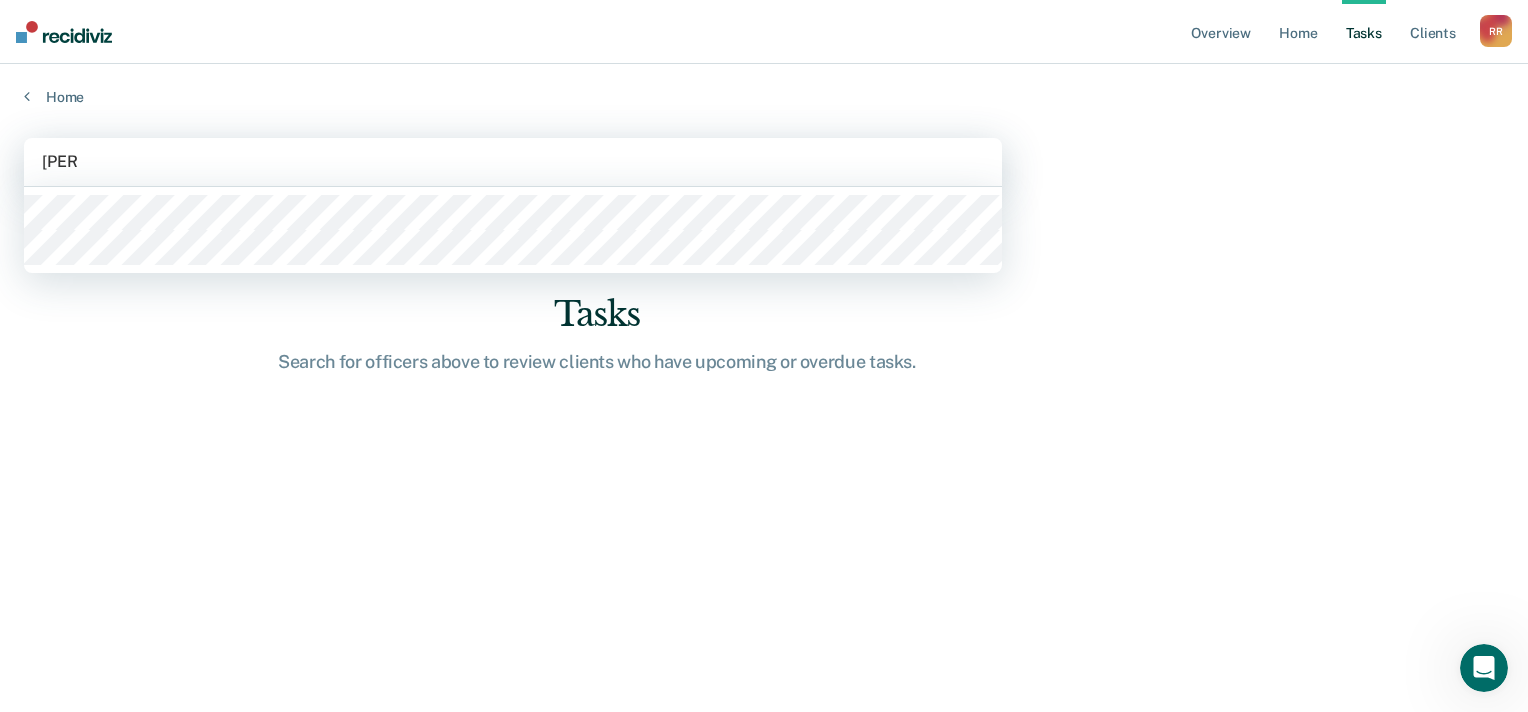 click on "2 results available for search term [PERSON_NAME]. Use Up and Down to choose options, press Enter to select the currently focused option, press Escape to exit the menu, press Tab to select the option and exit the menu. [PERSON_NAME] Search for officers above to review clients who have upcoming or overdue tasks." at bounding box center (764, 406) 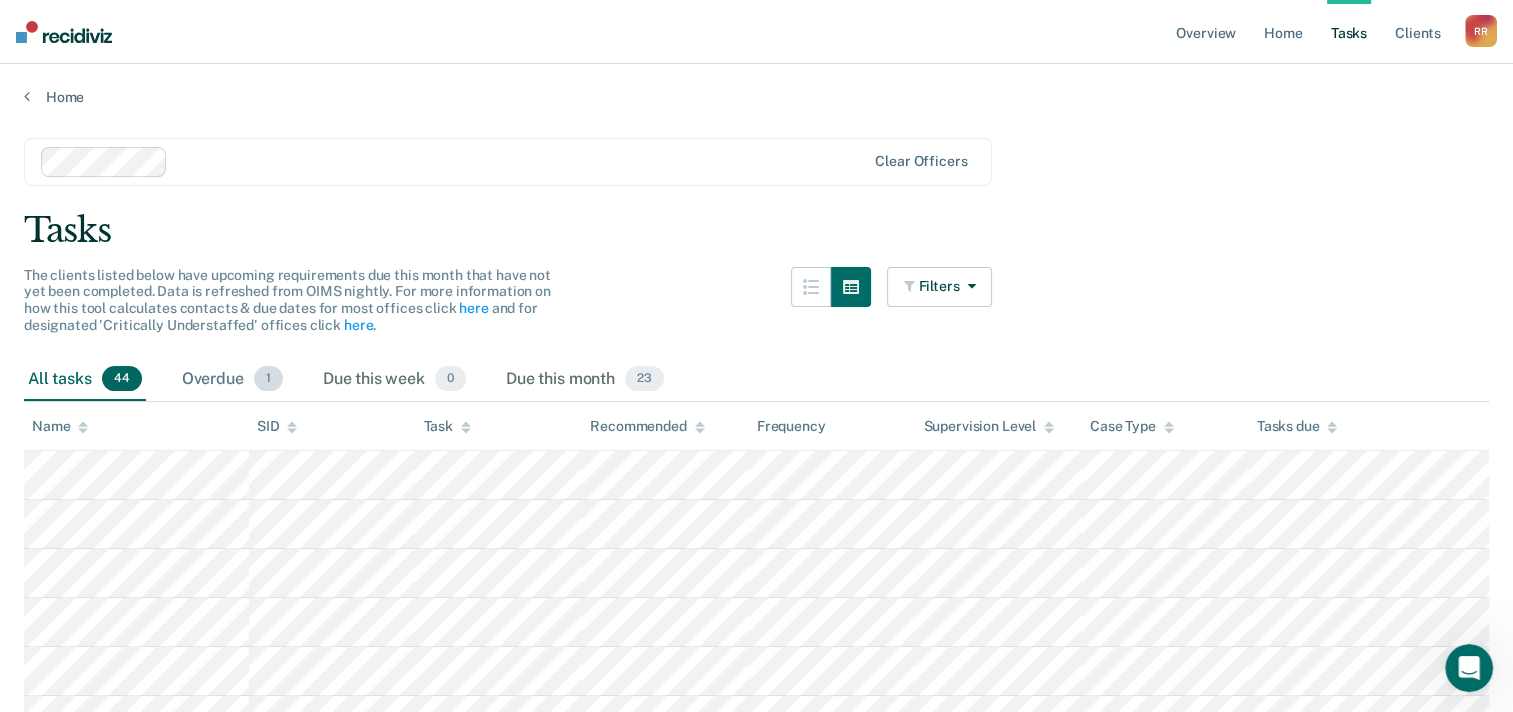 click on "Overdue 1" at bounding box center (232, 380) 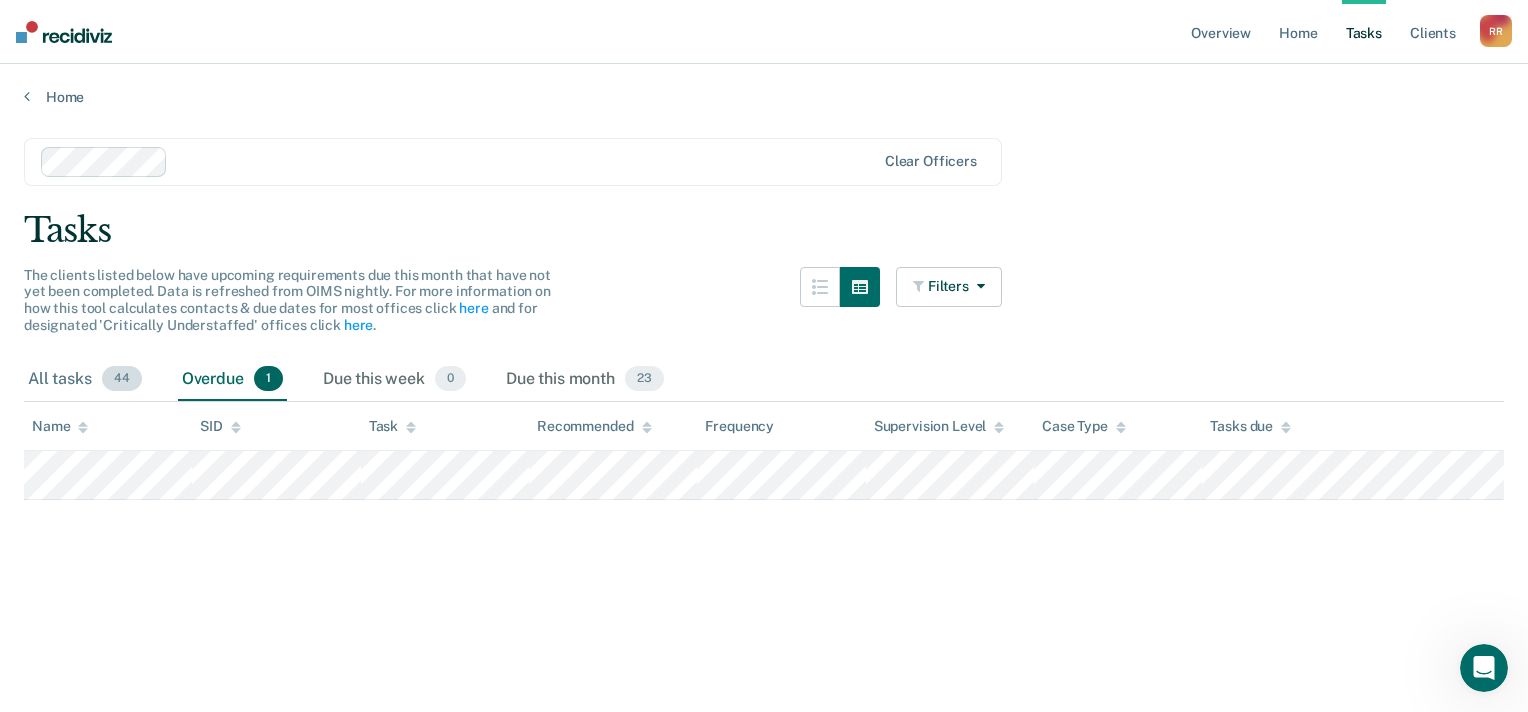 click on "All tasks 44" at bounding box center (85, 380) 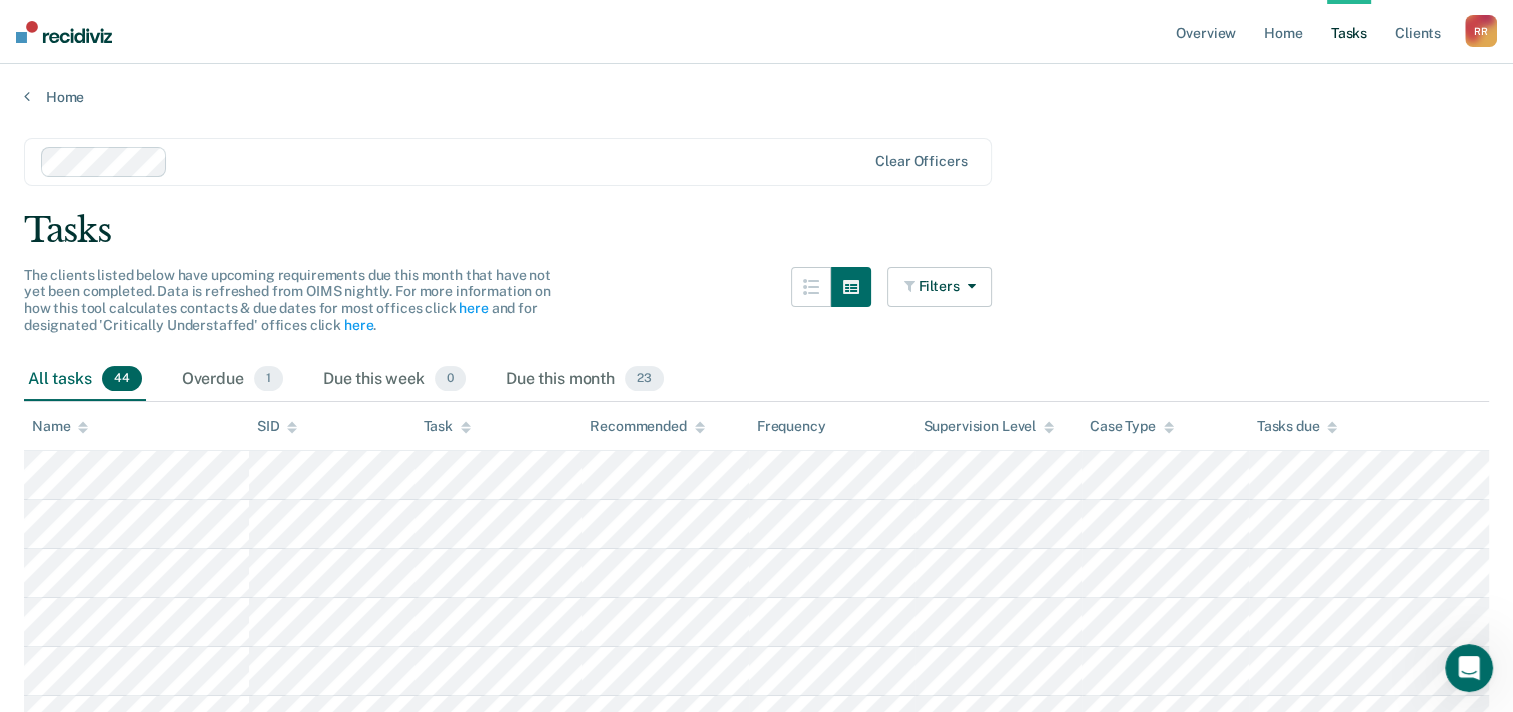 click on "Name" at bounding box center (60, 426) 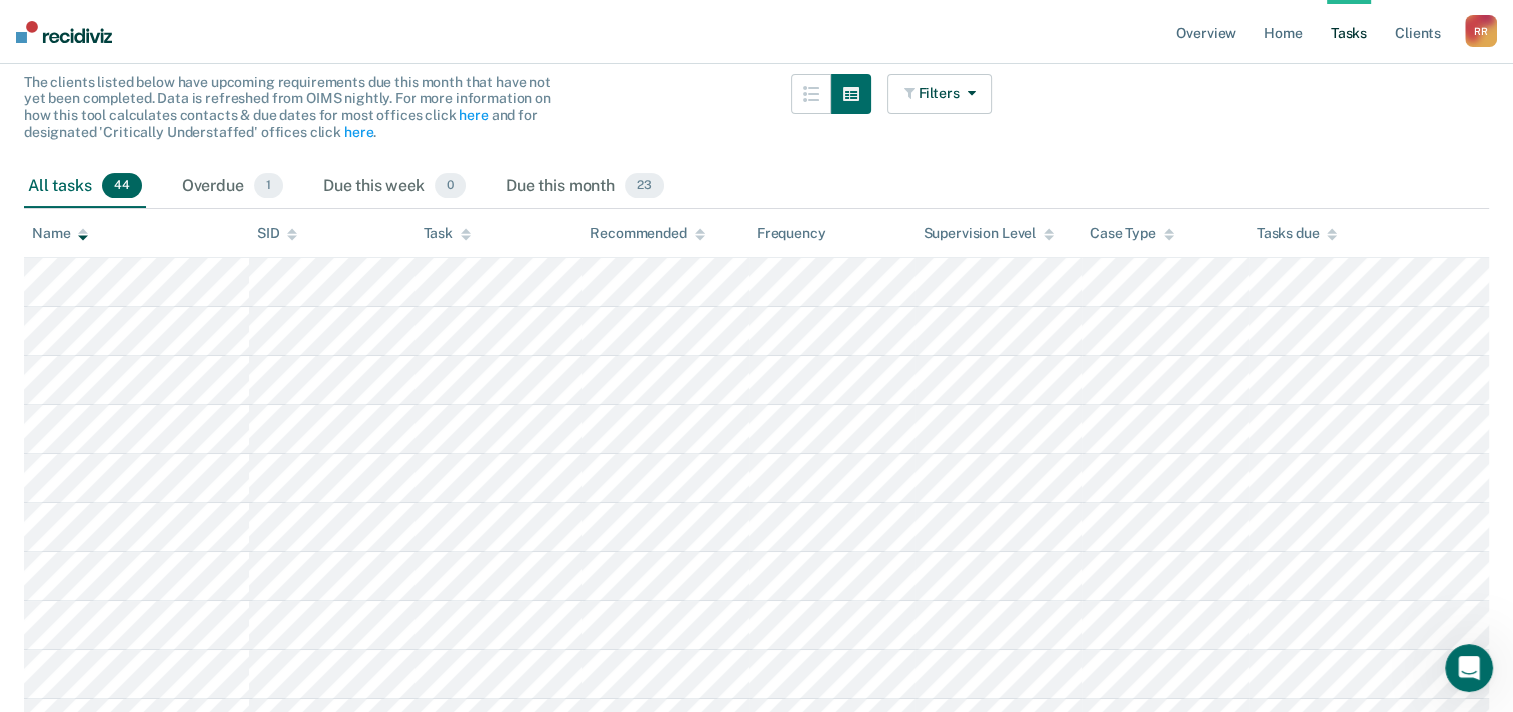 scroll, scrollTop: 0, scrollLeft: 0, axis: both 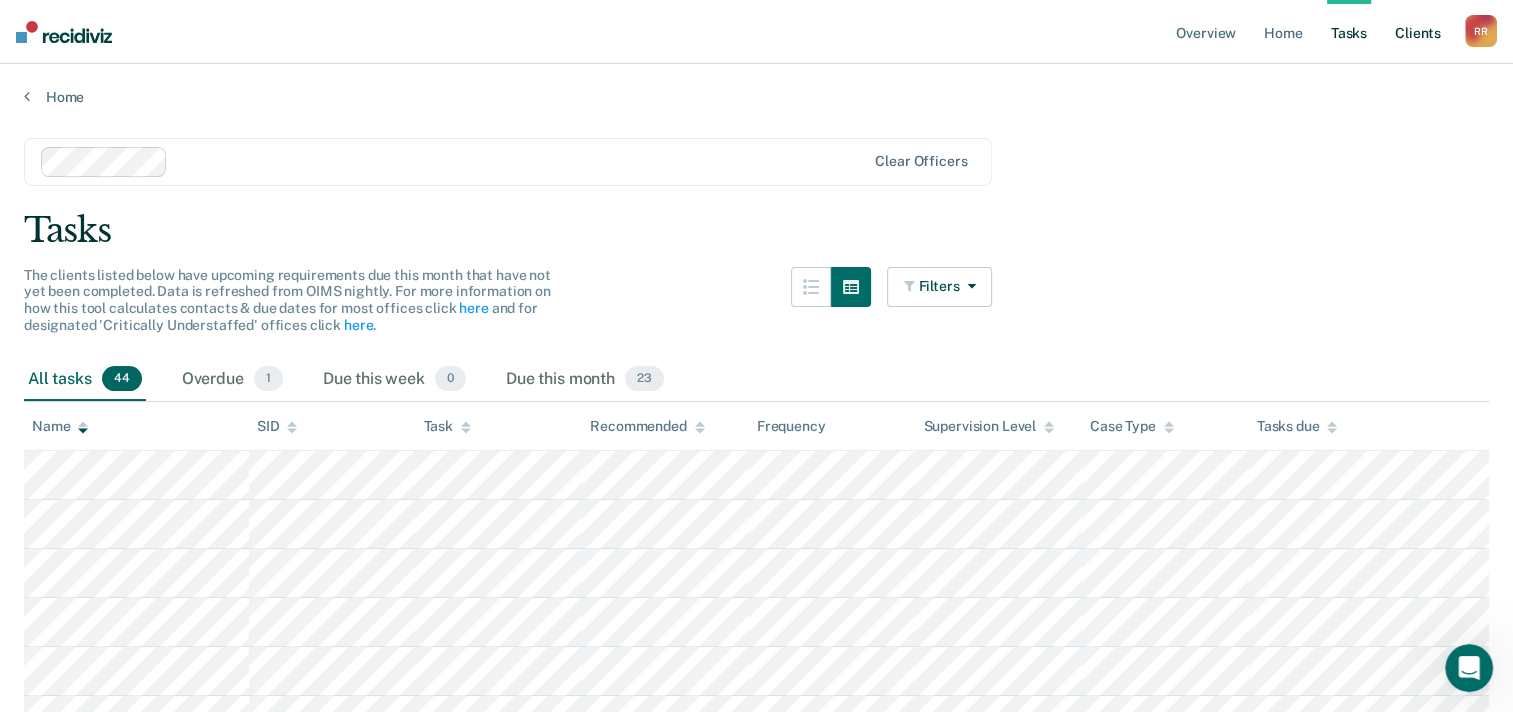 click on "Client s" at bounding box center (1418, 32) 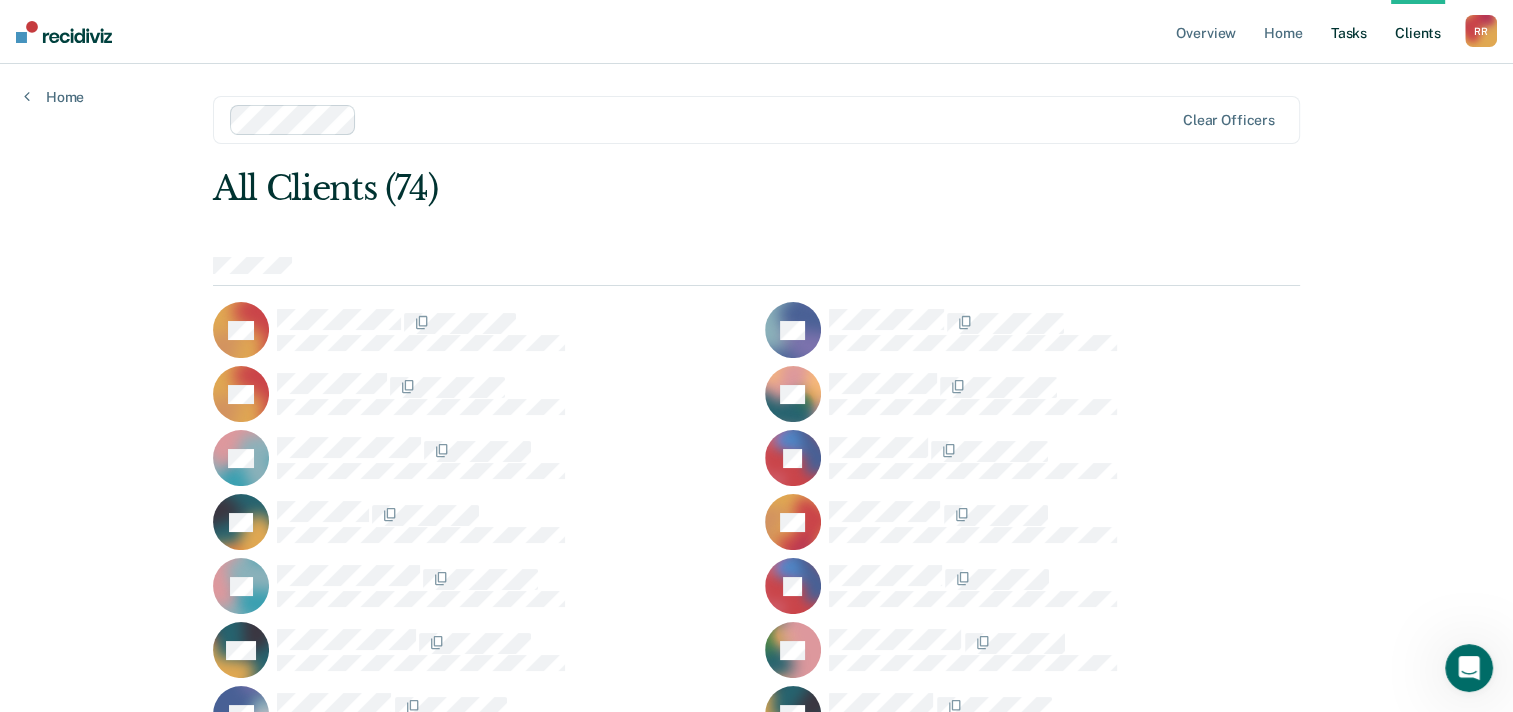 click on "Tasks" at bounding box center [1349, 32] 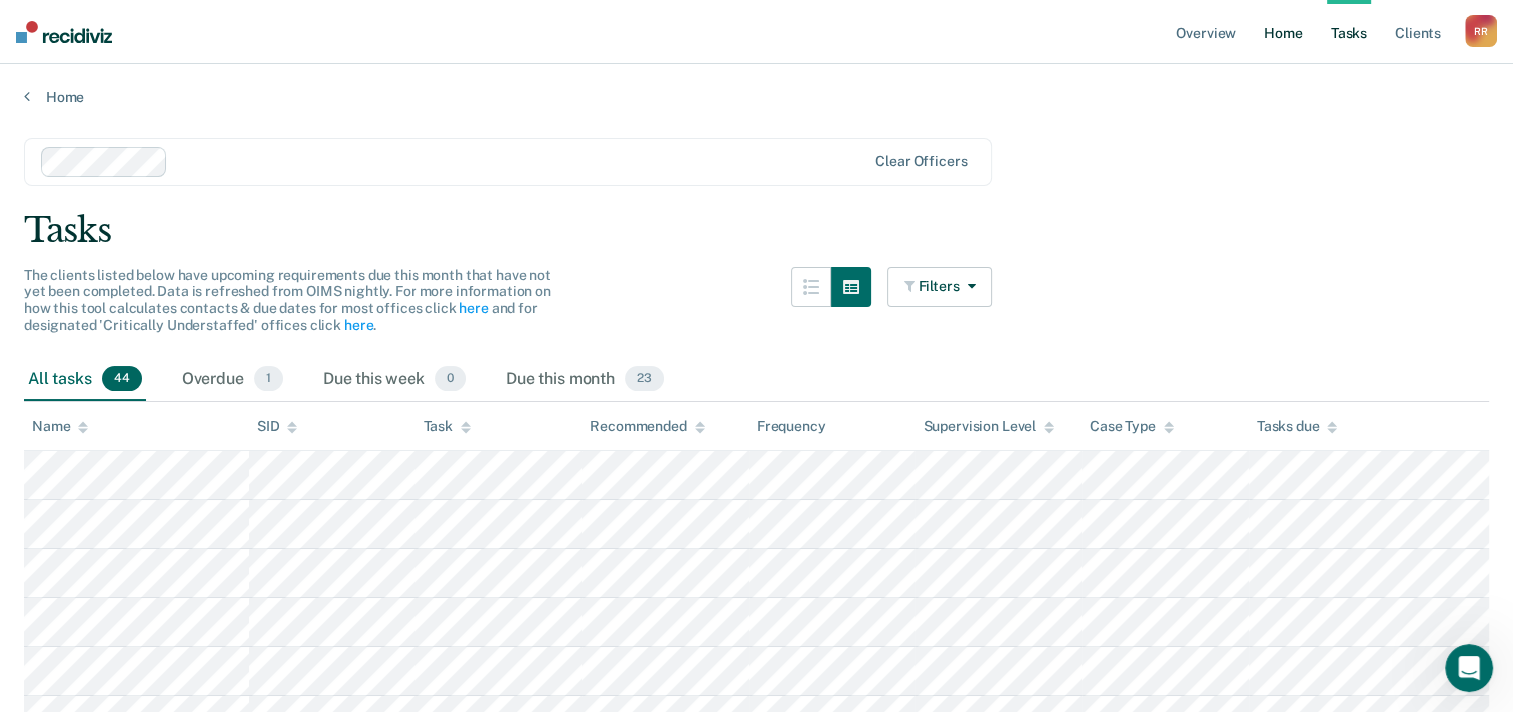 click on "Home" at bounding box center [1283, 32] 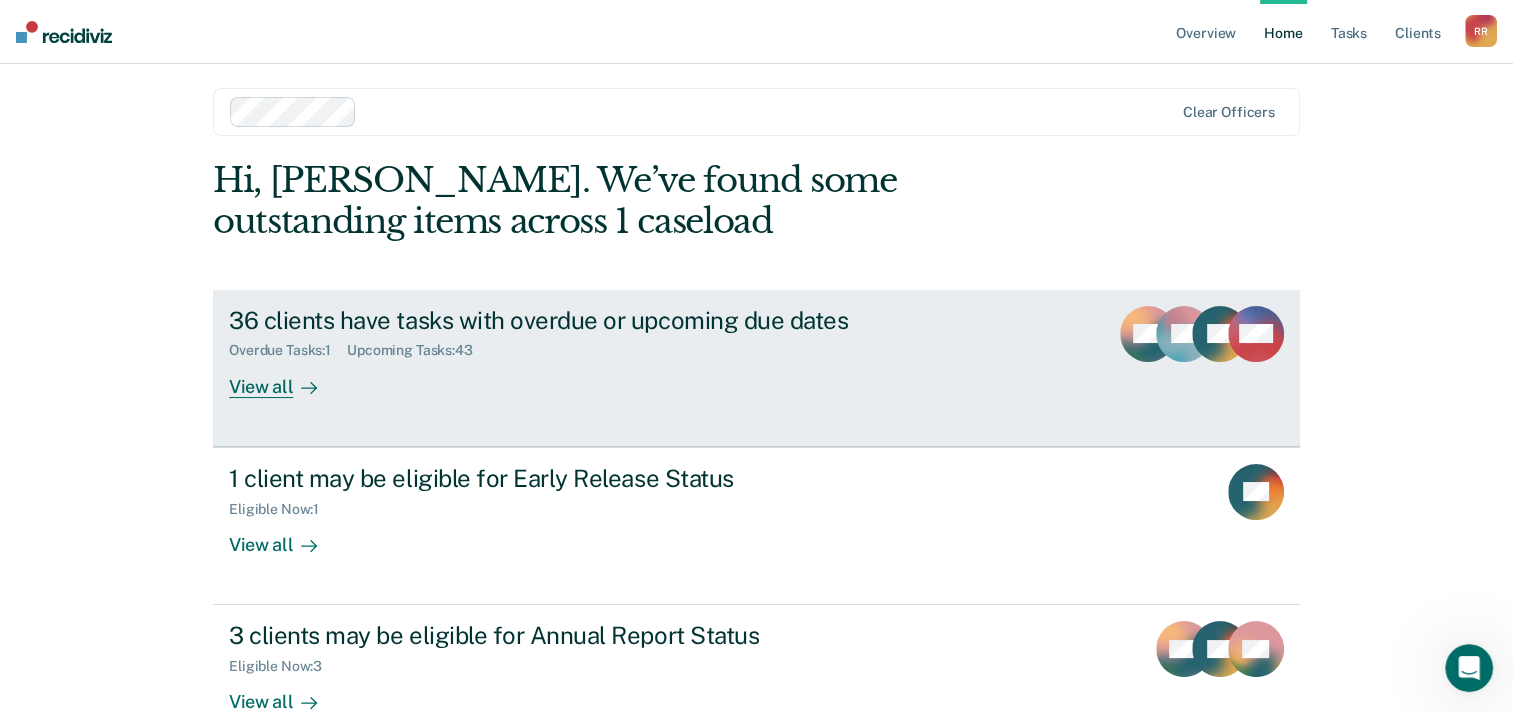 scroll, scrollTop: 0, scrollLeft: 0, axis: both 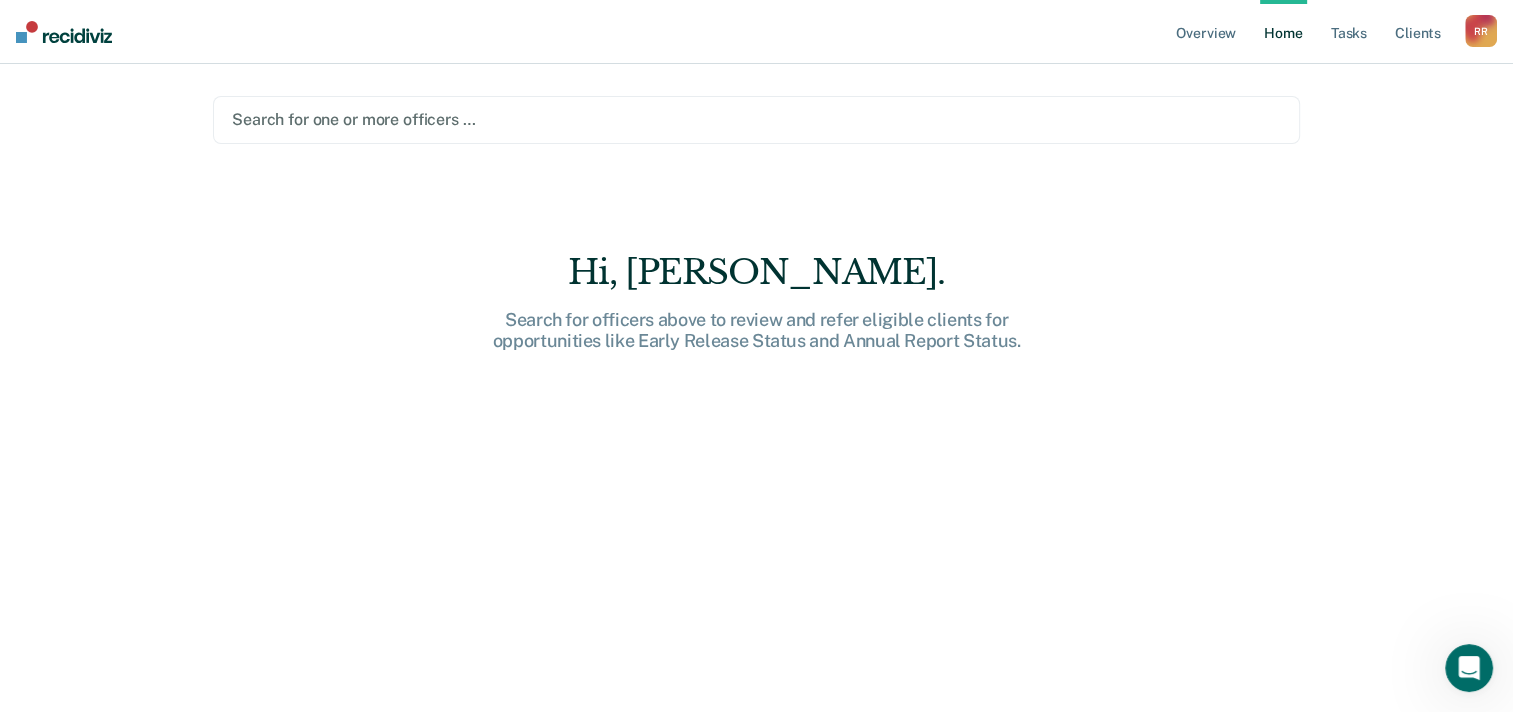 click at bounding box center [756, 119] 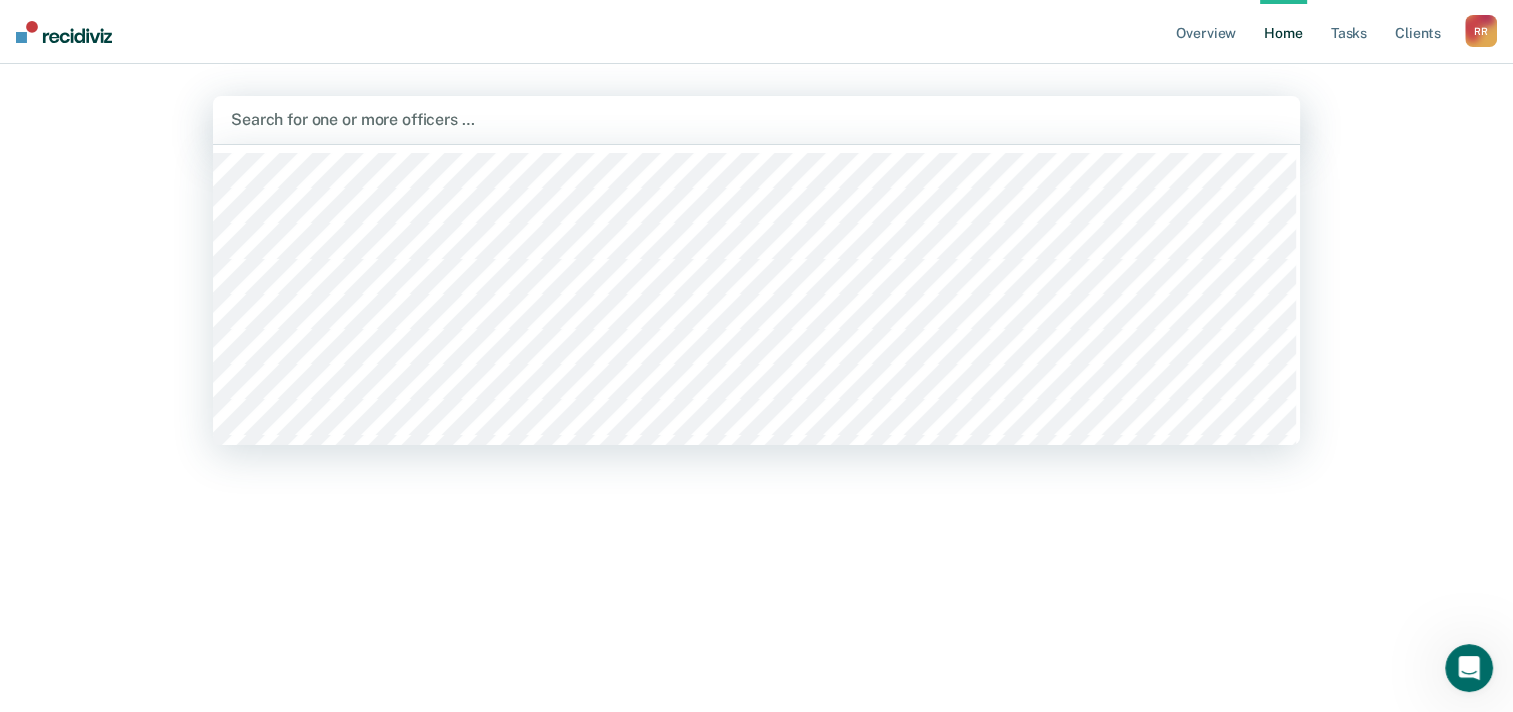 click on "Overview Home Tasks Client s [PERSON_NAME] R R Profile How it works Log Out 1128 results available. Use Up and Down to choose options, press Enter to select the currently focused option, press Escape to exit the menu, press Tab to select the option and exit the menu. Search for one or more officers … Hi, [PERSON_NAME]. Search for officers above to review and refer eligible clients for
opportunities like Early Release Status and Annual Report Status." at bounding box center (756, 356) 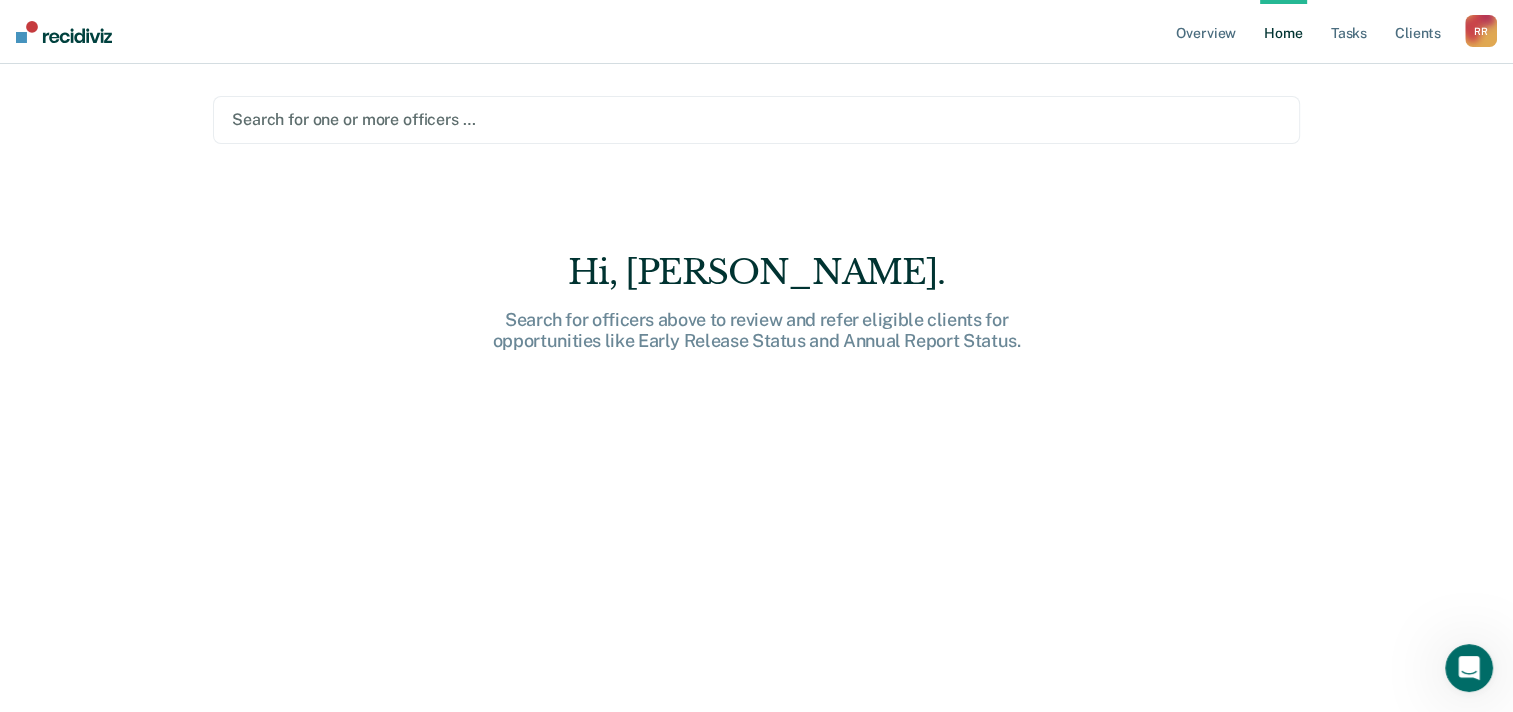 click at bounding box center [756, 119] 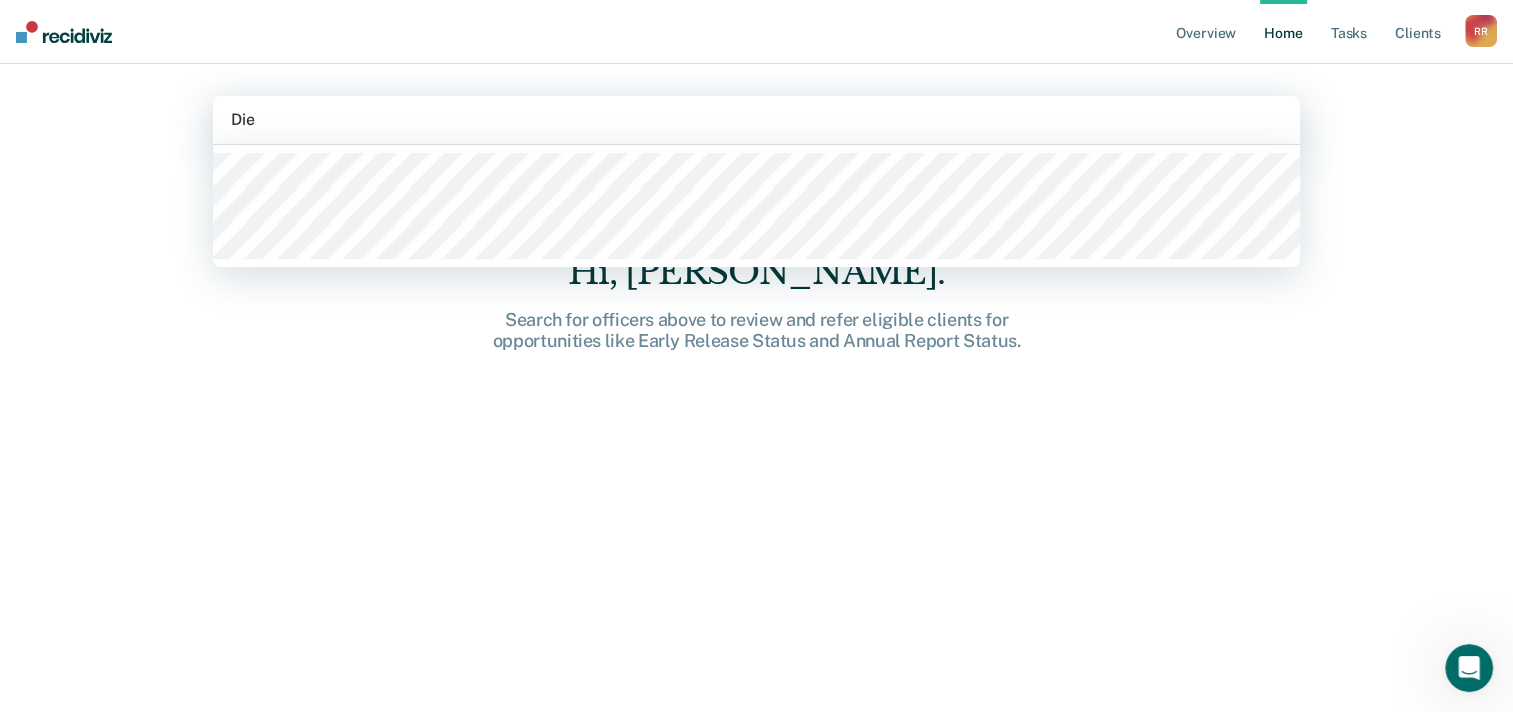 type on "Died" 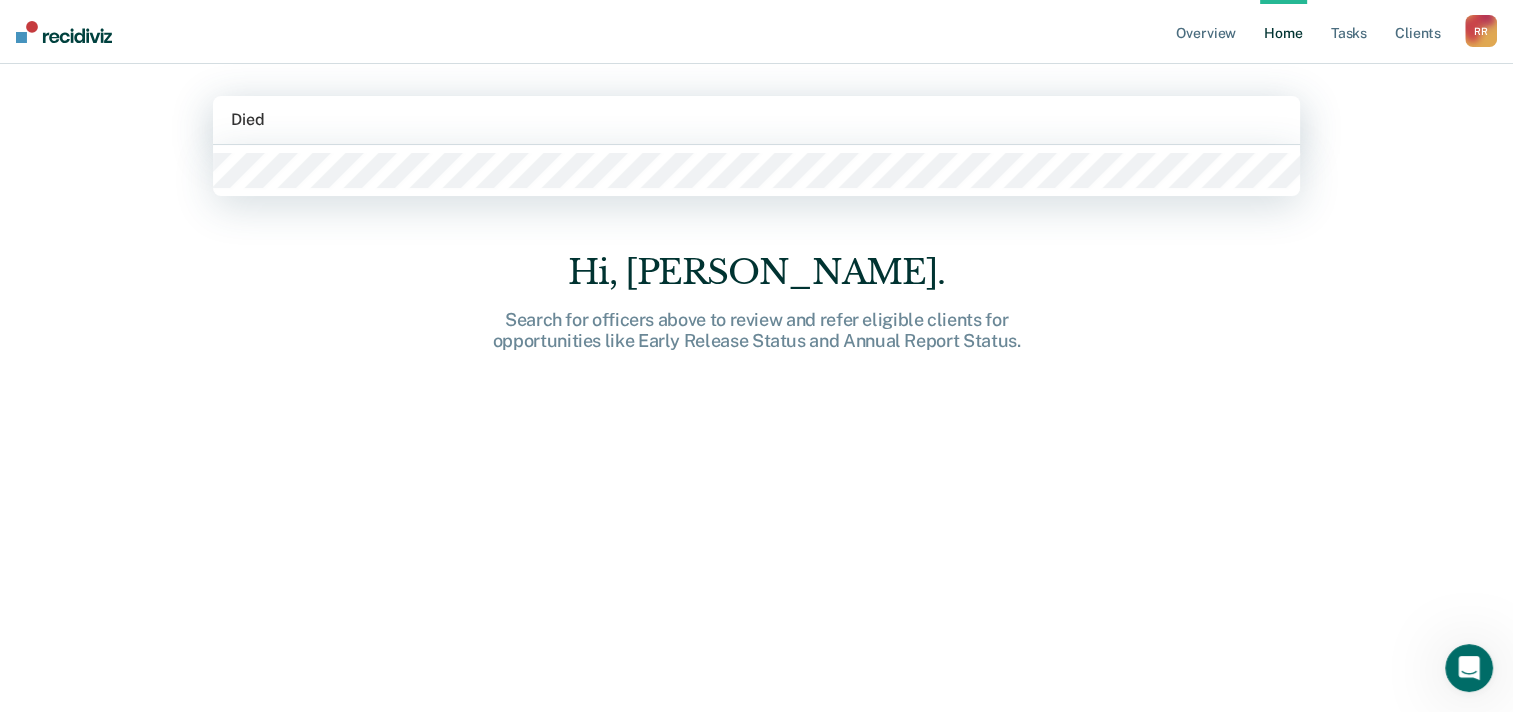 click at bounding box center [756, 170] 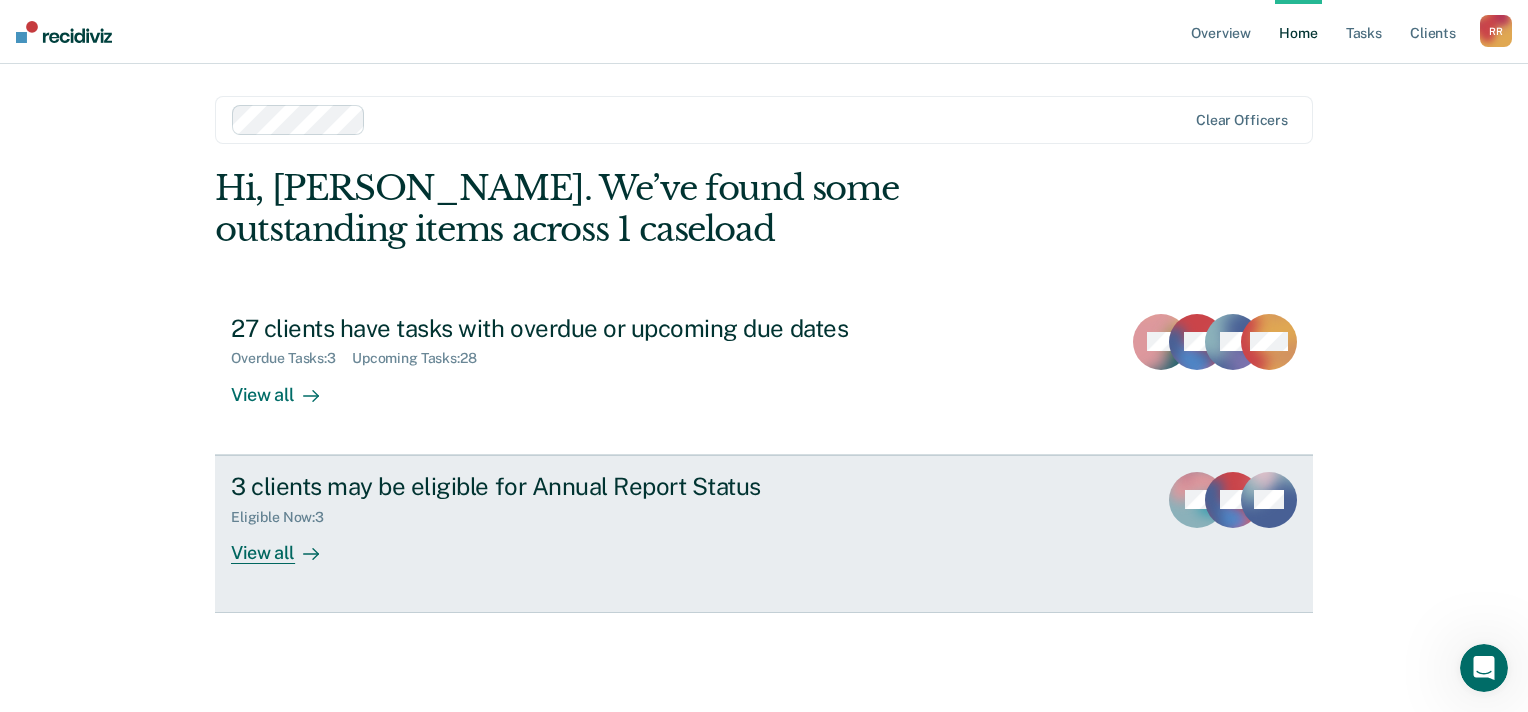 click at bounding box center (307, 552) 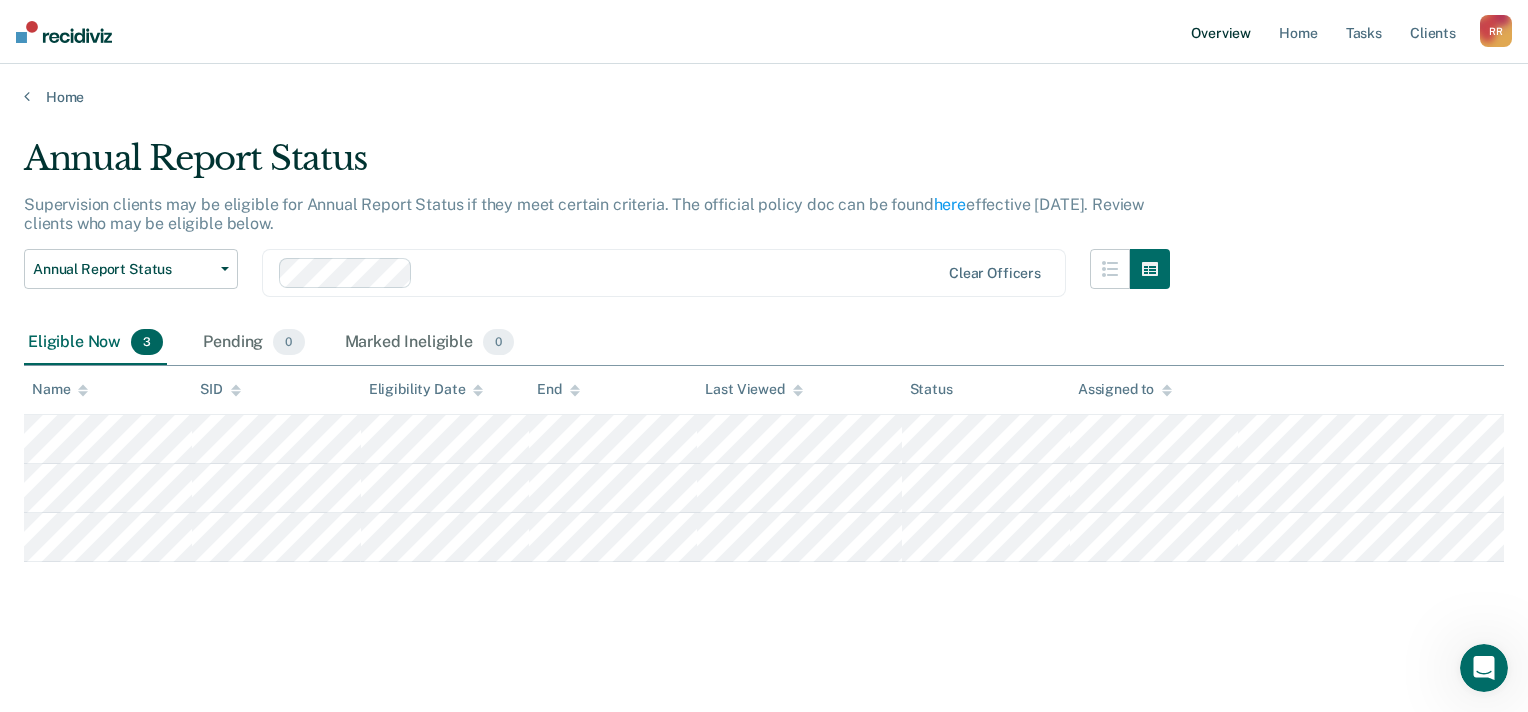 click on "Overview" at bounding box center (1221, 32) 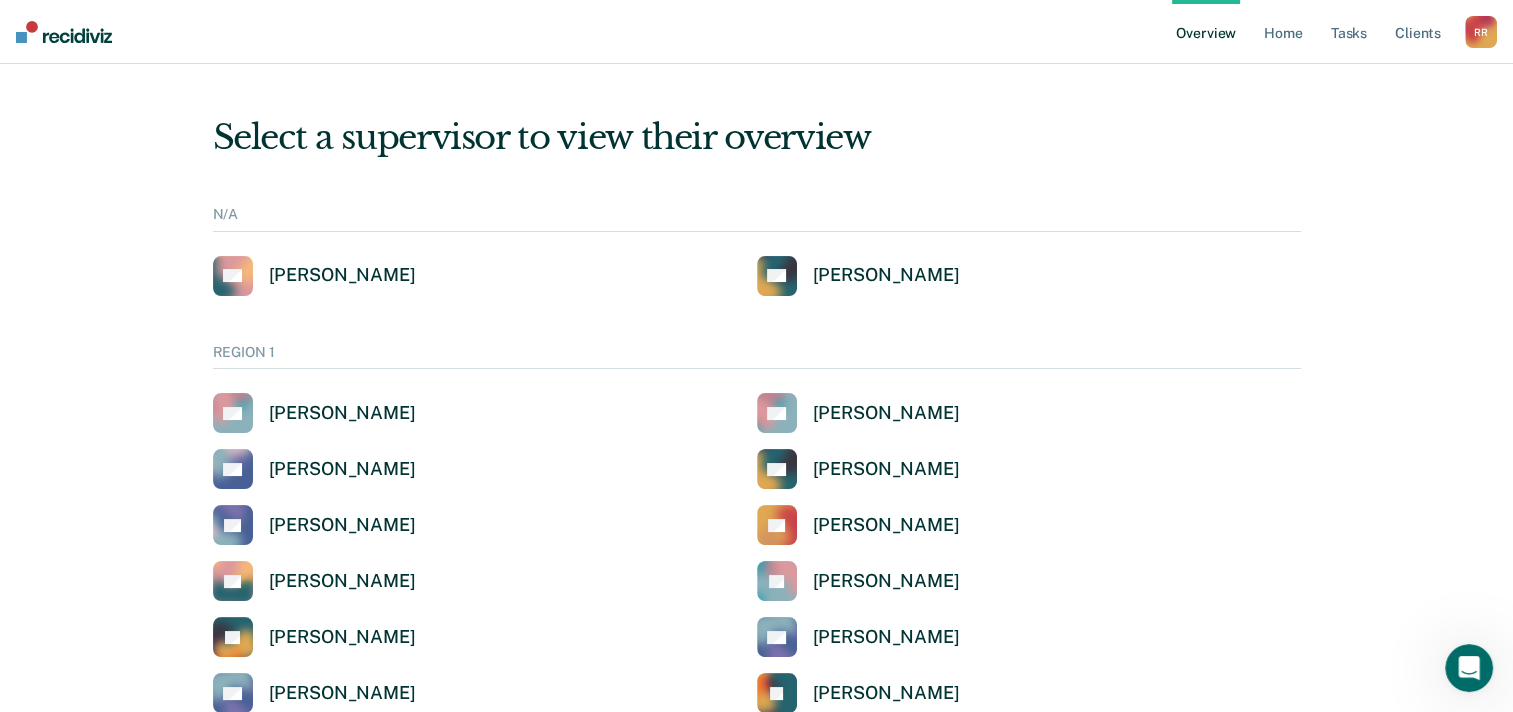 scroll, scrollTop: 0, scrollLeft: 0, axis: both 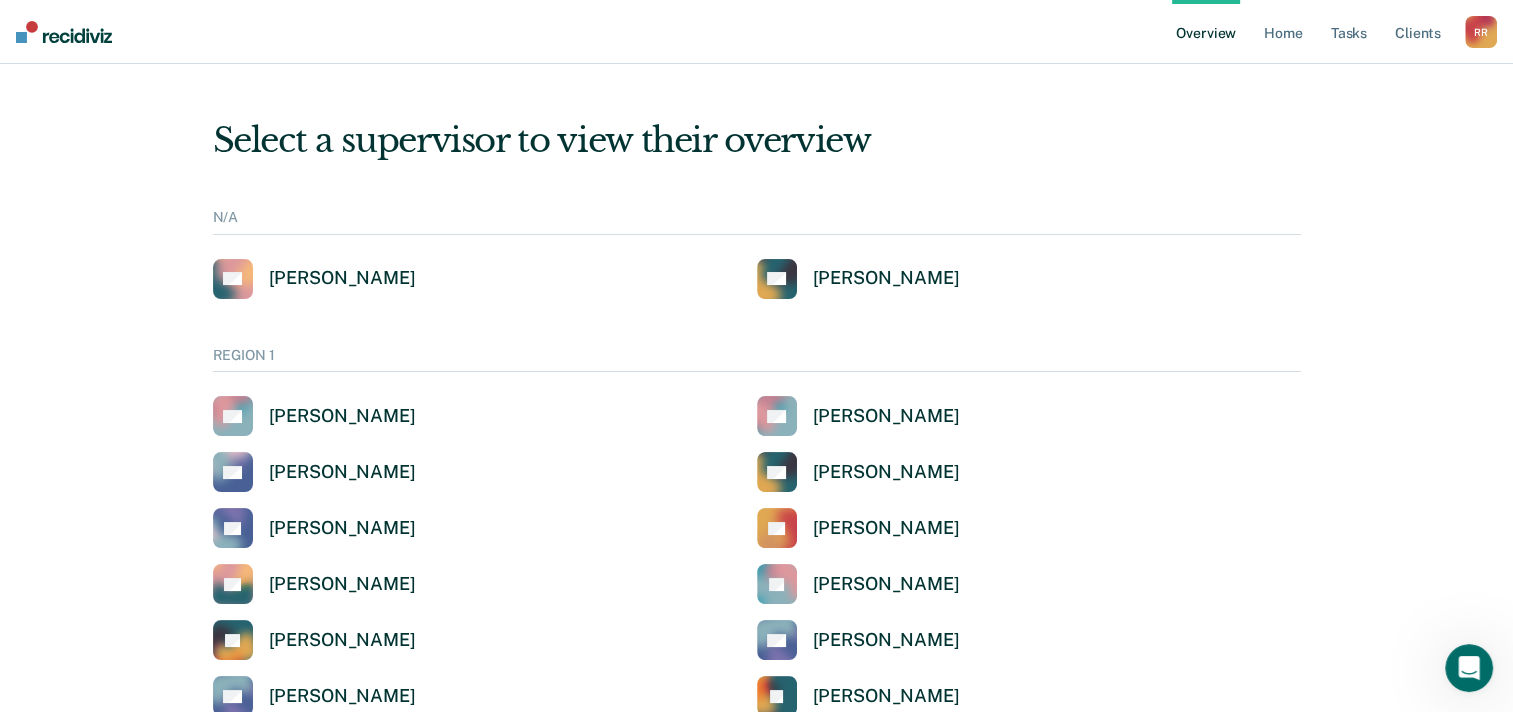 click on "R R" at bounding box center (1481, 32) 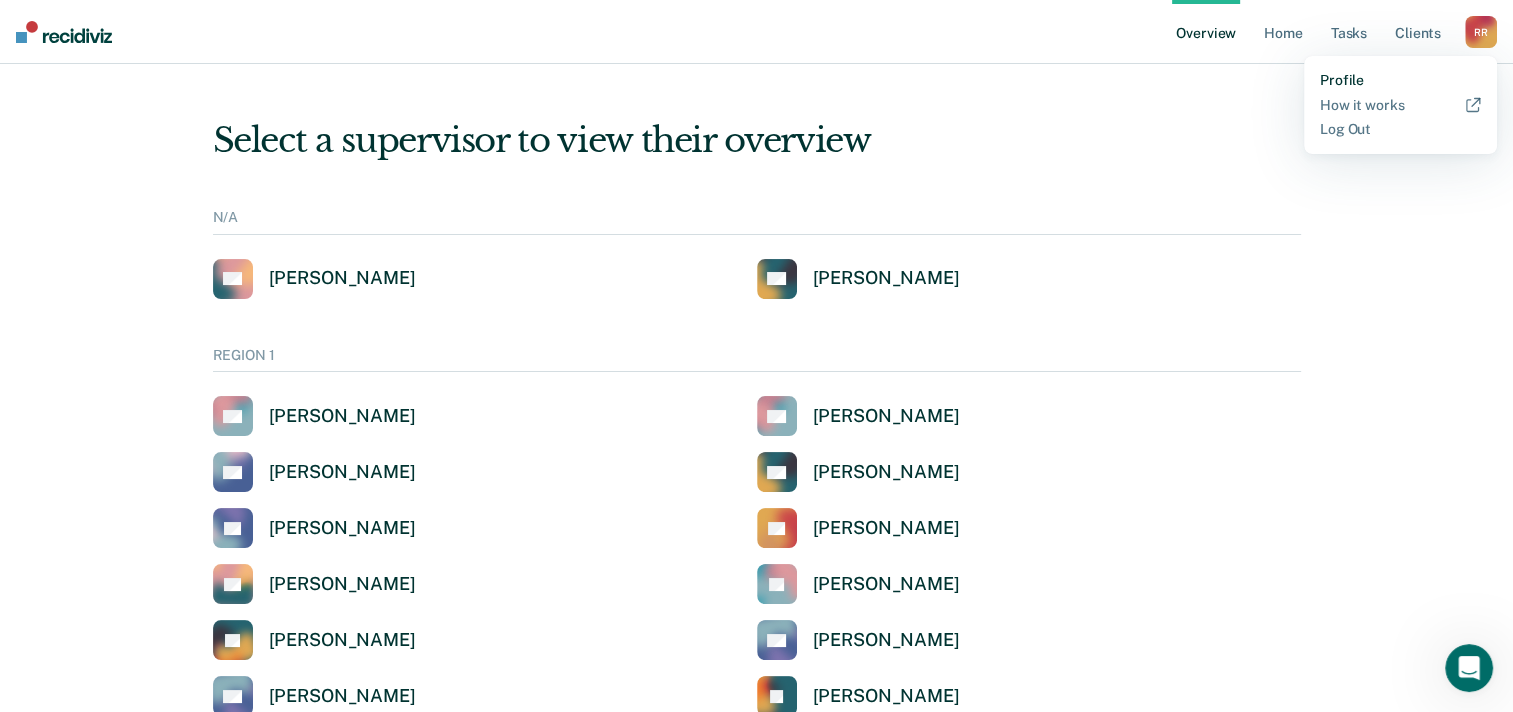 click on "Profile" at bounding box center [1400, 80] 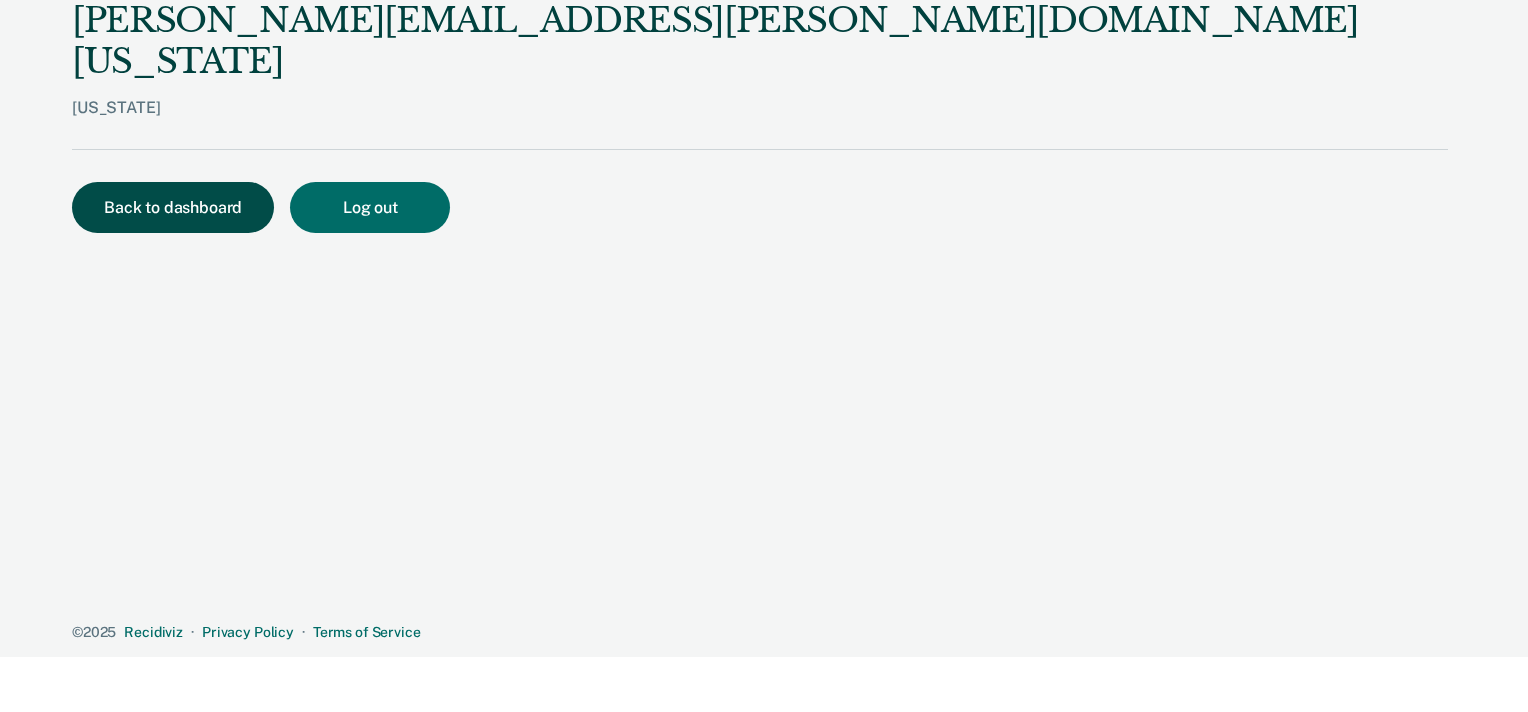 click on "Back to dashboard" at bounding box center (173, 207) 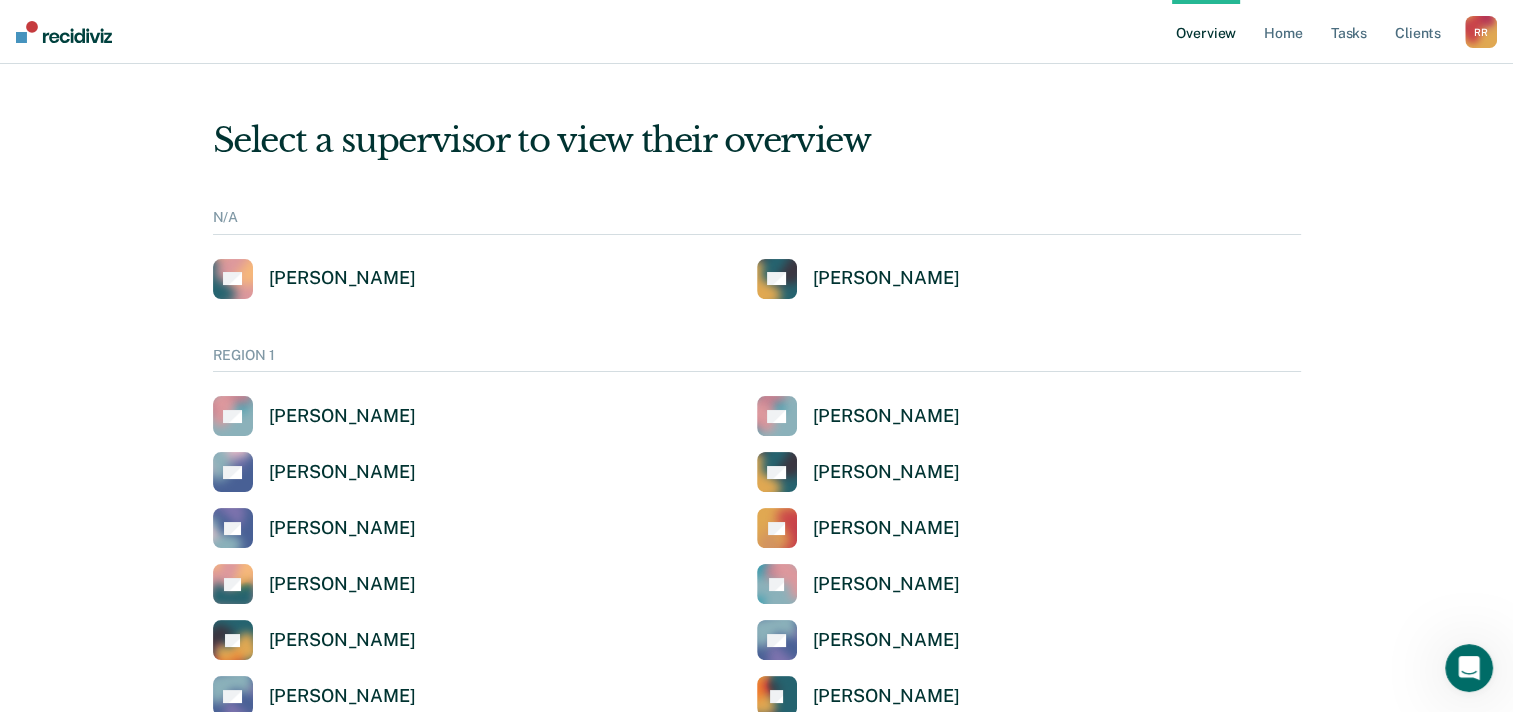 scroll, scrollTop: 0, scrollLeft: 0, axis: both 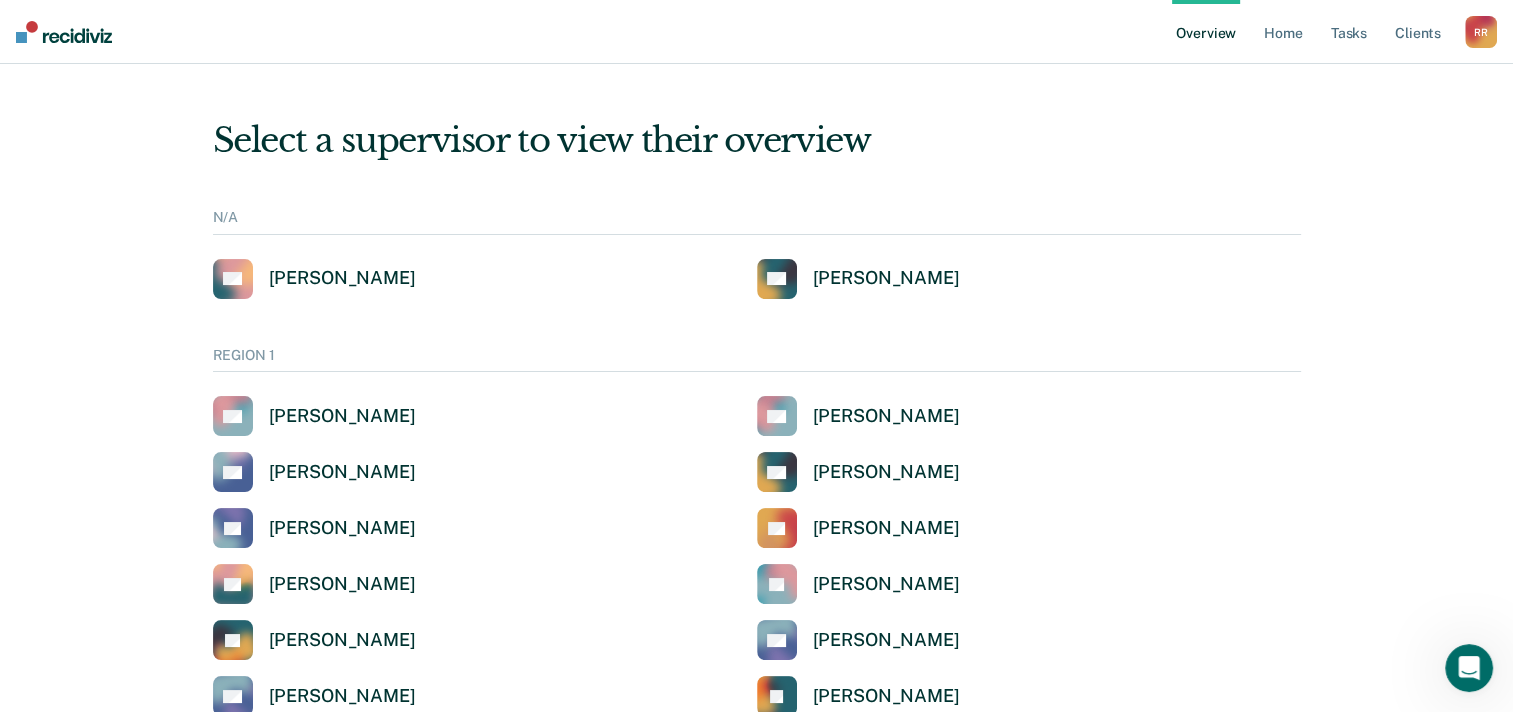 click on "R R" at bounding box center (1481, 32) 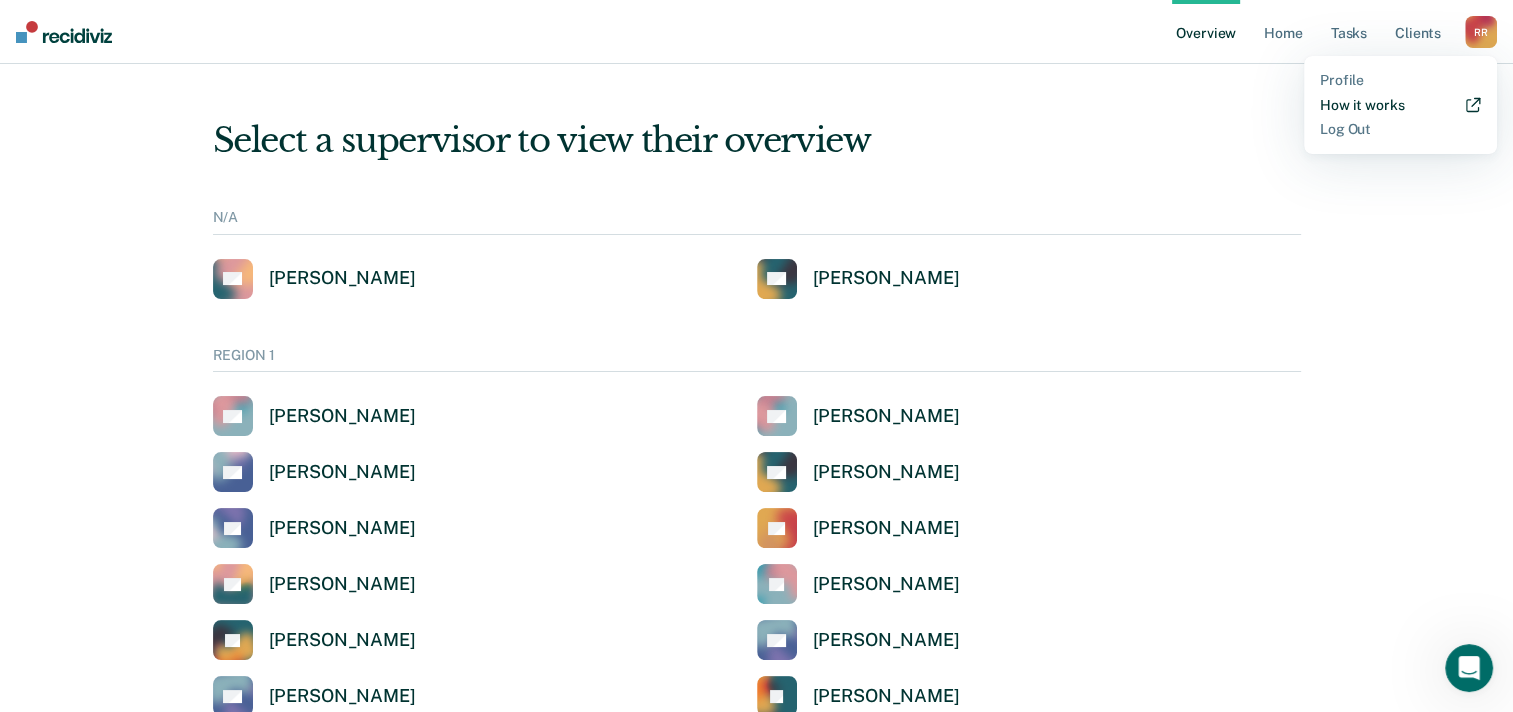 click on "How it works" at bounding box center [1400, 105] 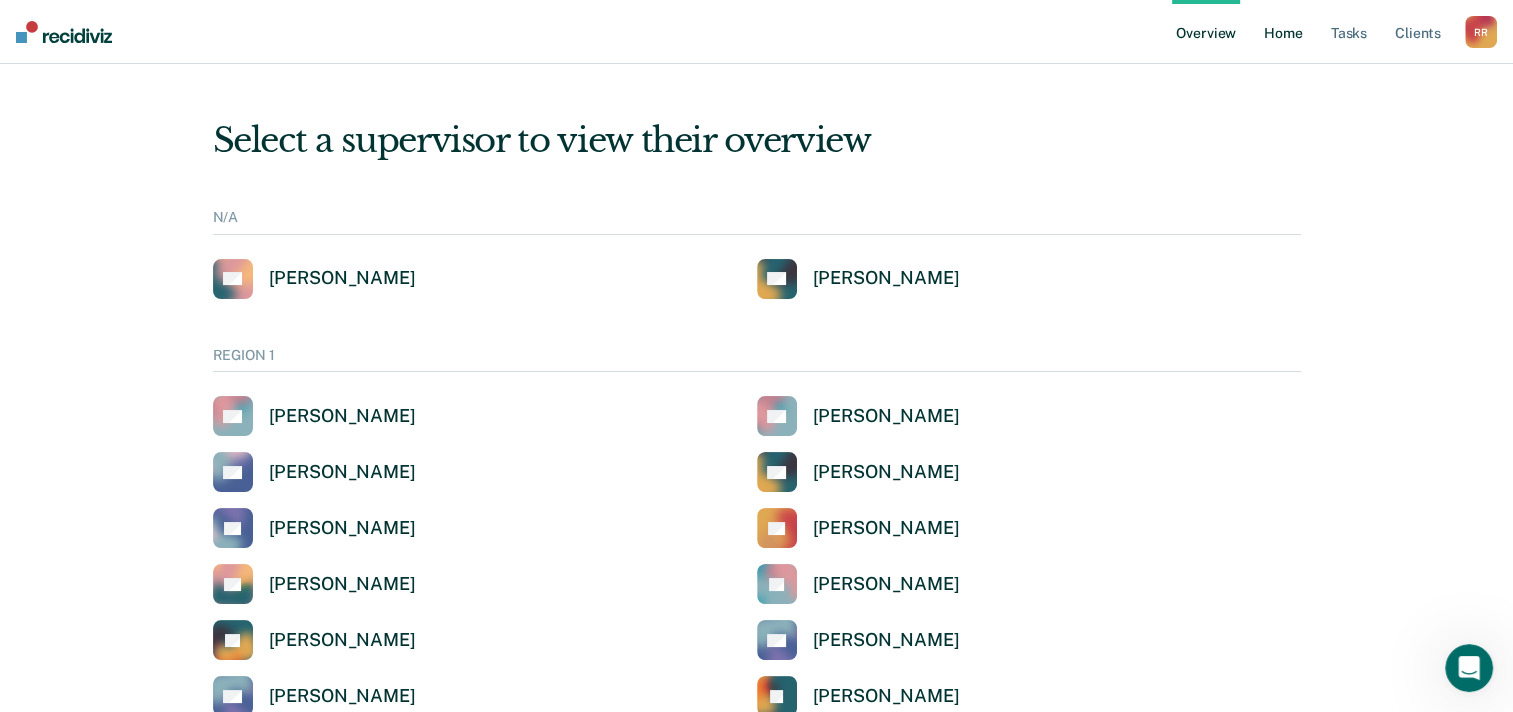 click on "Home" at bounding box center [1283, 32] 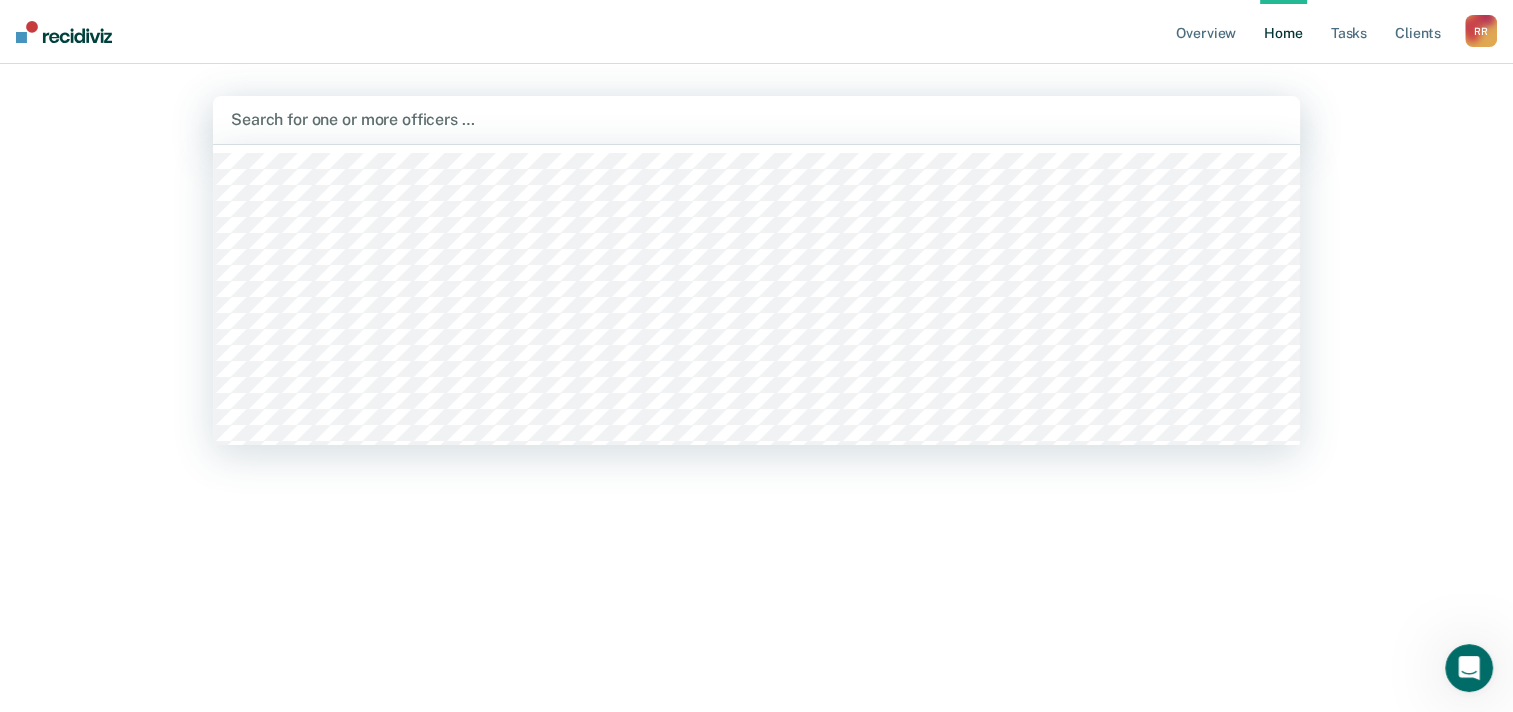 click at bounding box center (756, 119) 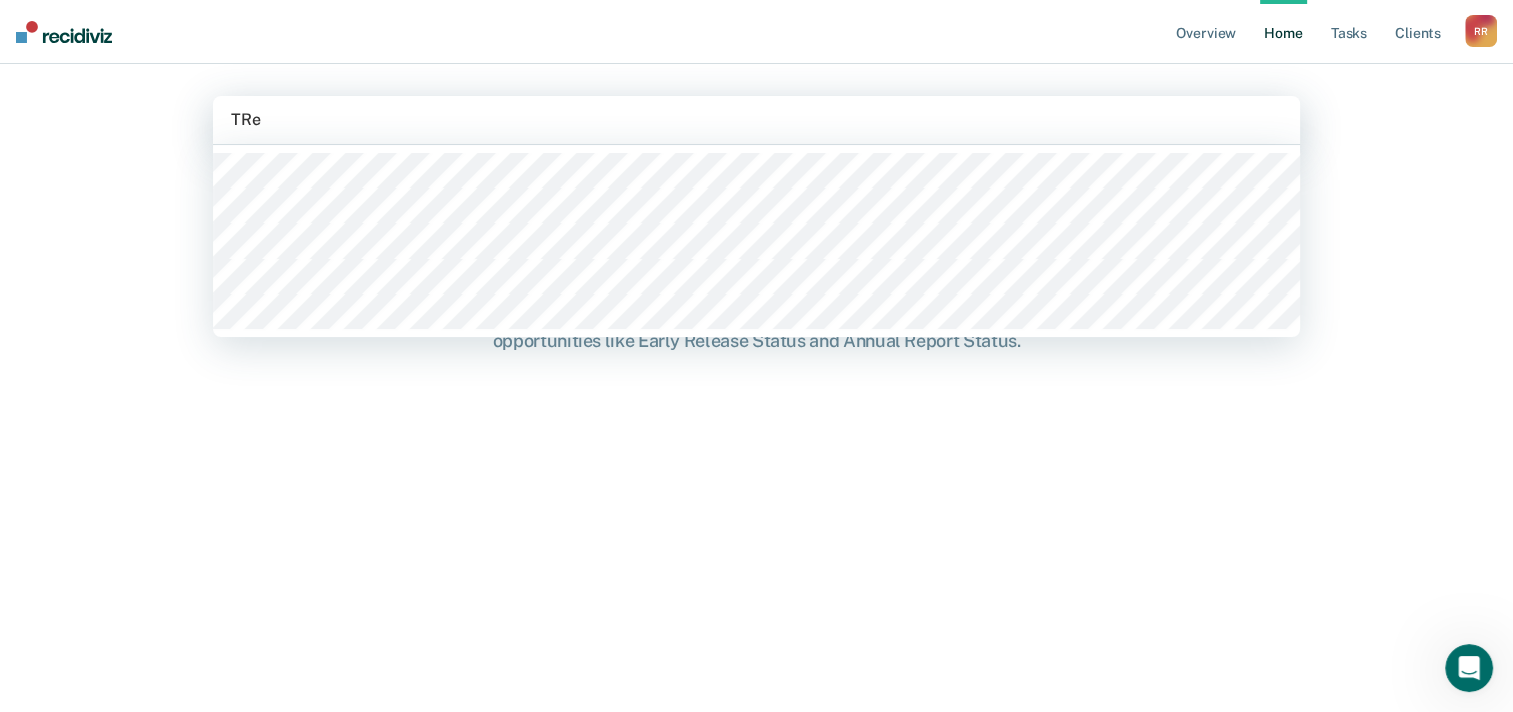 type on "TReb" 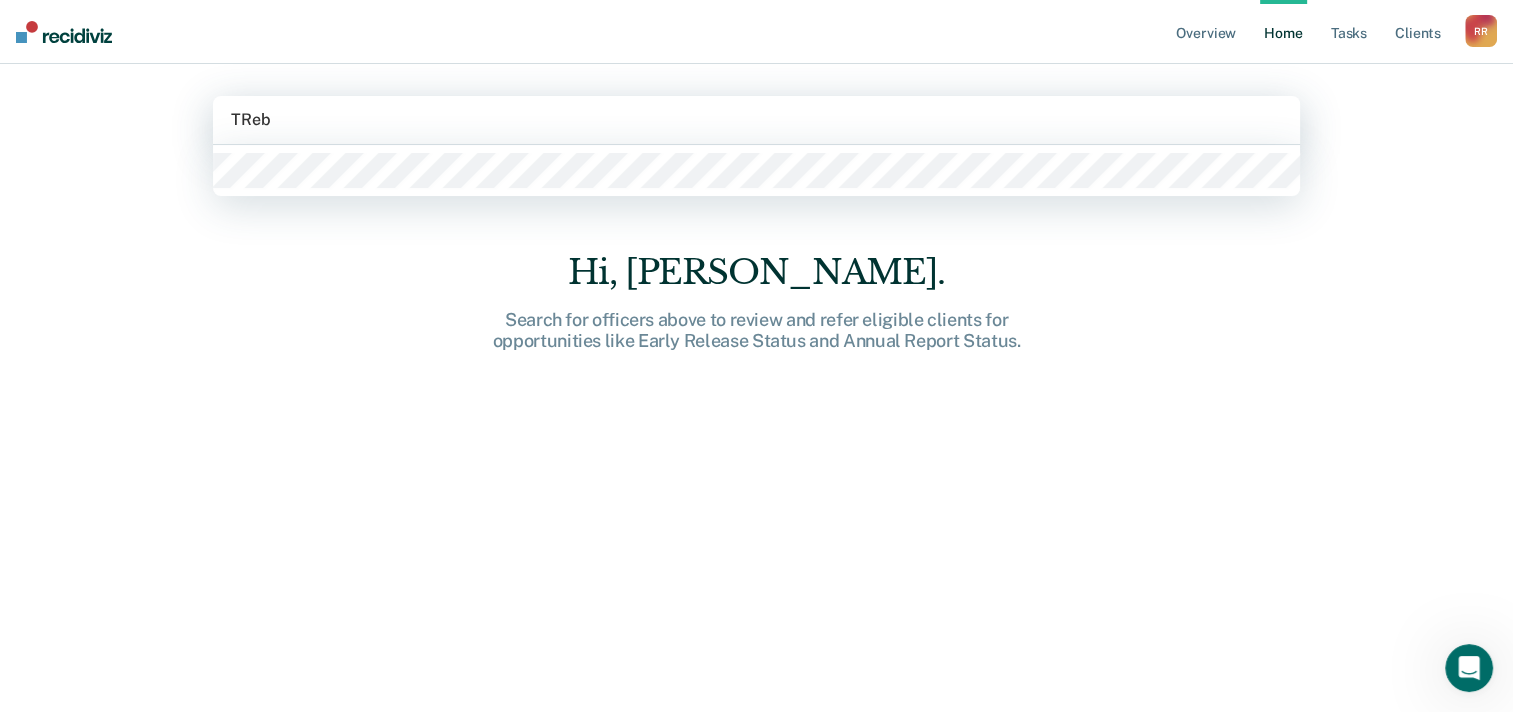 type 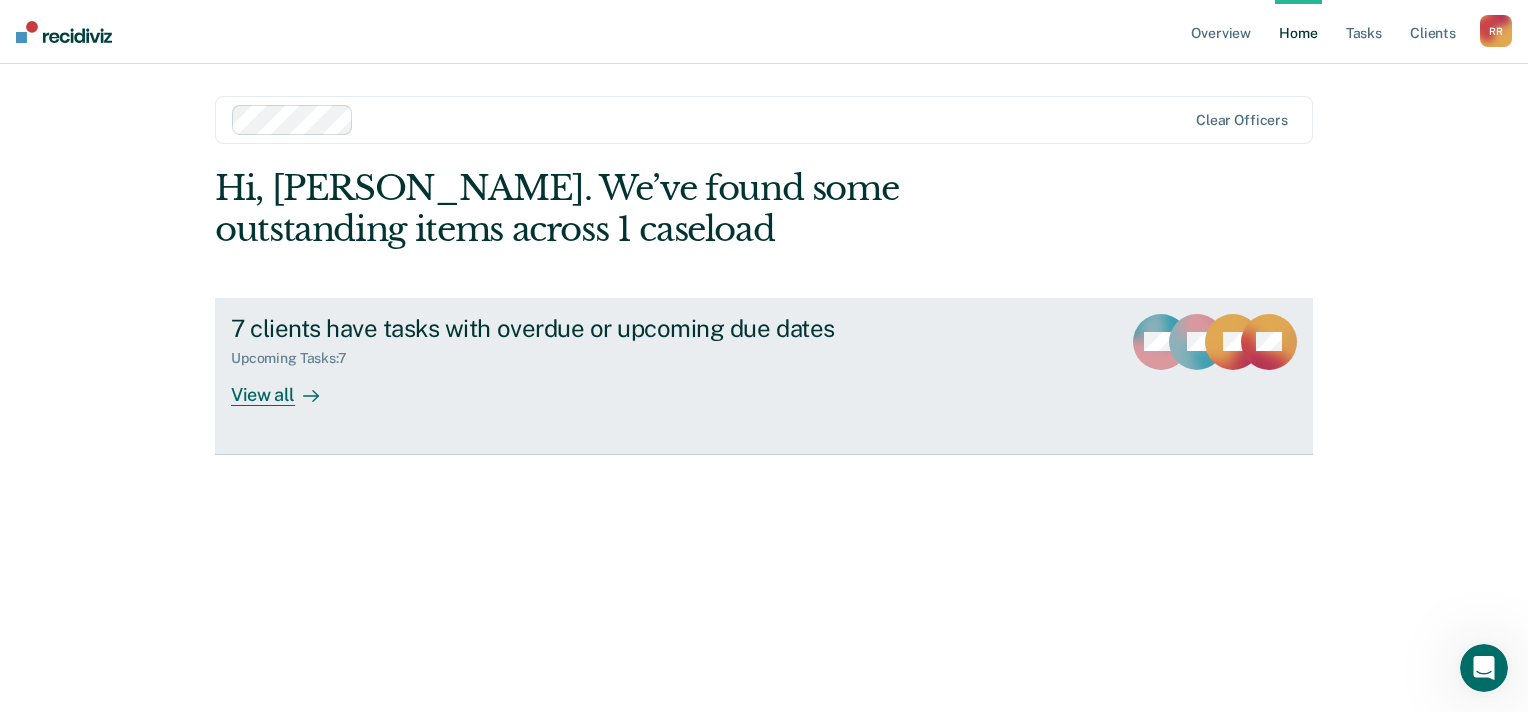 click on "View all" at bounding box center (287, 386) 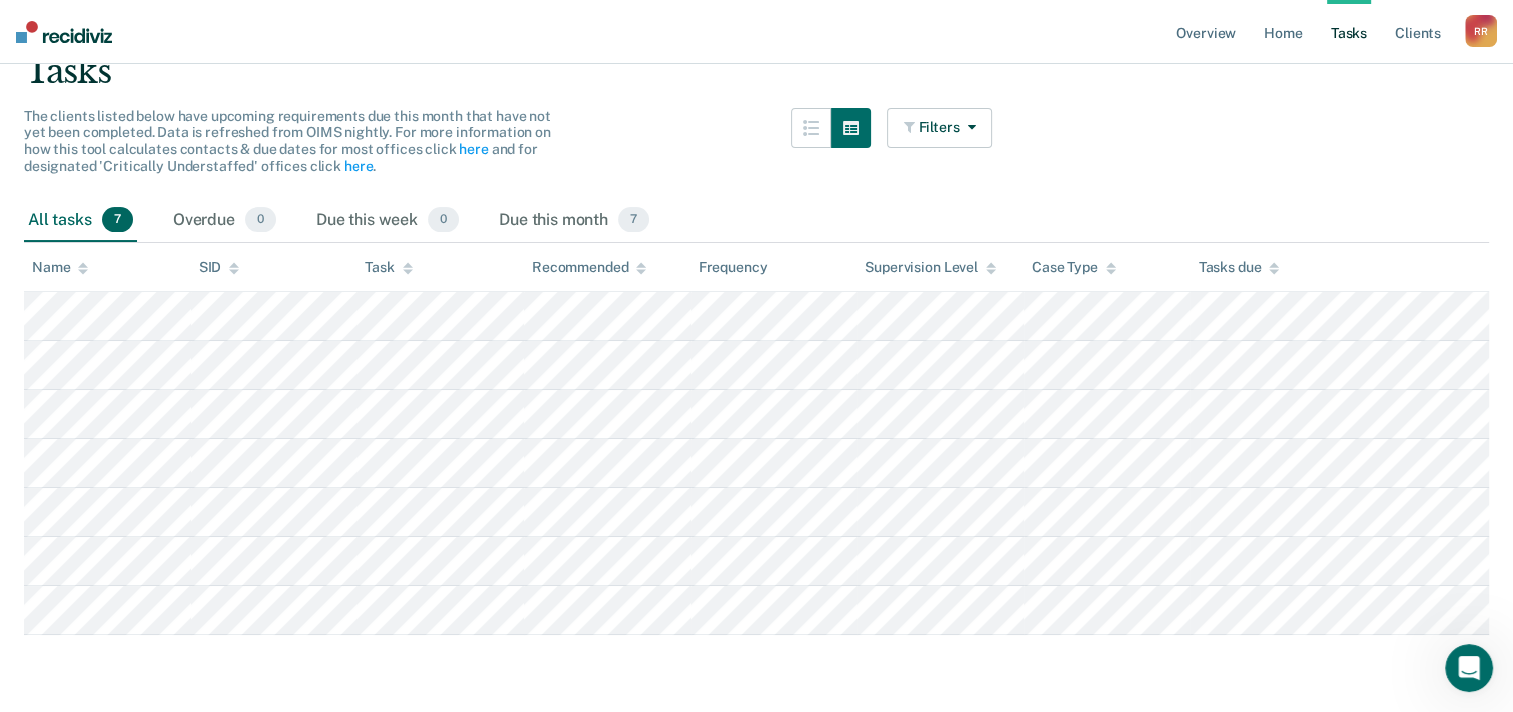 scroll, scrollTop: 160, scrollLeft: 0, axis: vertical 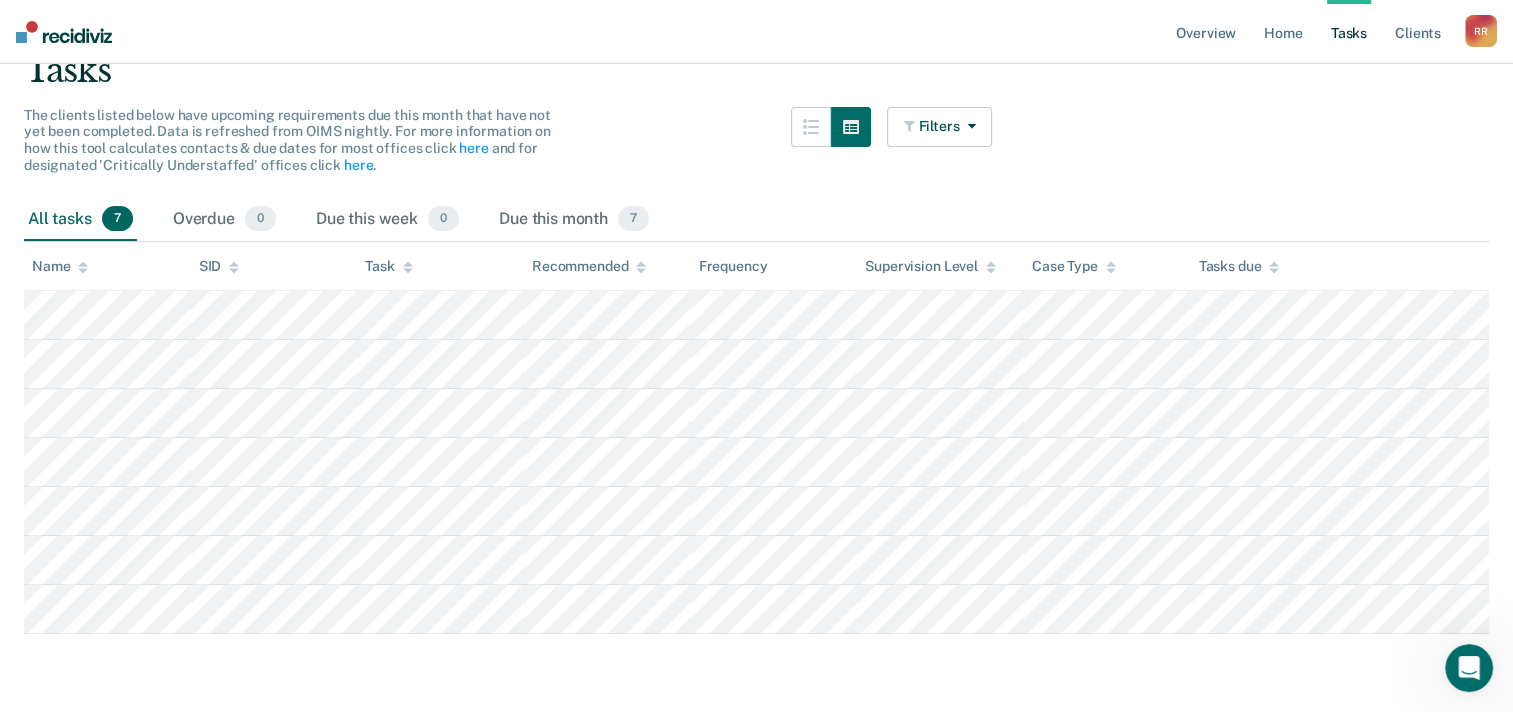 click on "Name" at bounding box center (60, 266) 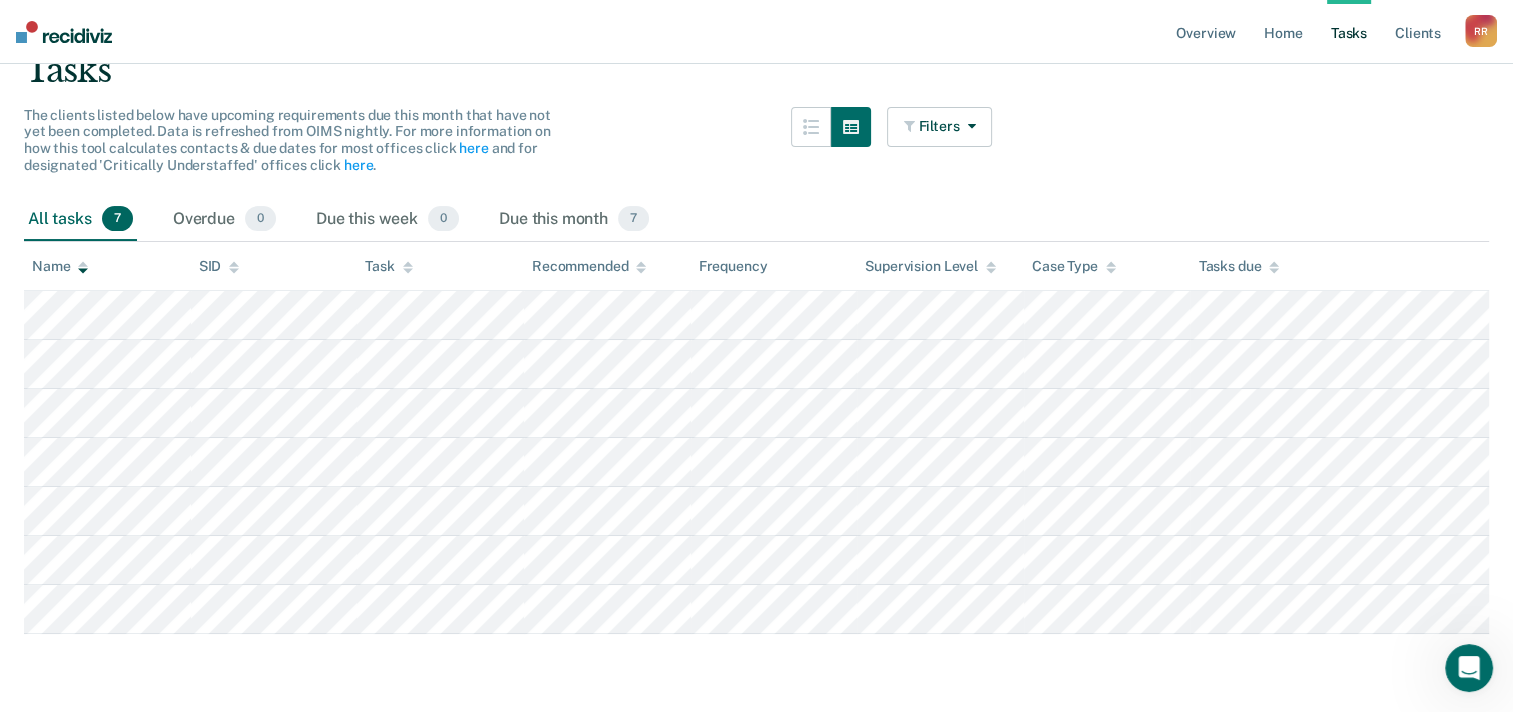 scroll, scrollTop: 0, scrollLeft: 0, axis: both 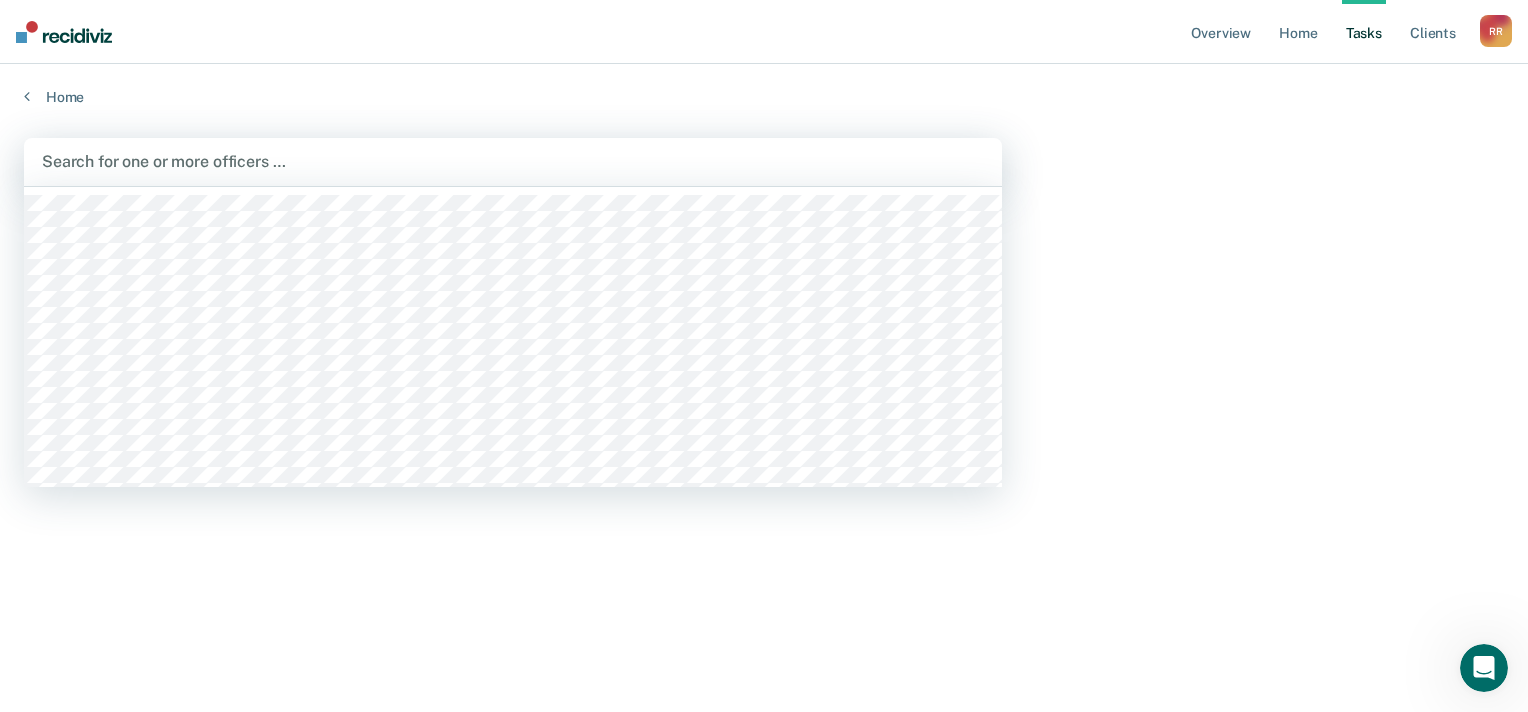 click at bounding box center (513, 161) 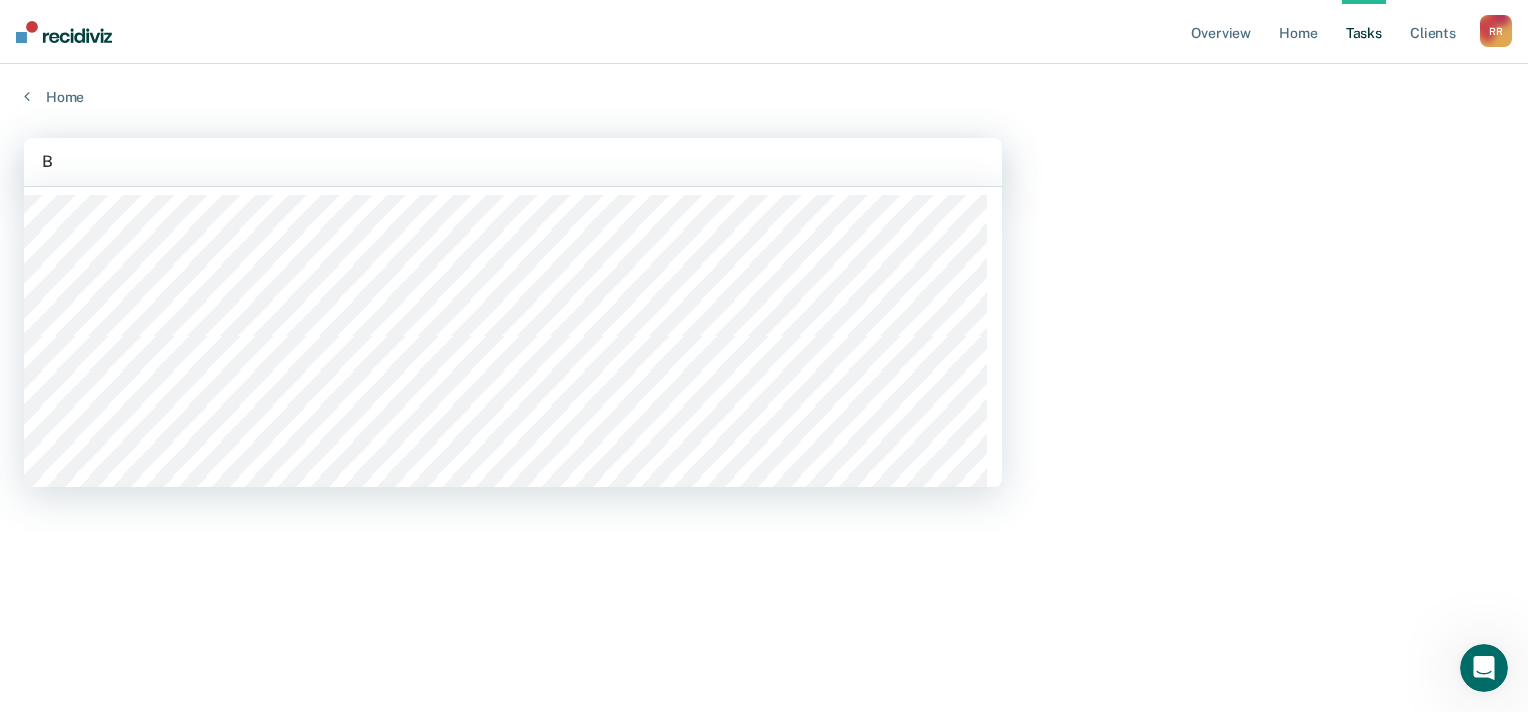 type on "Bi" 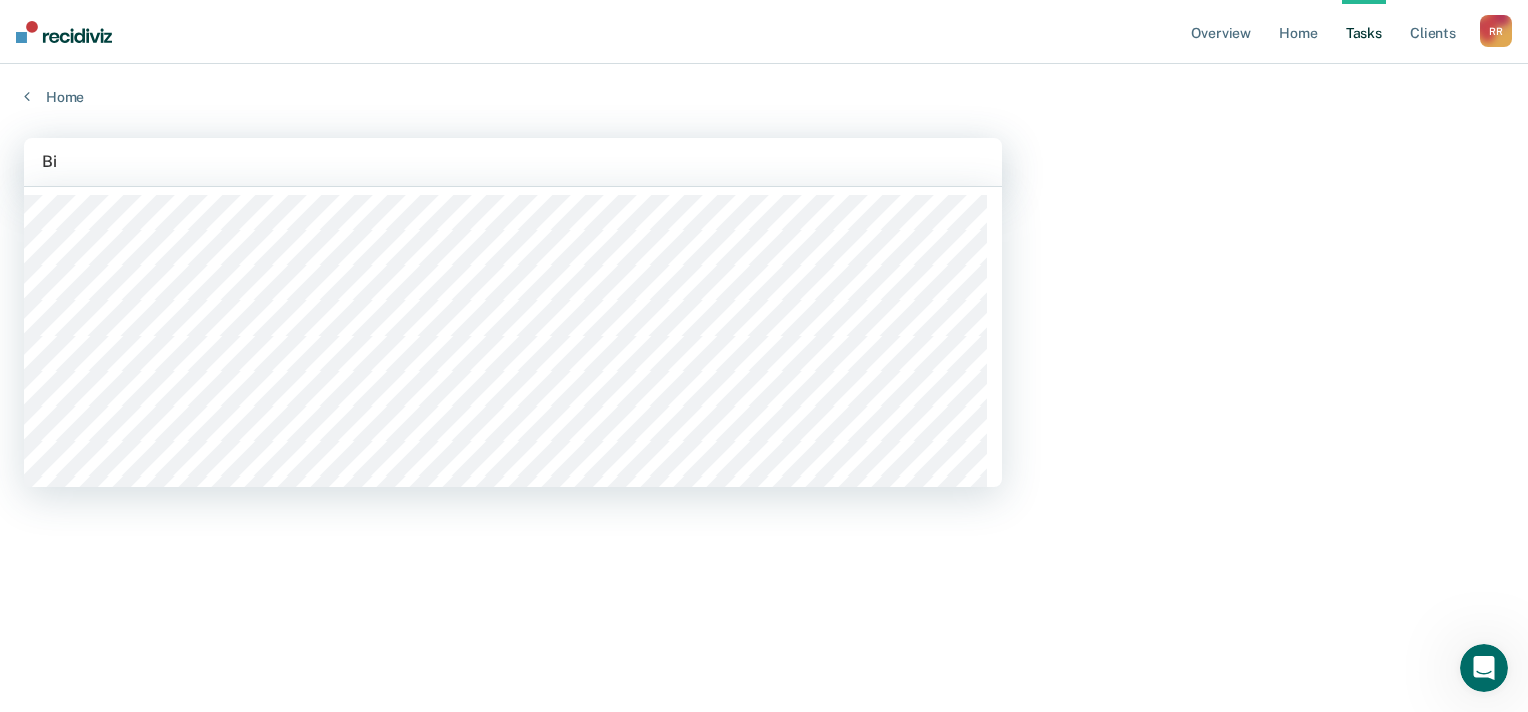 type 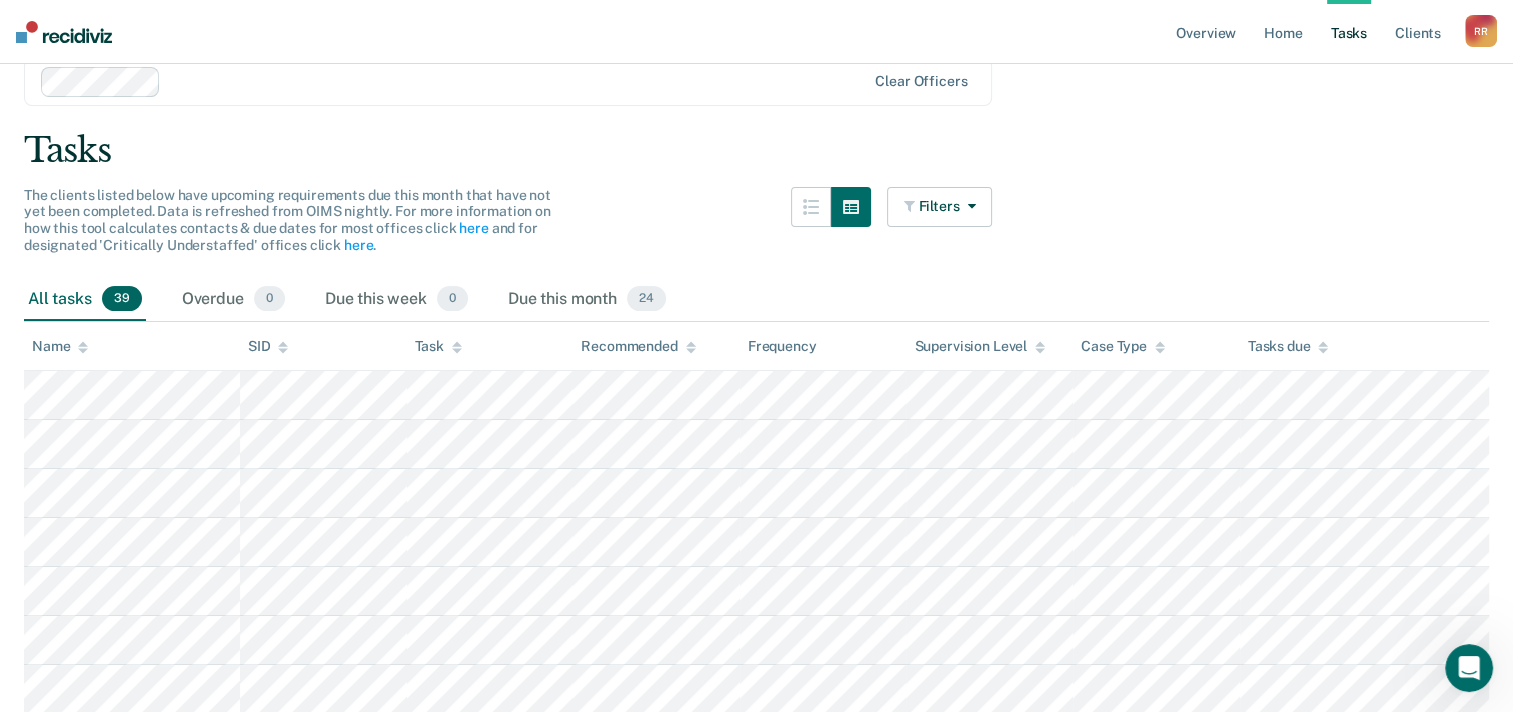 scroll, scrollTop: 0, scrollLeft: 0, axis: both 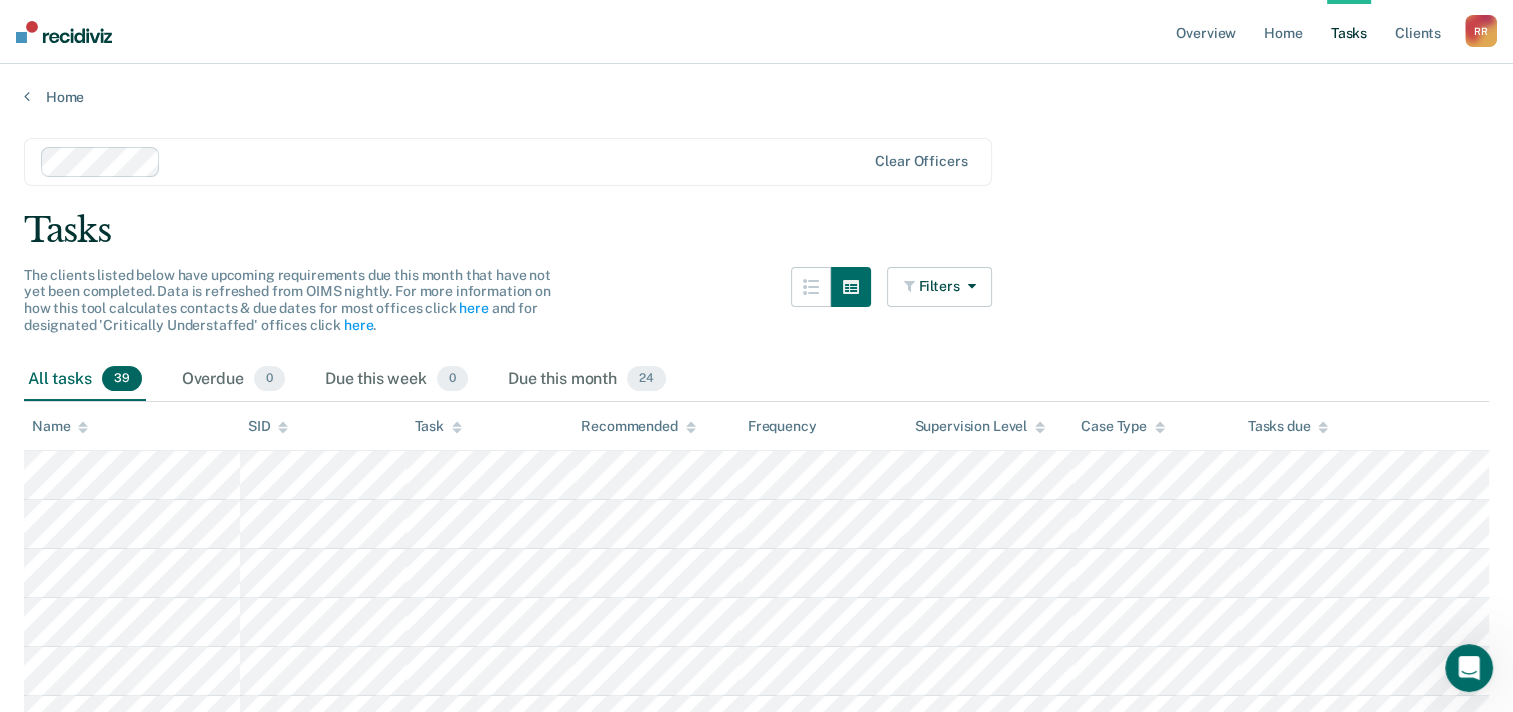 click on "All tasks 39" at bounding box center (85, 380) 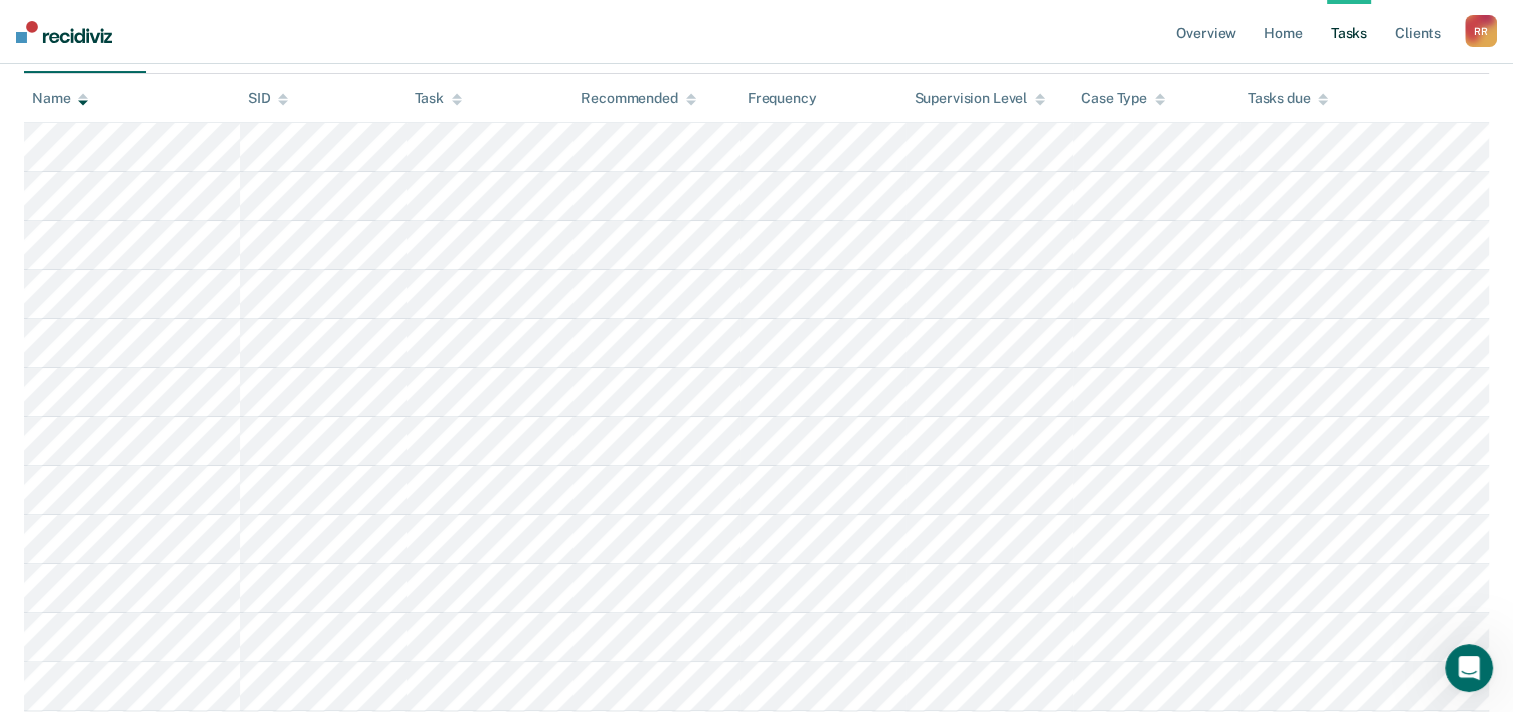 scroll, scrollTop: 0, scrollLeft: 0, axis: both 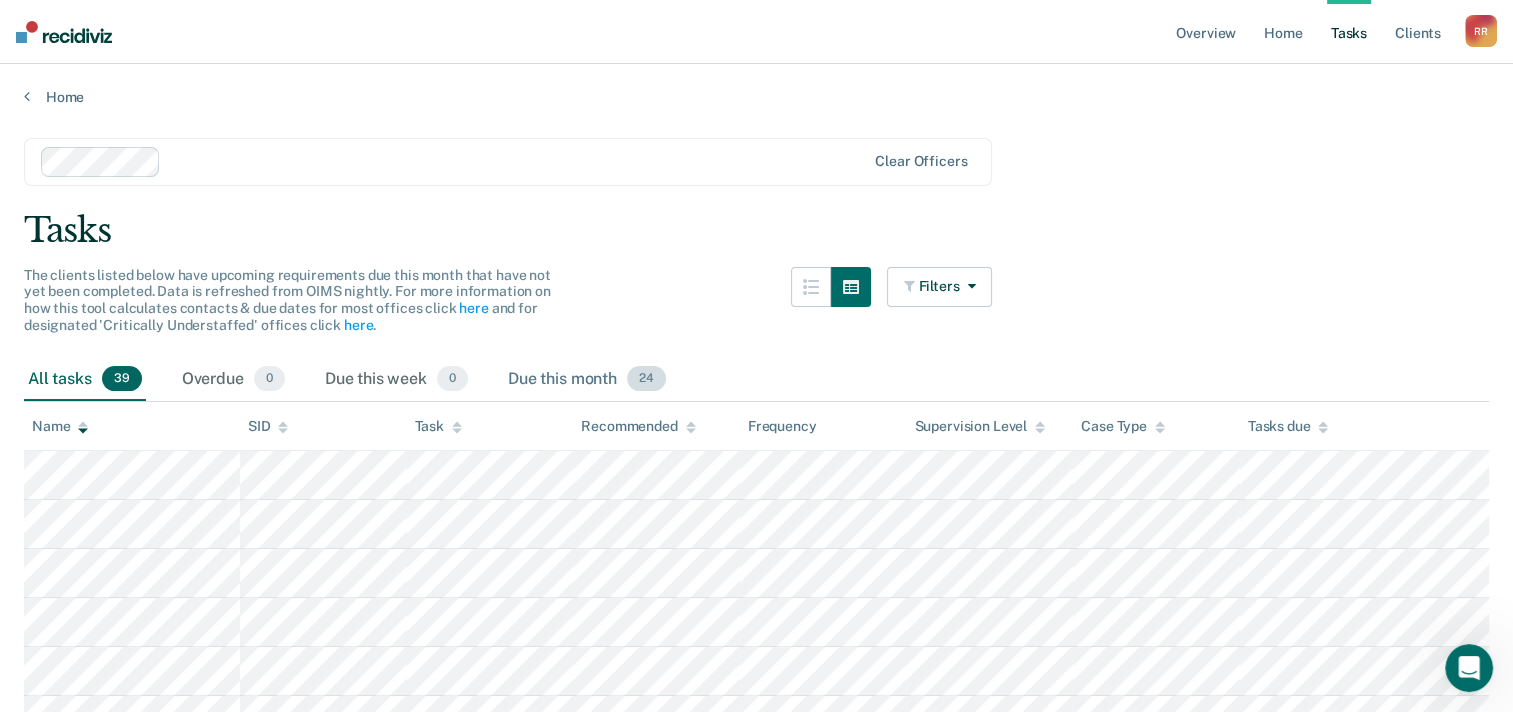 click on "Due this month 24" at bounding box center [587, 380] 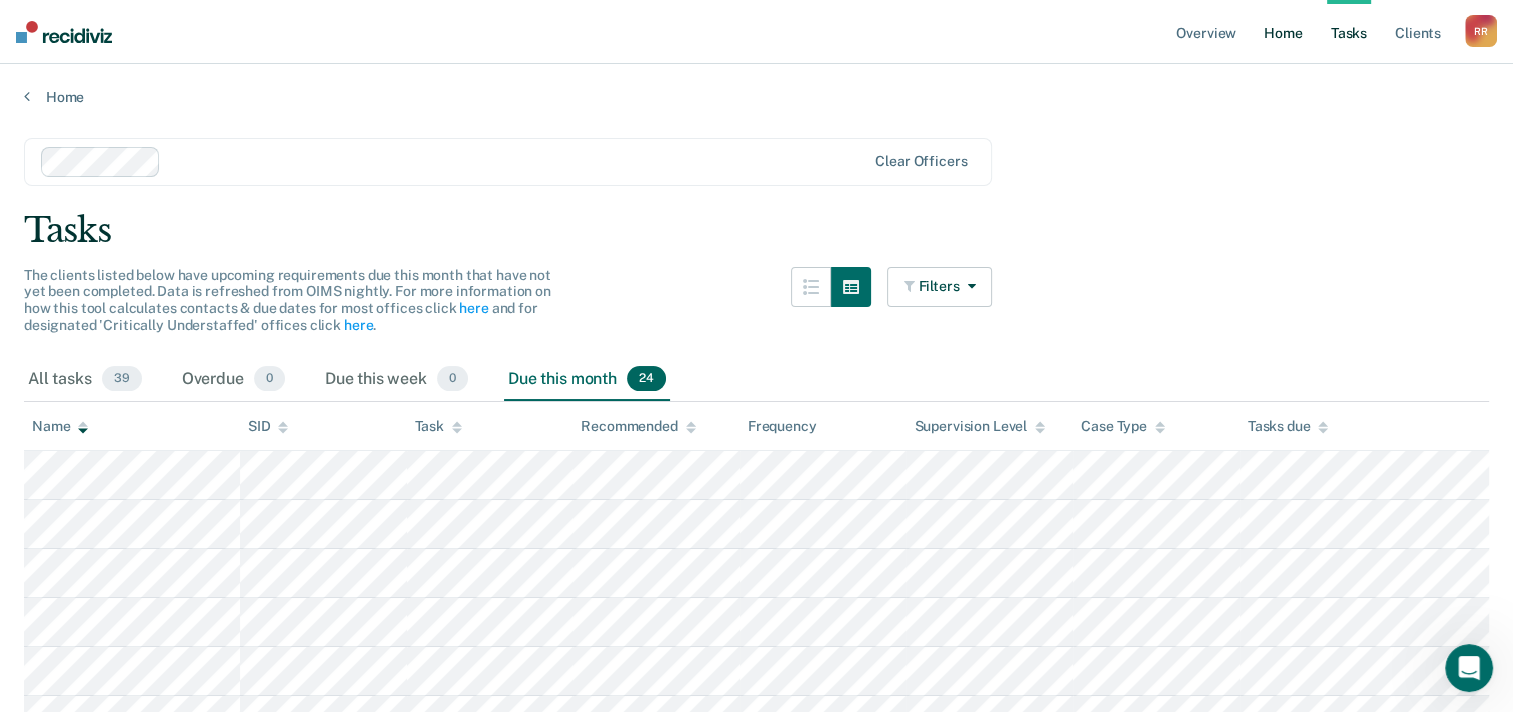 click on "Home" at bounding box center (1283, 32) 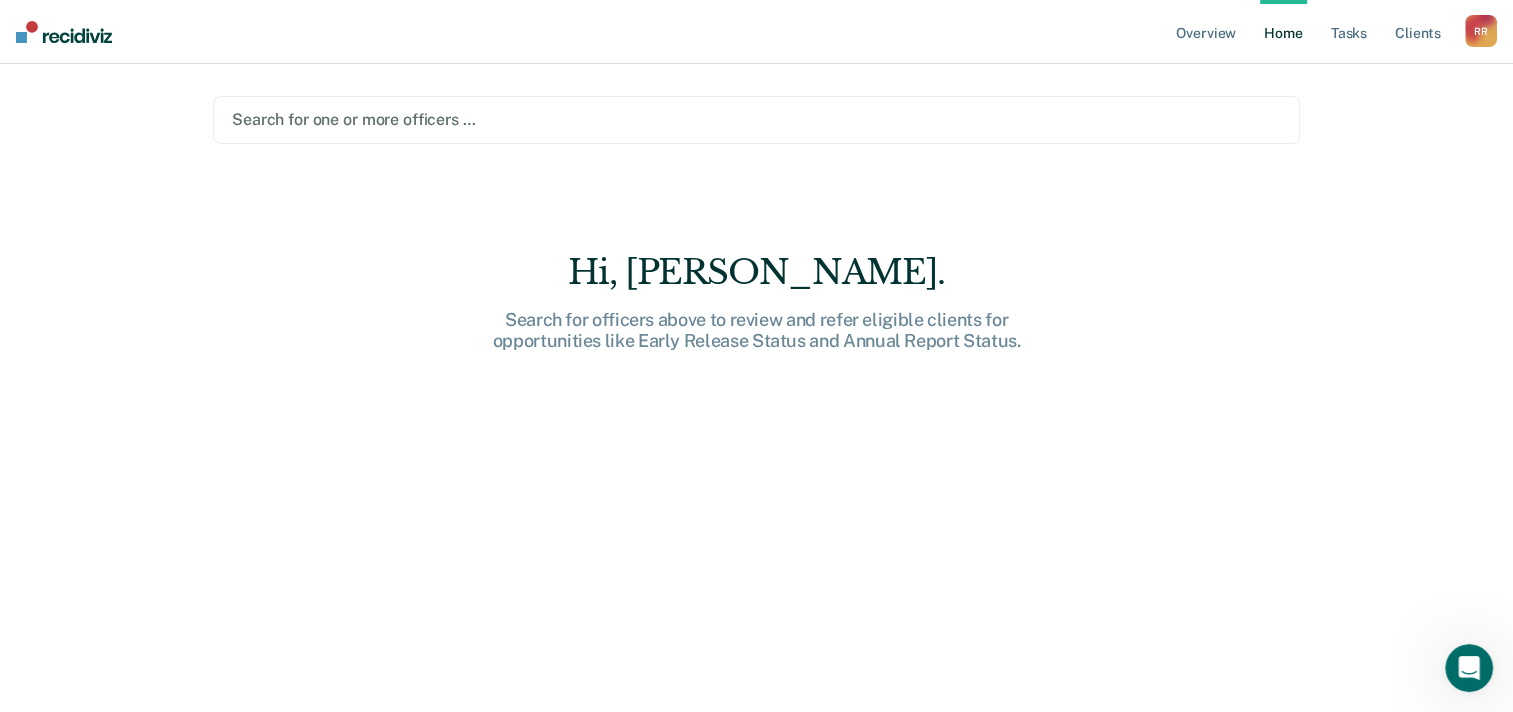 click at bounding box center [756, 119] 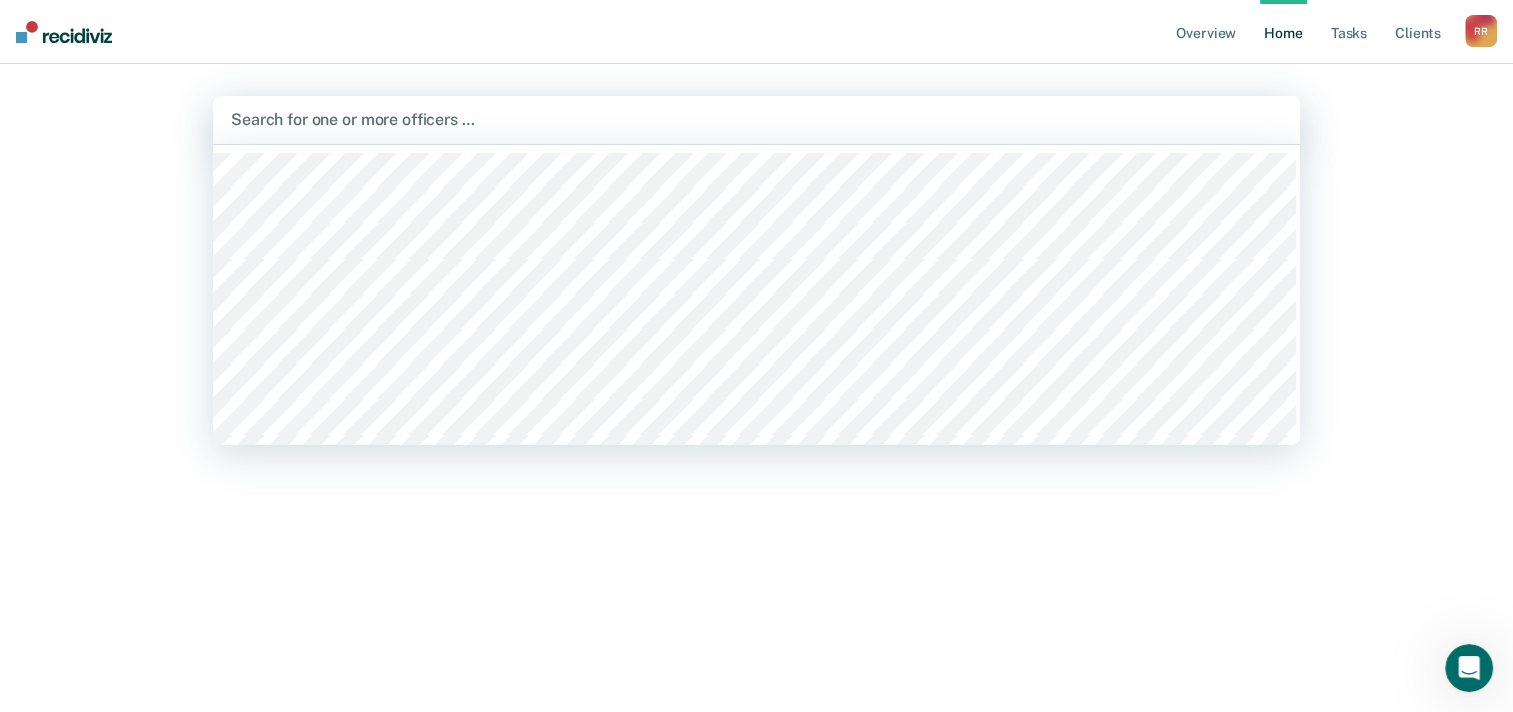 click on "Home" at bounding box center (1283, 32) 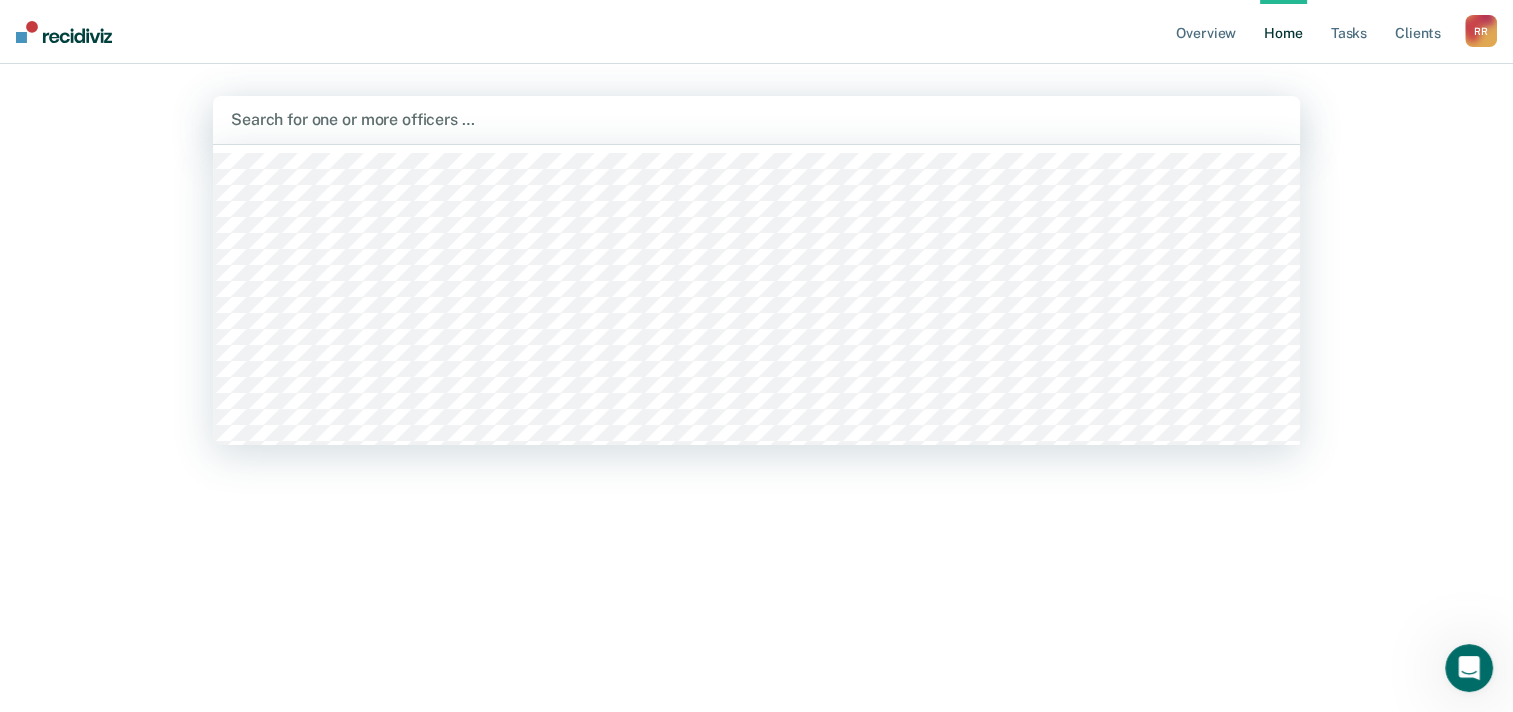click at bounding box center (756, 119) 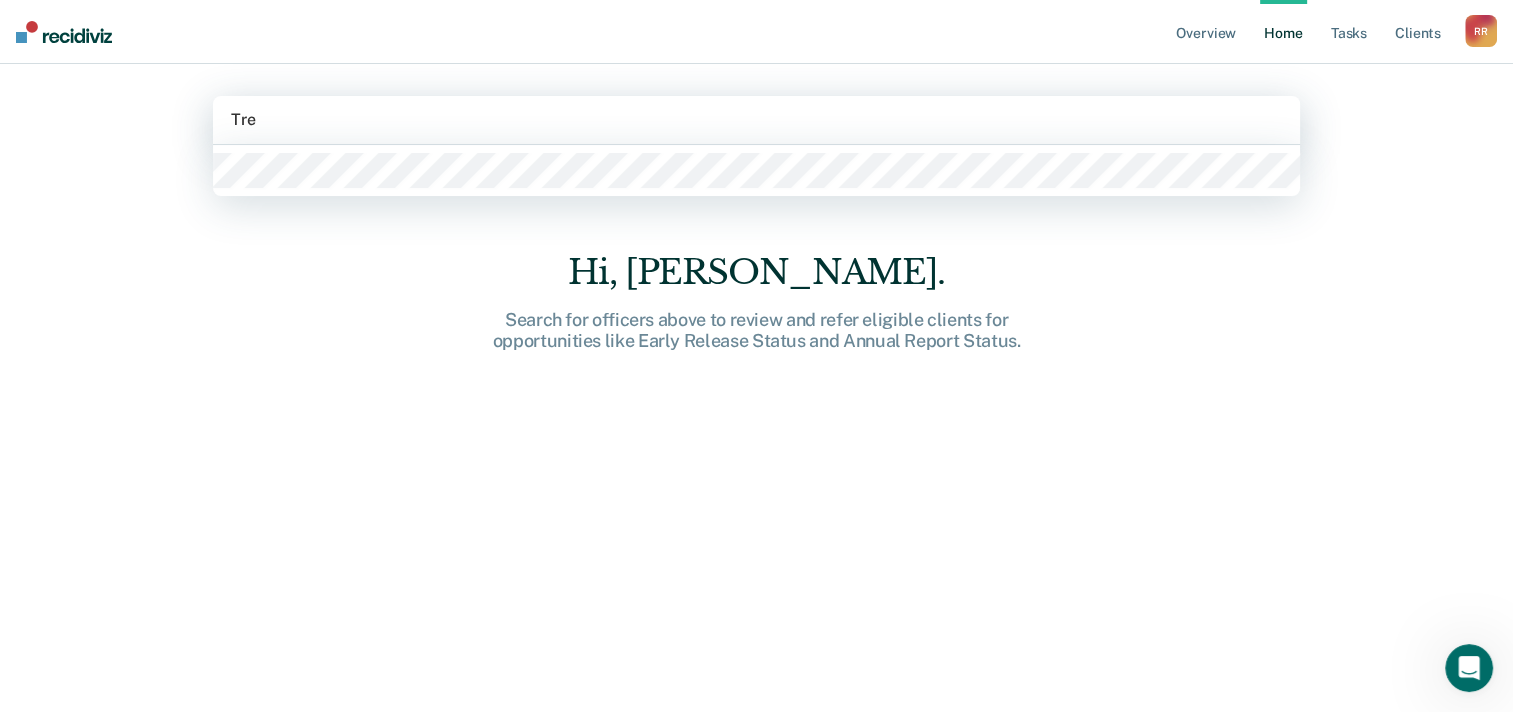 type on "Treb" 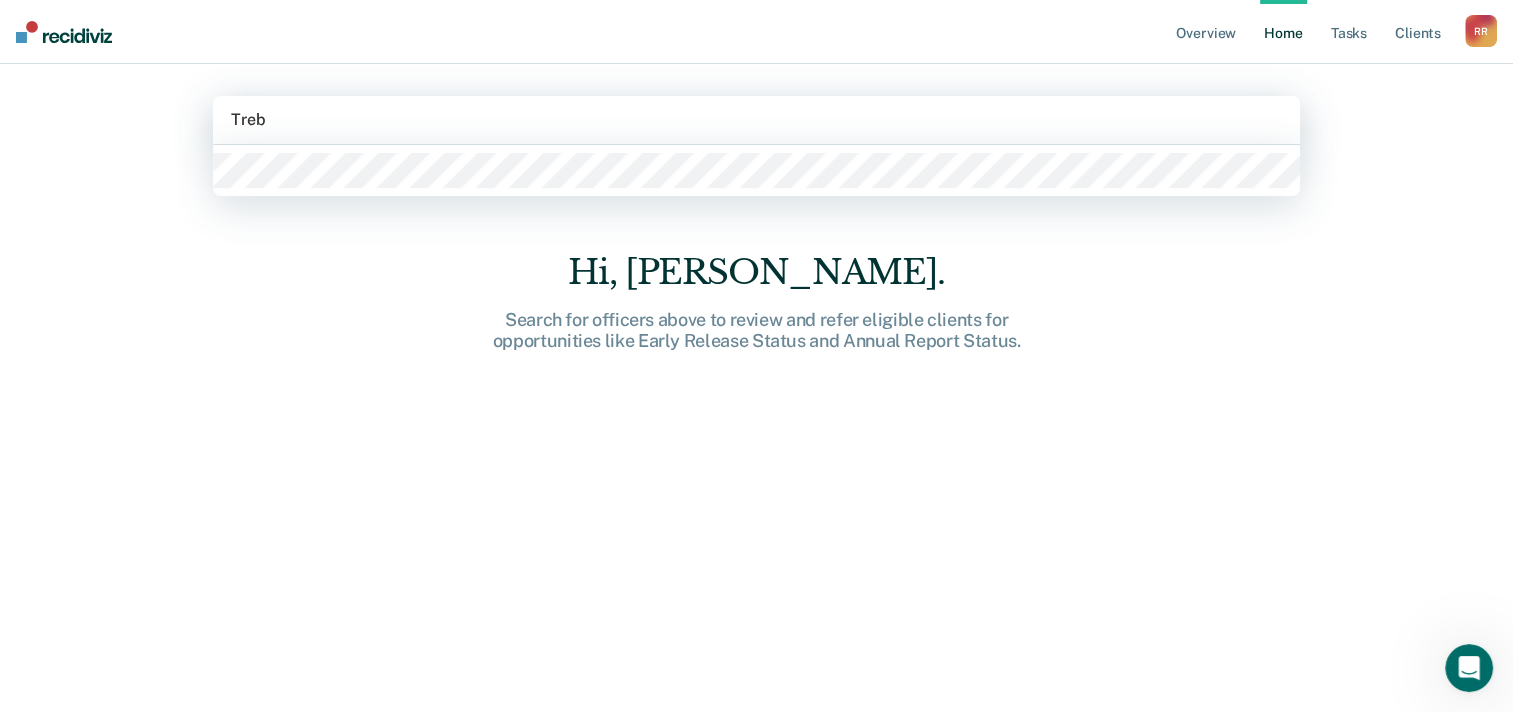 type 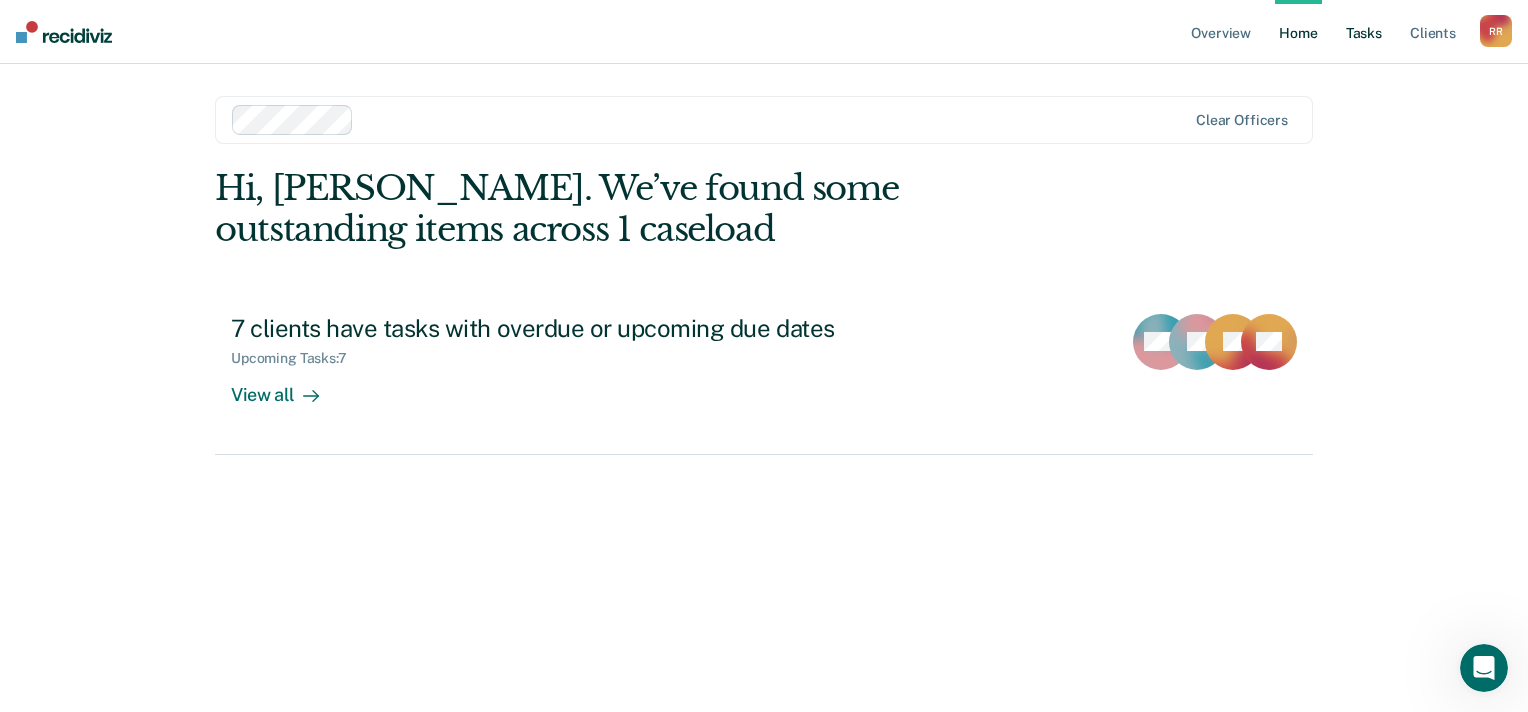 click on "Tasks" at bounding box center (1364, 32) 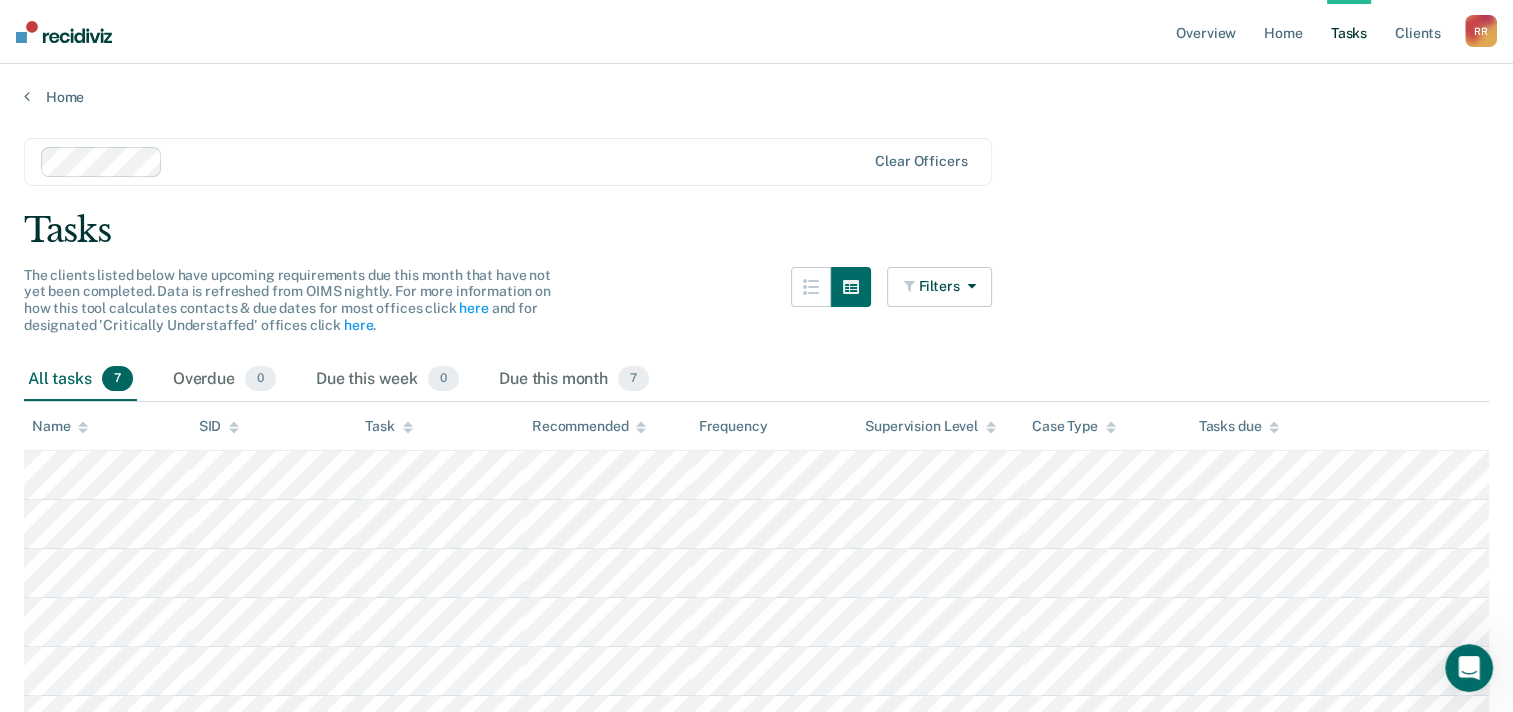 click on "Name" at bounding box center (107, 426) 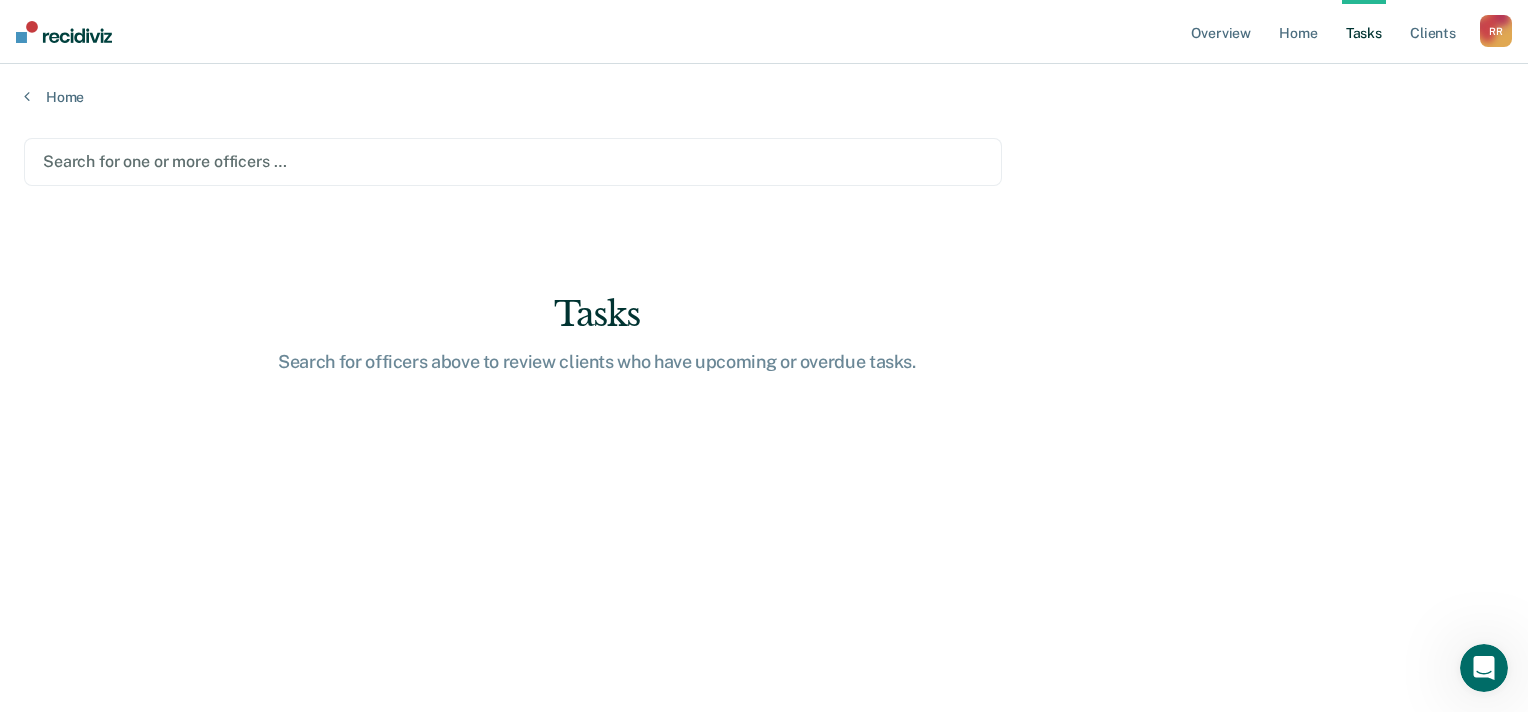 click at bounding box center (513, 161) 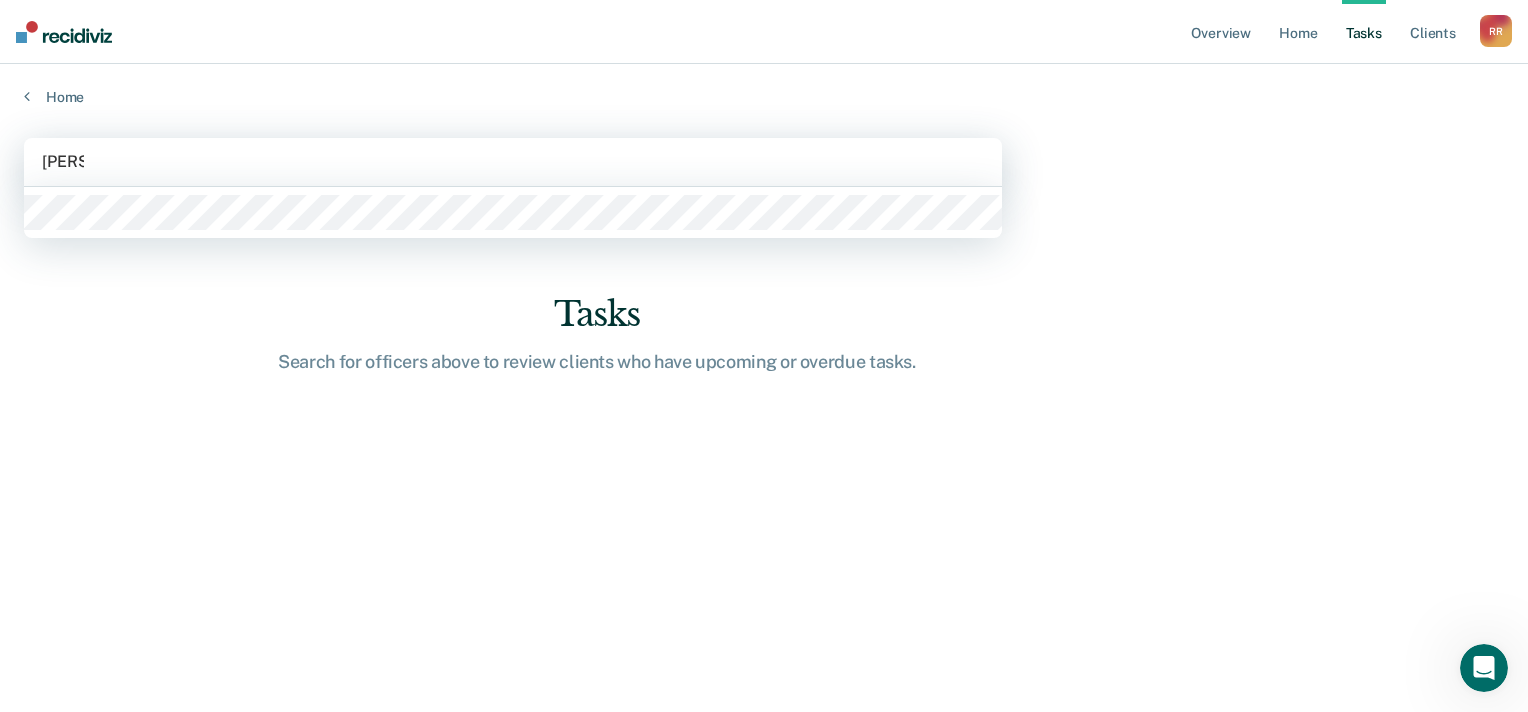type on "[PERSON_NAME]" 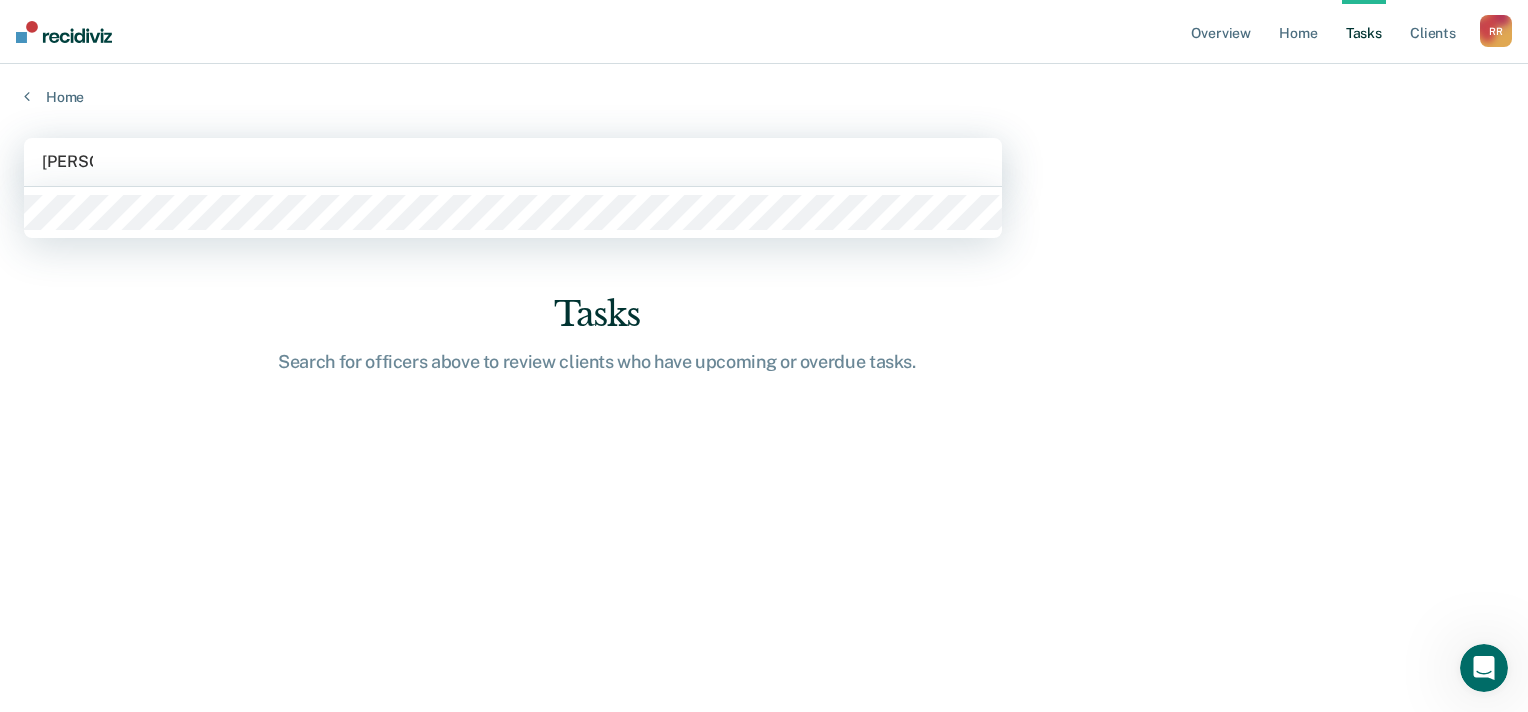 type 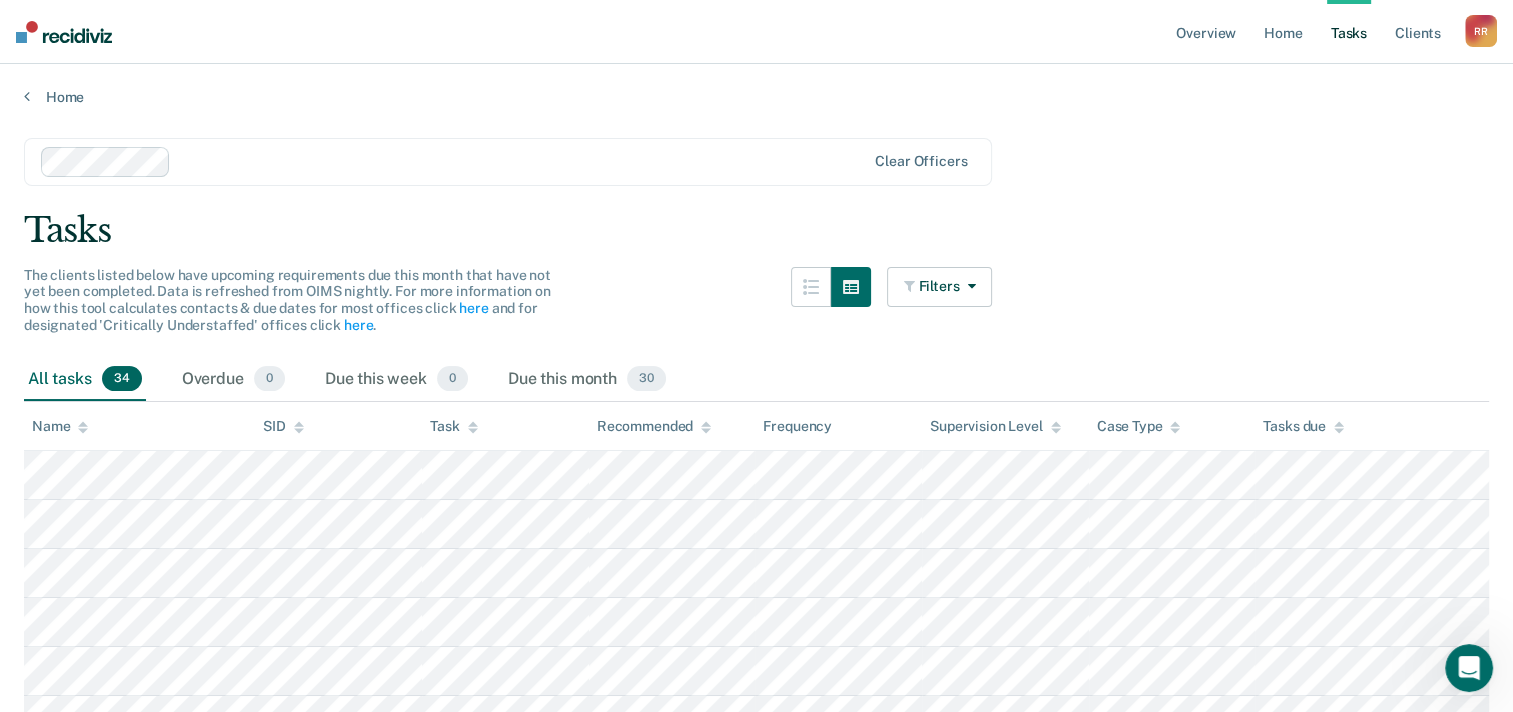 click on "Name" at bounding box center [139, 426] 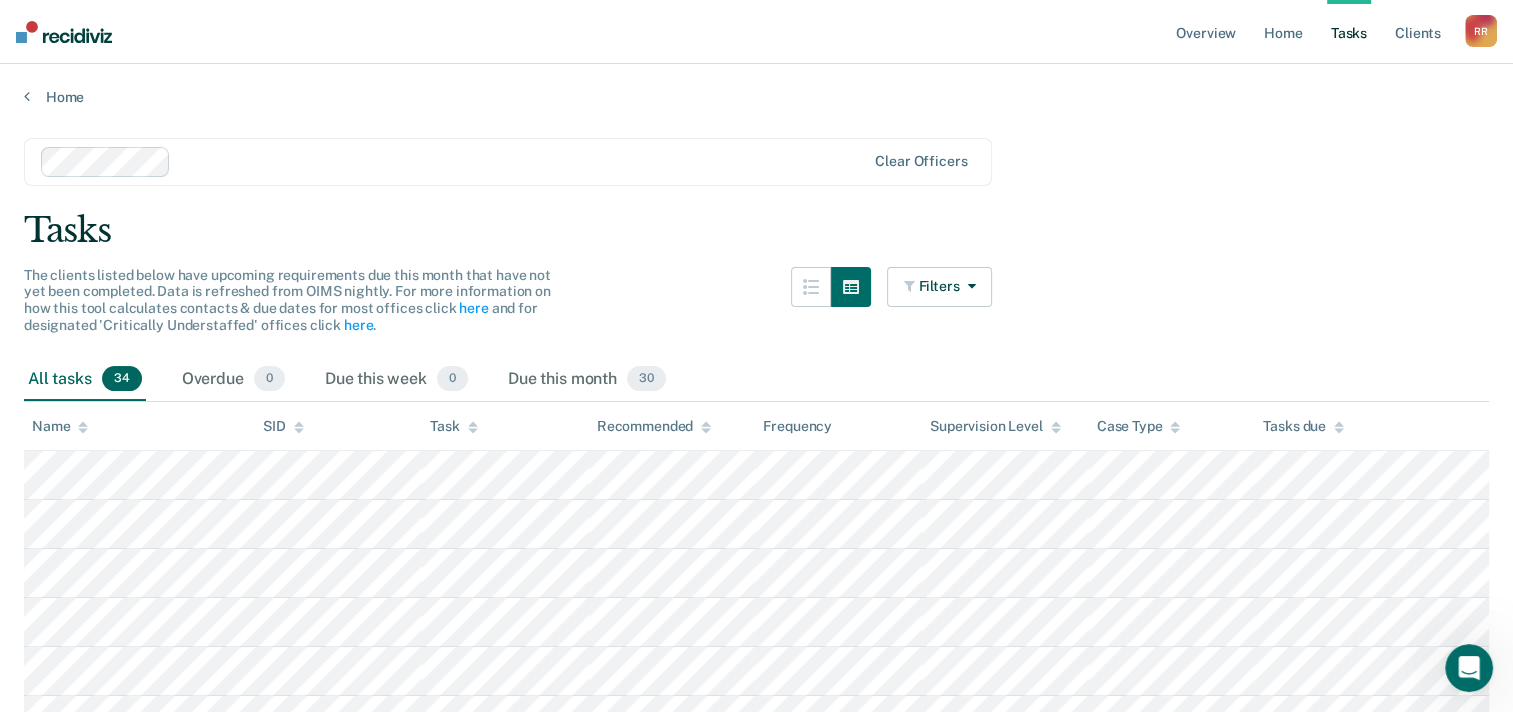 click on "Name" at bounding box center (60, 426) 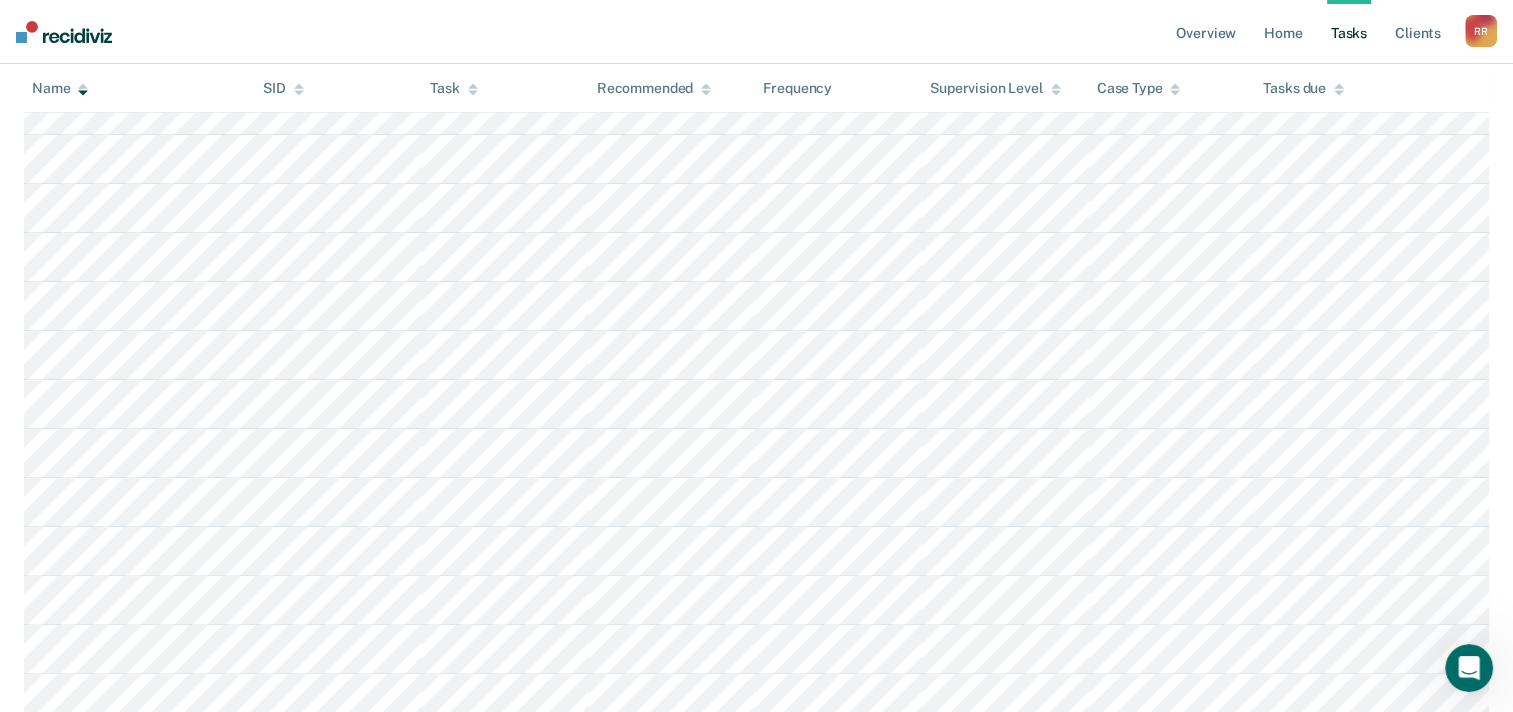 scroll, scrollTop: 0, scrollLeft: 0, axis: both 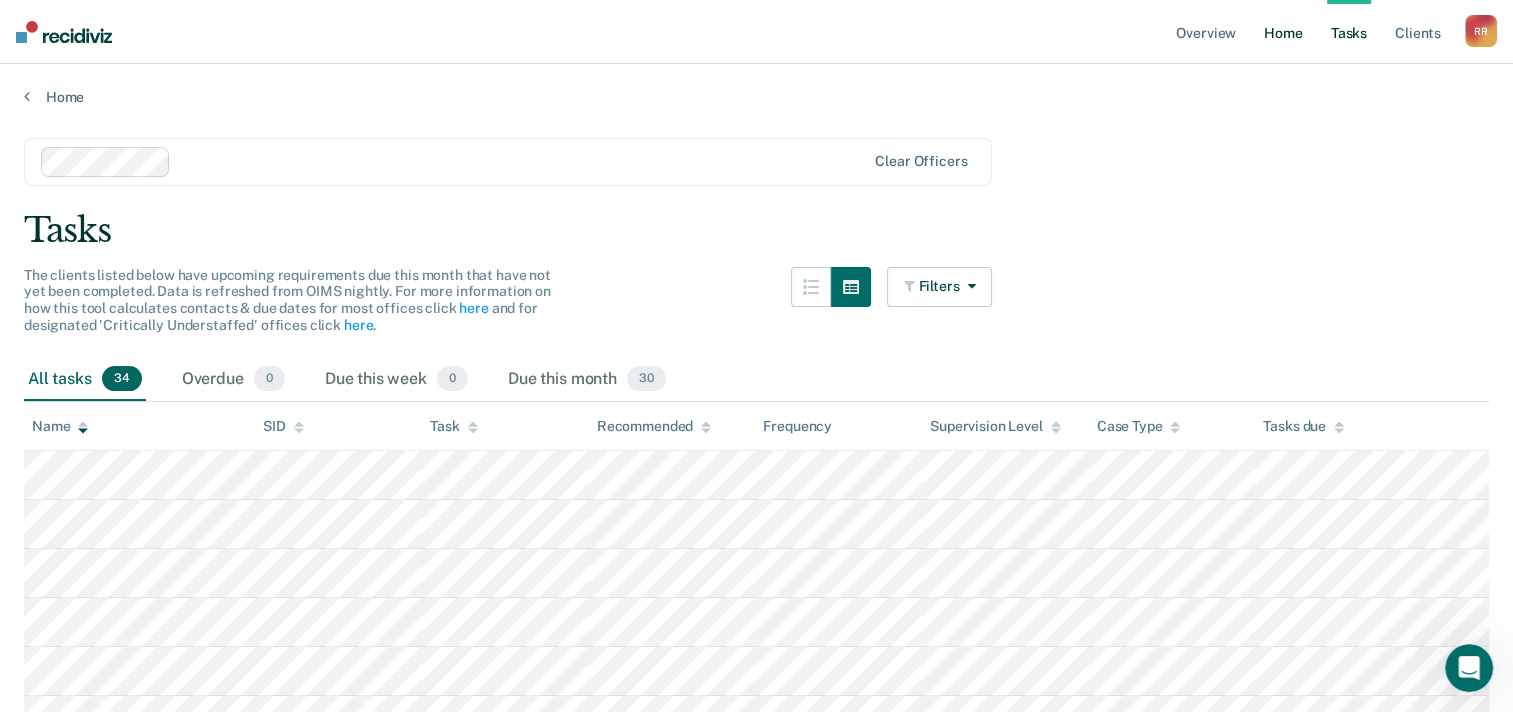 click on "Home" at bounding box center [1283, 32] 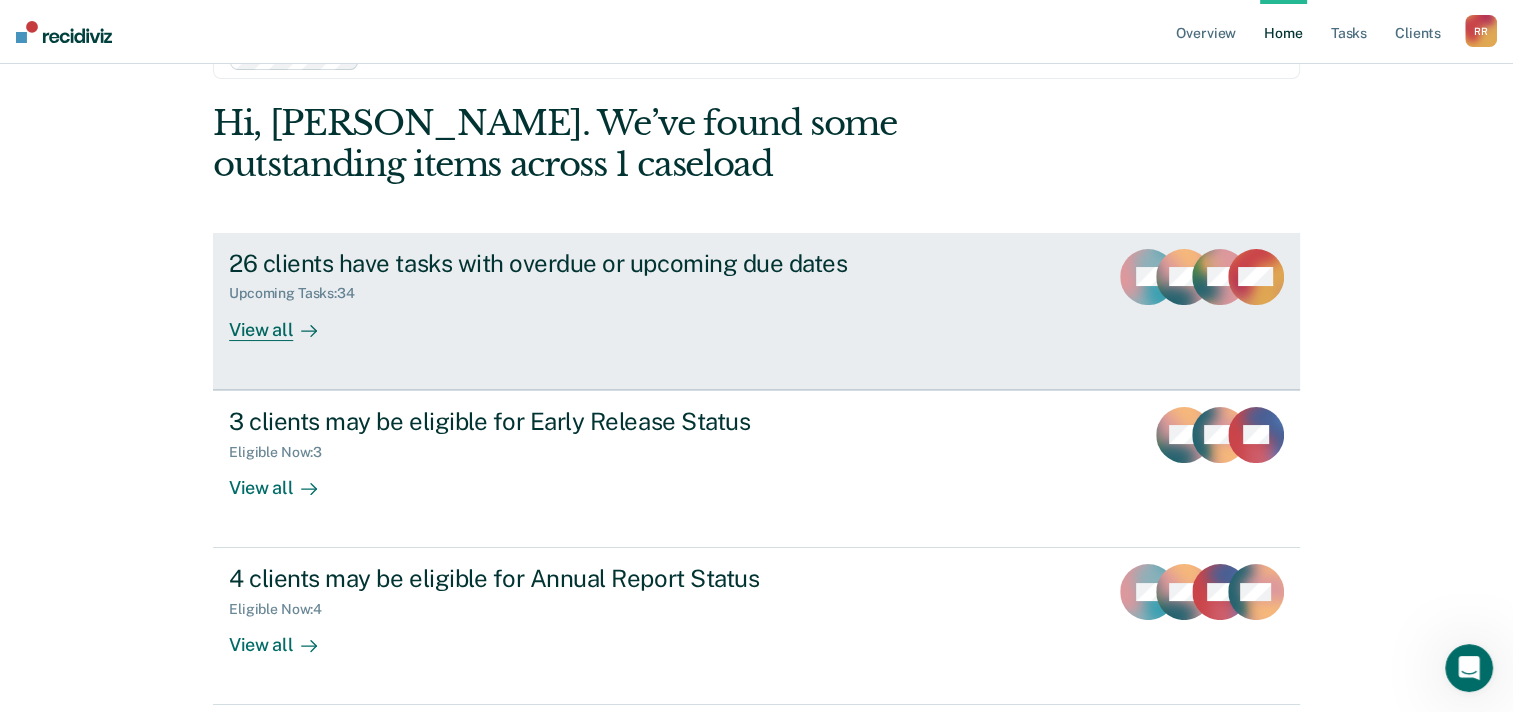 scroll, scrollTop: 100, scrollLeft: 0, axis: vertical 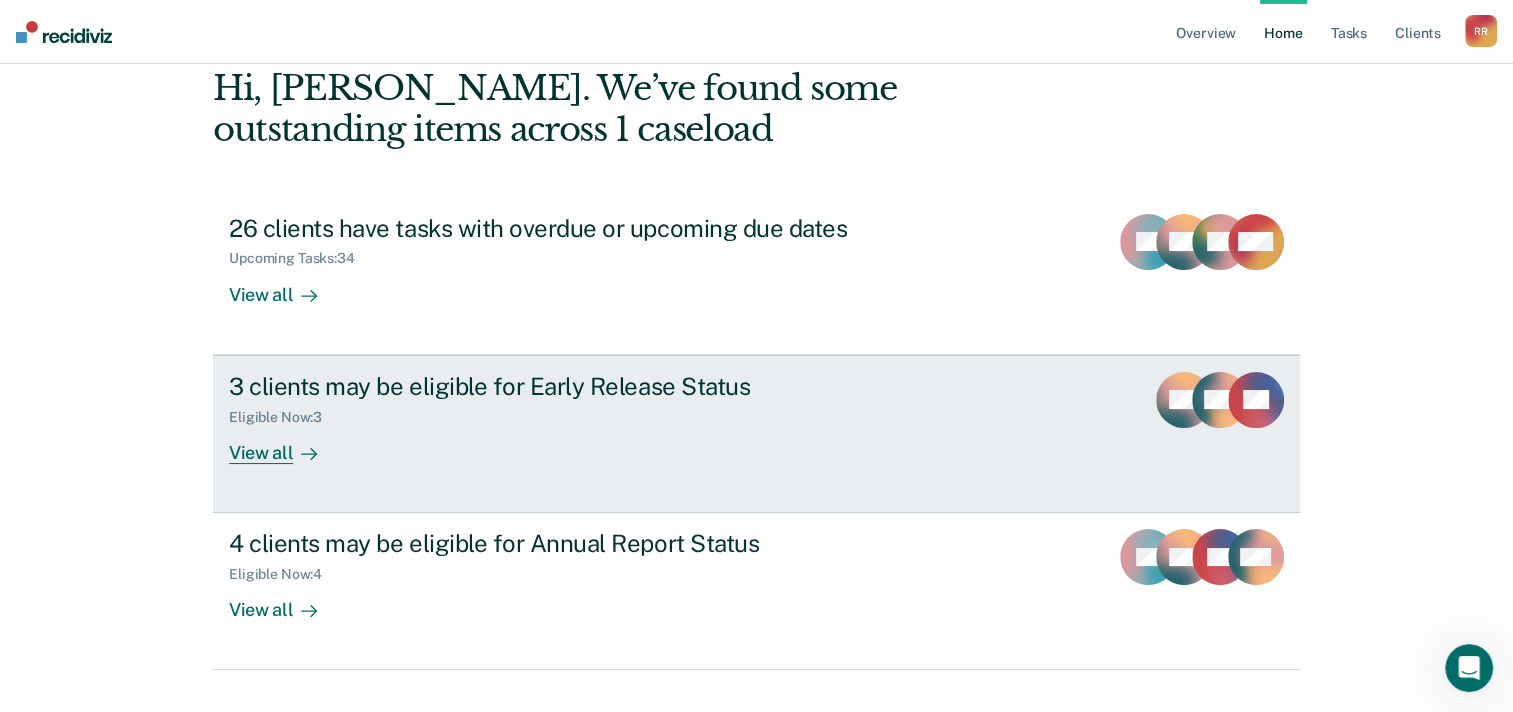 click on "View all" at bounding box center [285, 444] 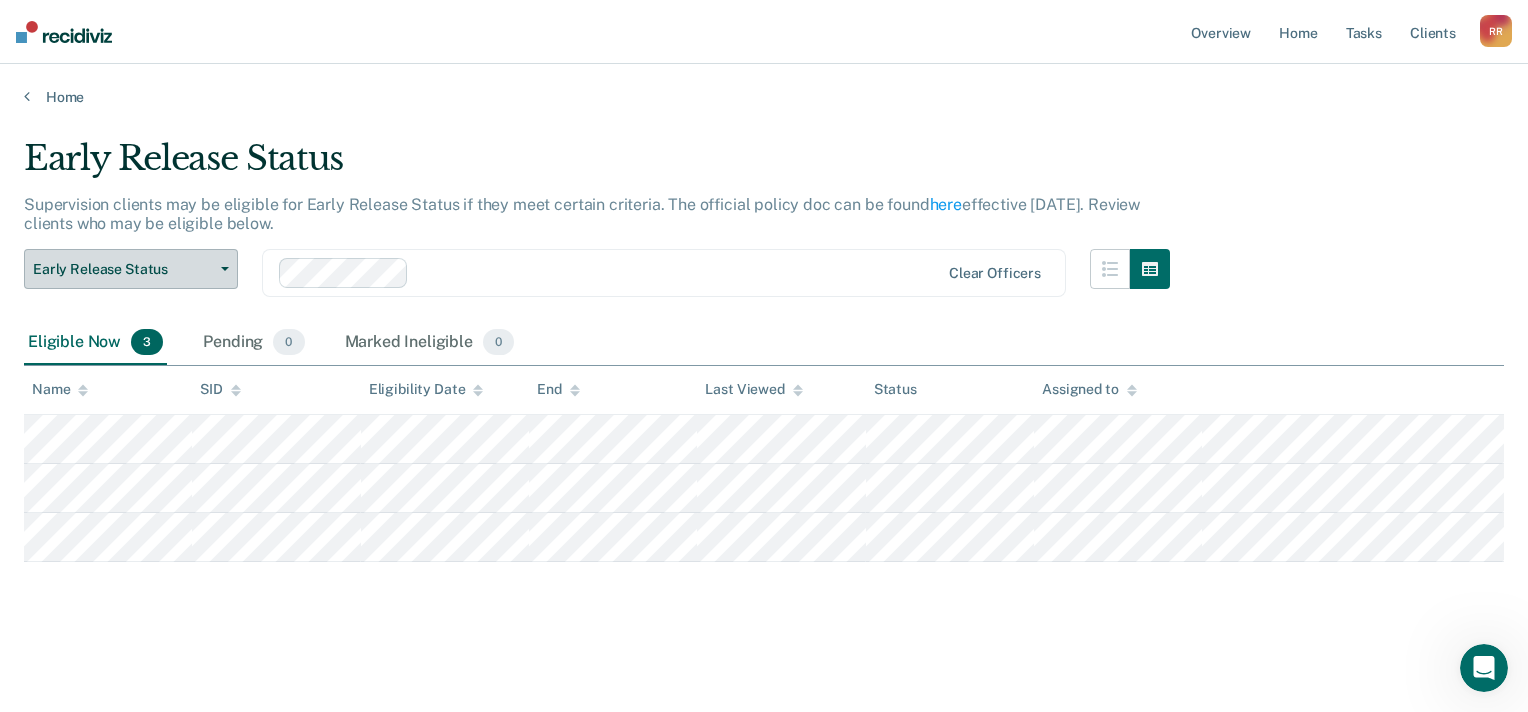 click on "Early Release Status" at bounding box center (123, 269) 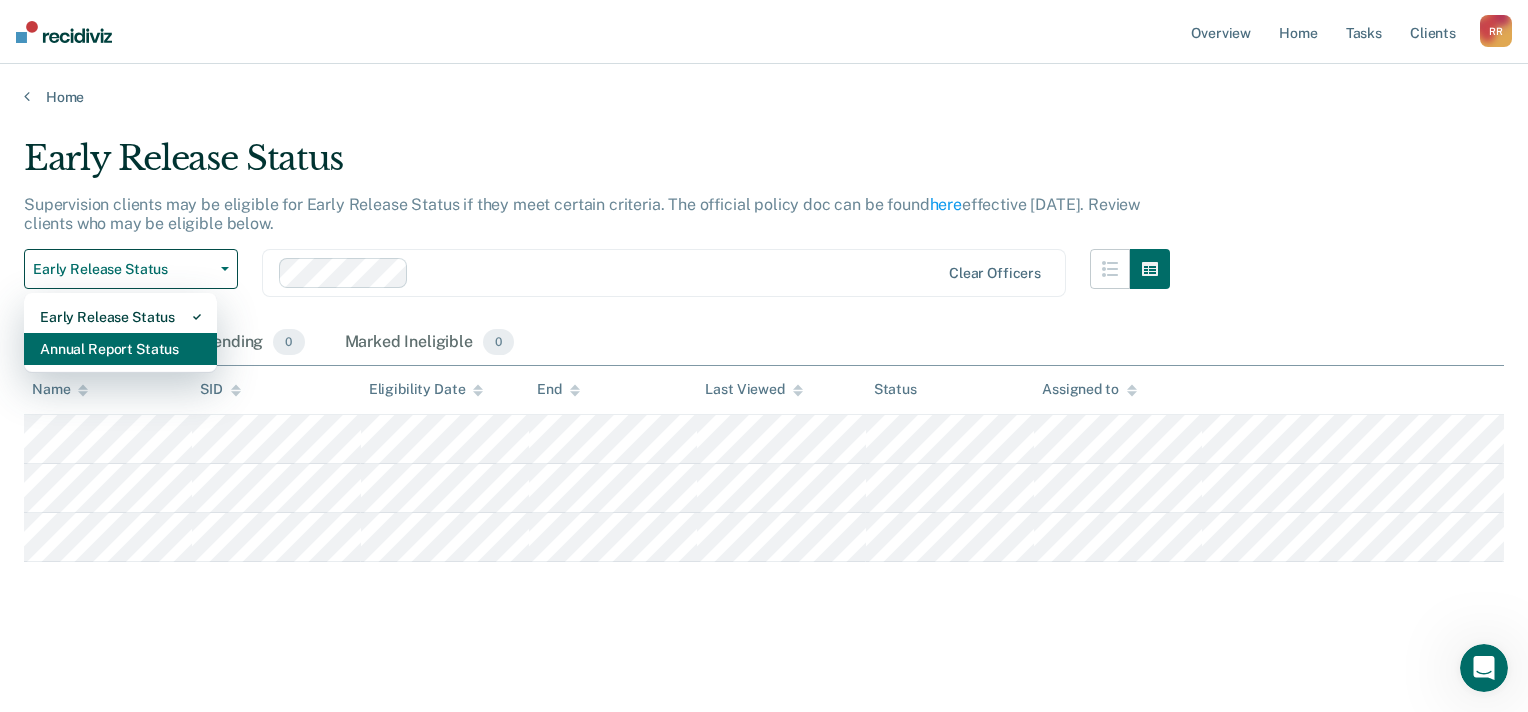click on "Annual Report Status" at bounding box center (120, 349) 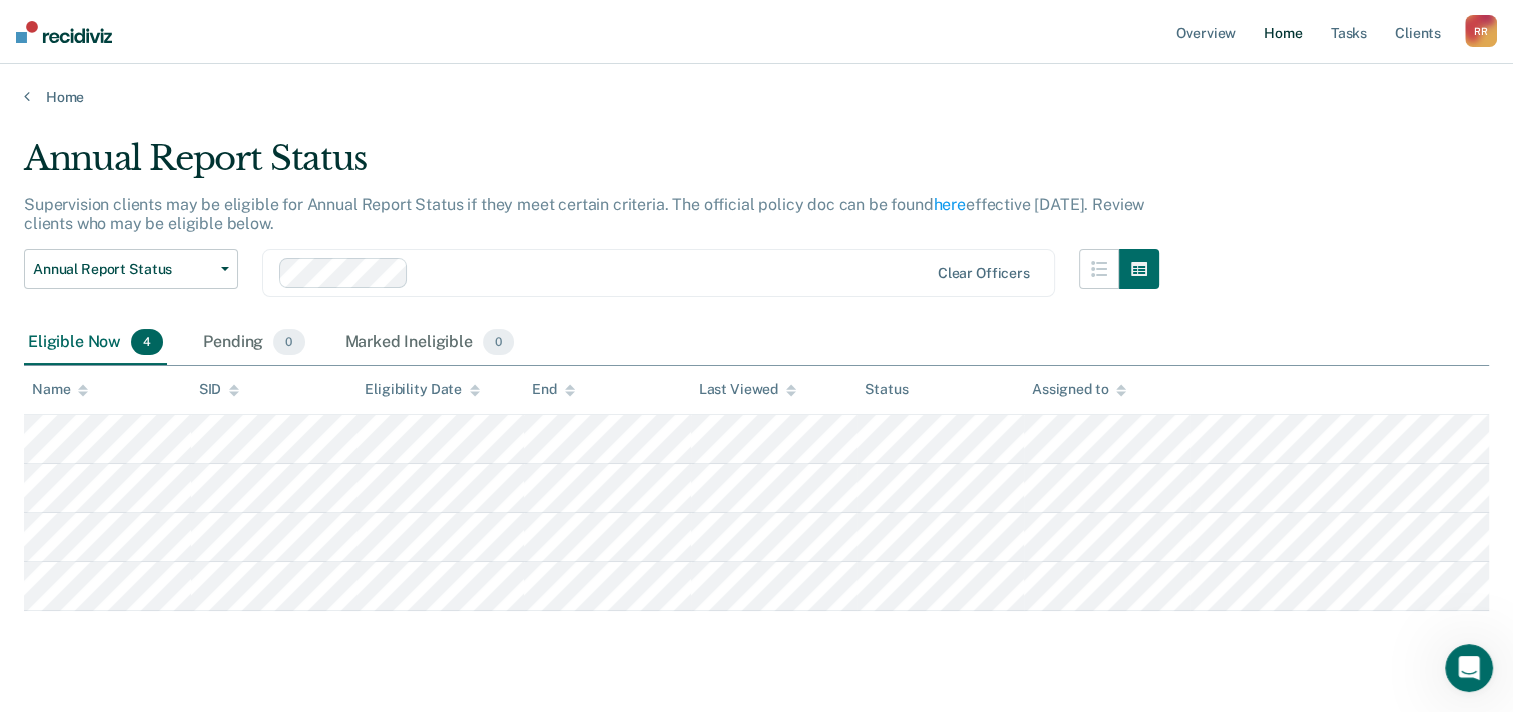 click on "Home" at bounding box center (1283, 32) 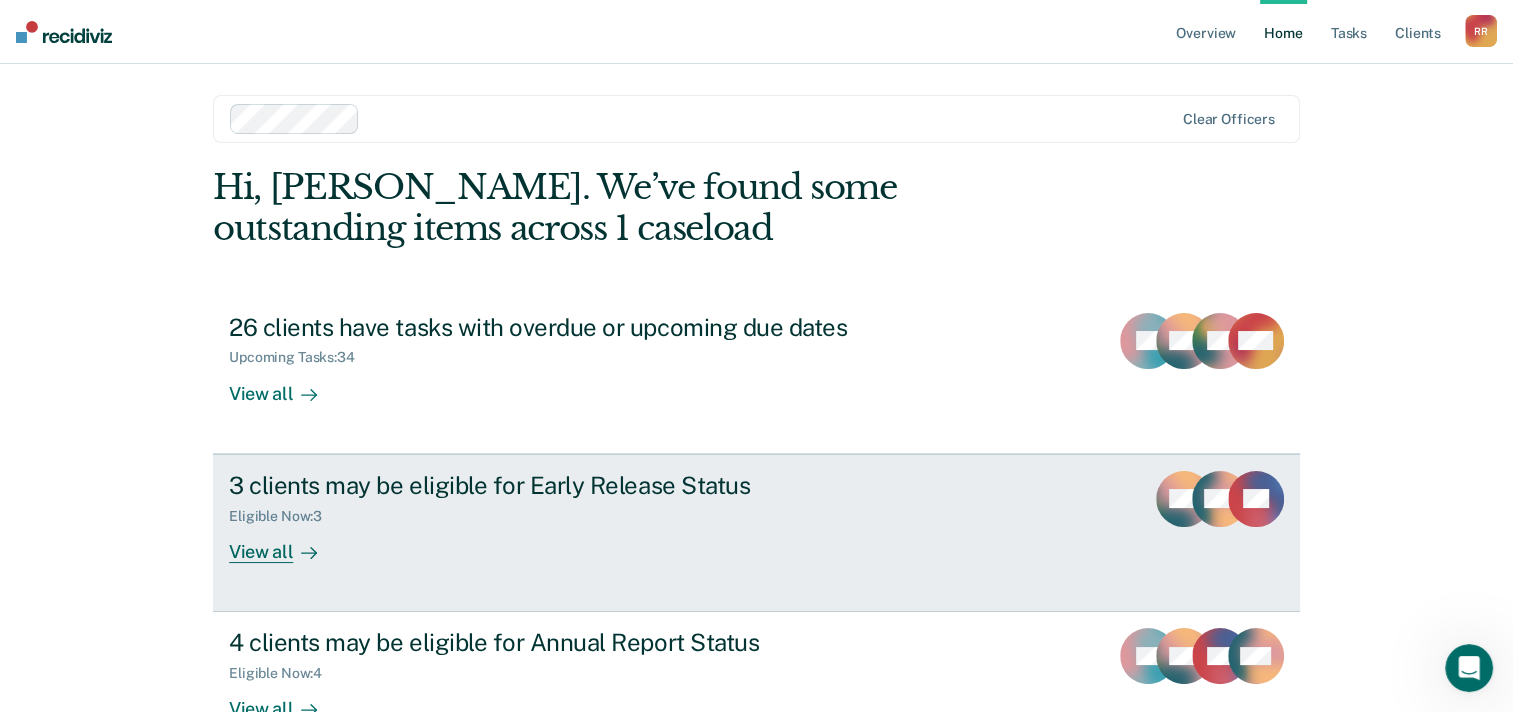 scroll, scrollTop: 0, scrollLeft: 0, axis: both 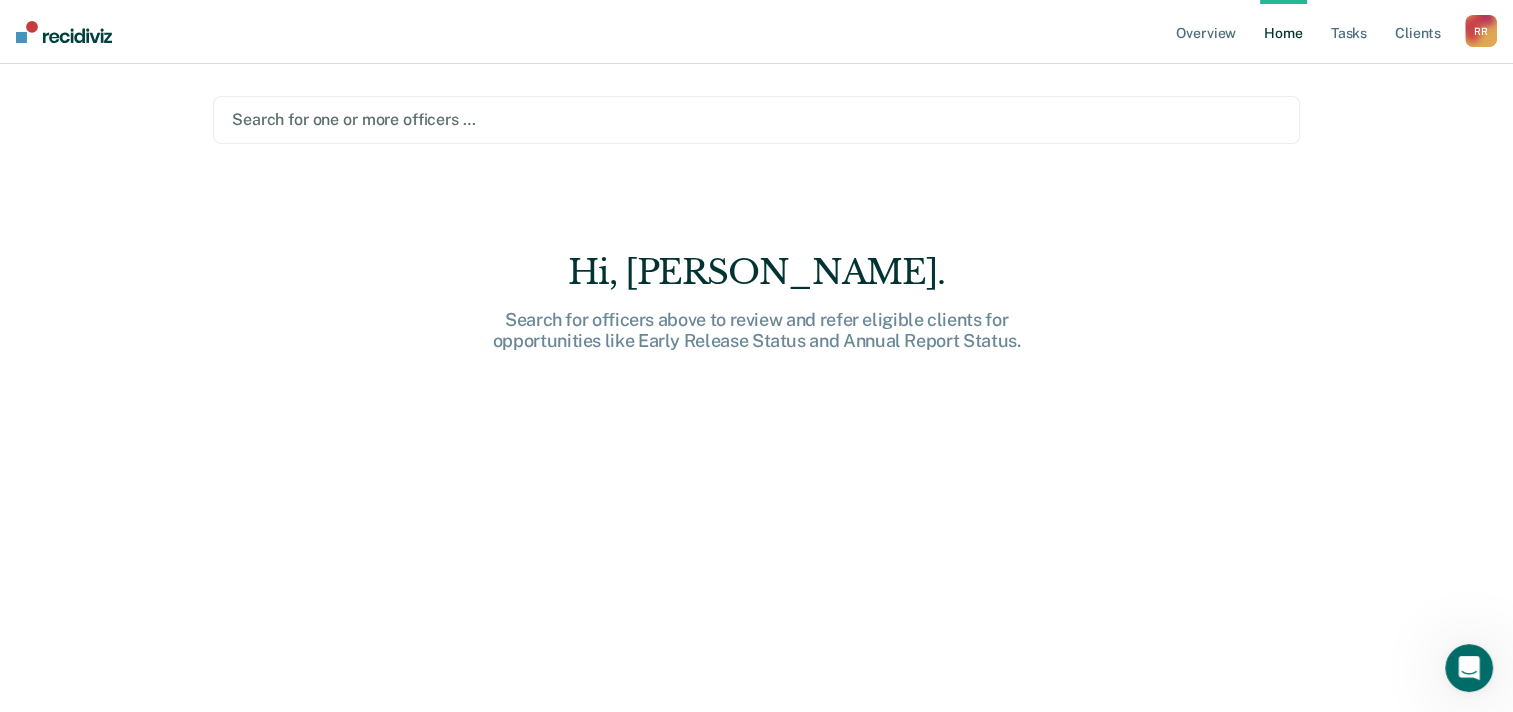 click at bounding box center [756, 119] 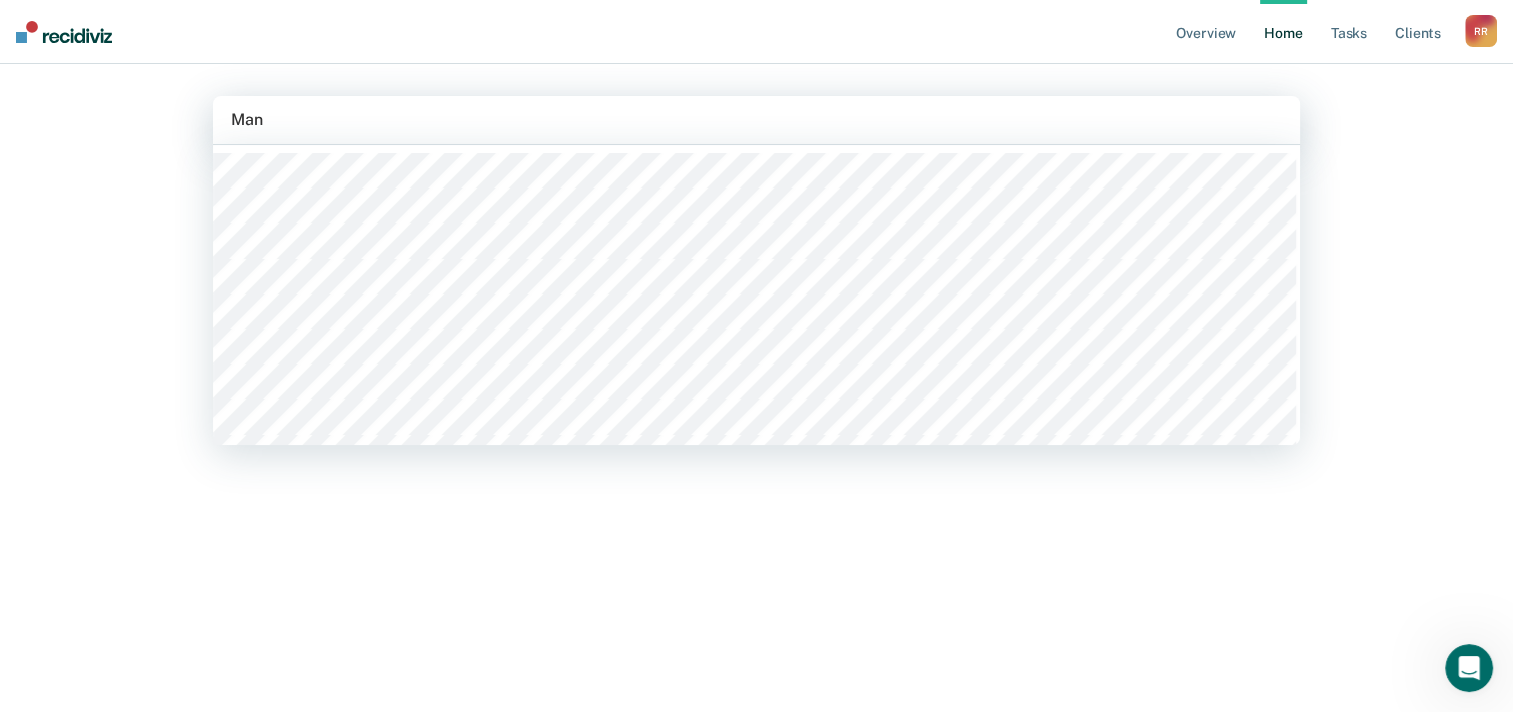 type on "[PERSON_NAME]" 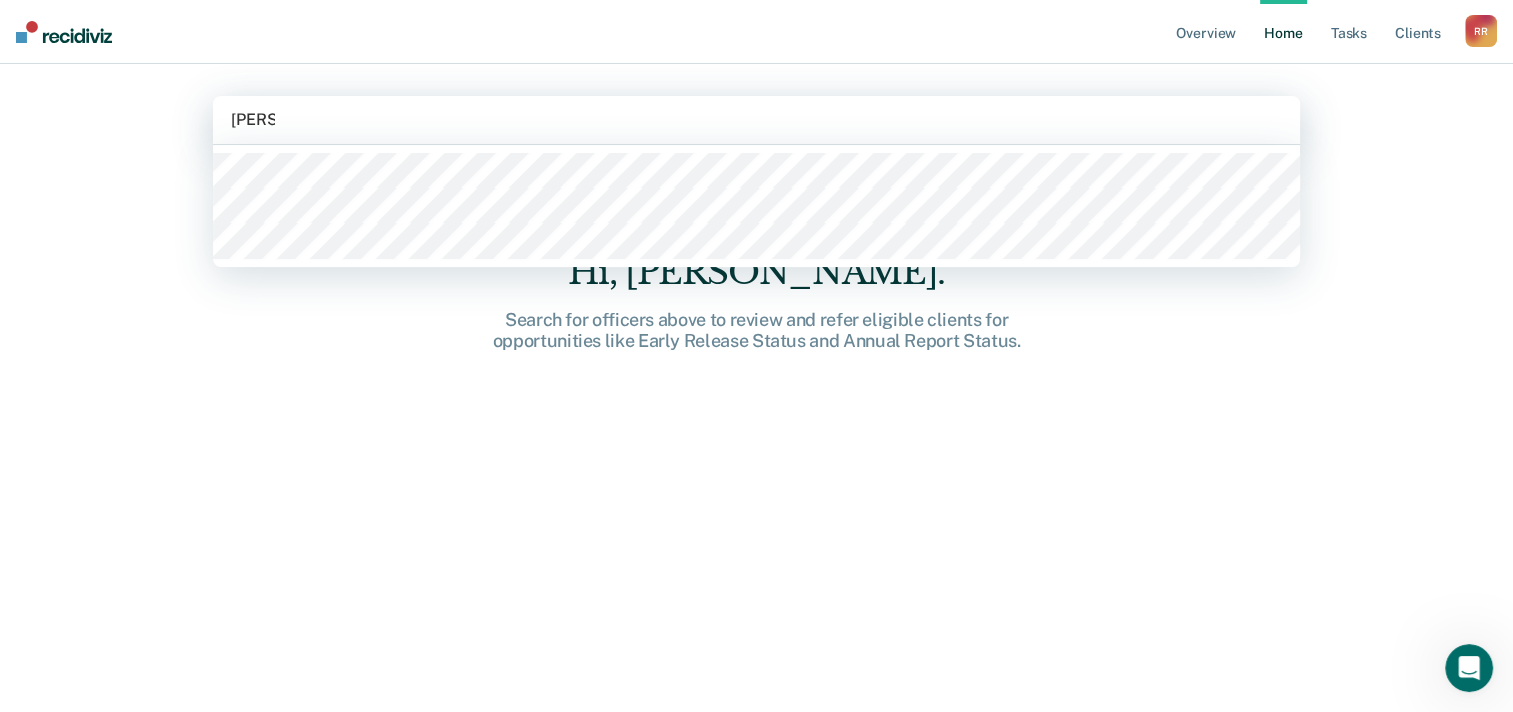 type 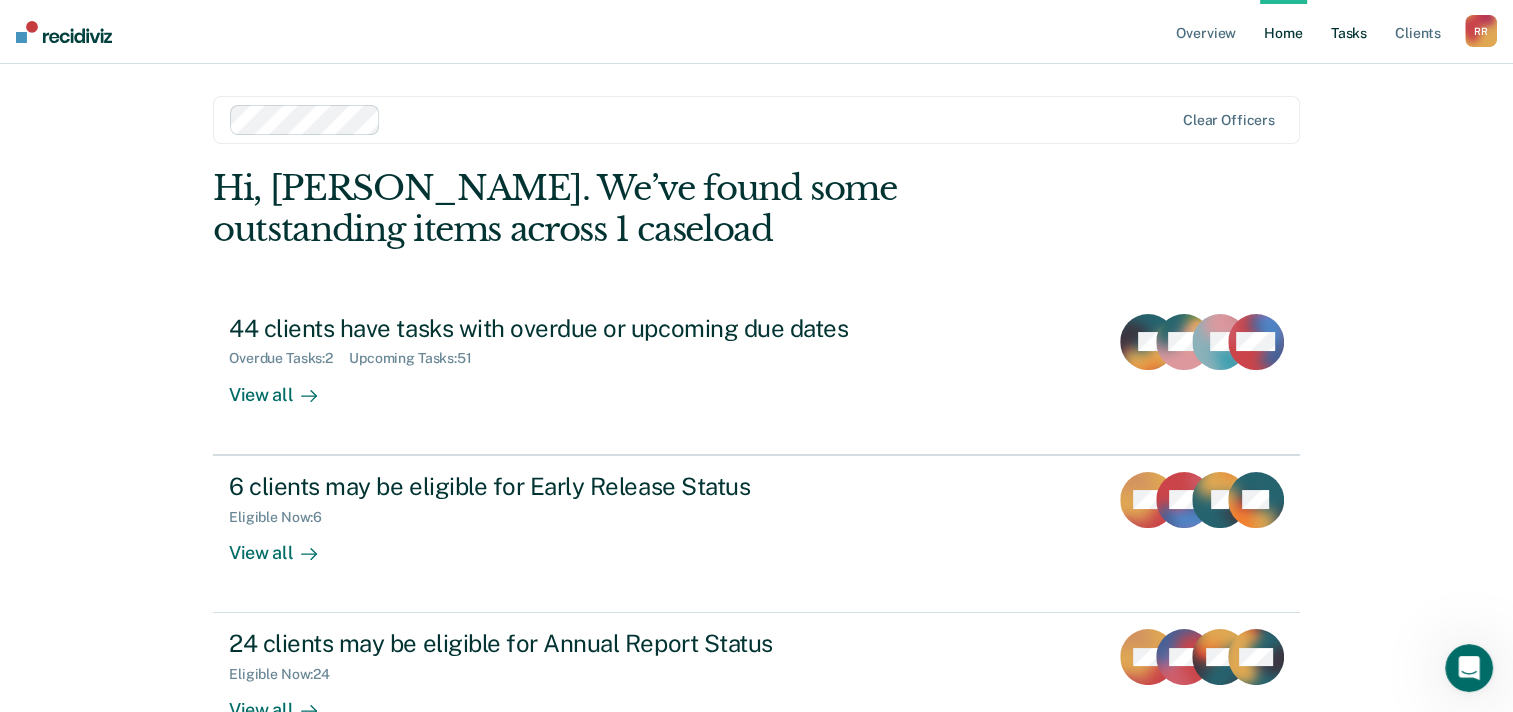 click on "Tasks" at bounding box center [1349, 32] 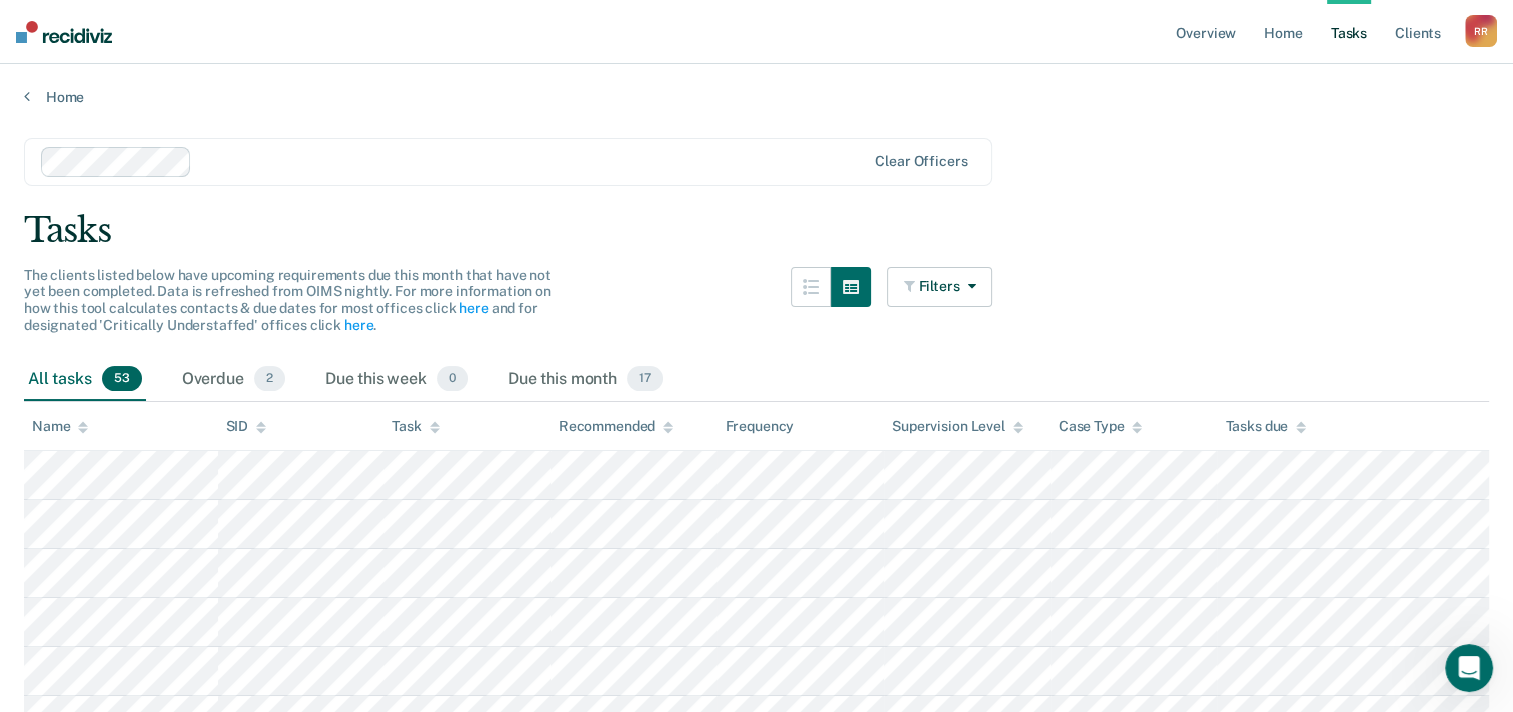 click on "Name" at bounding box center (60, 426) 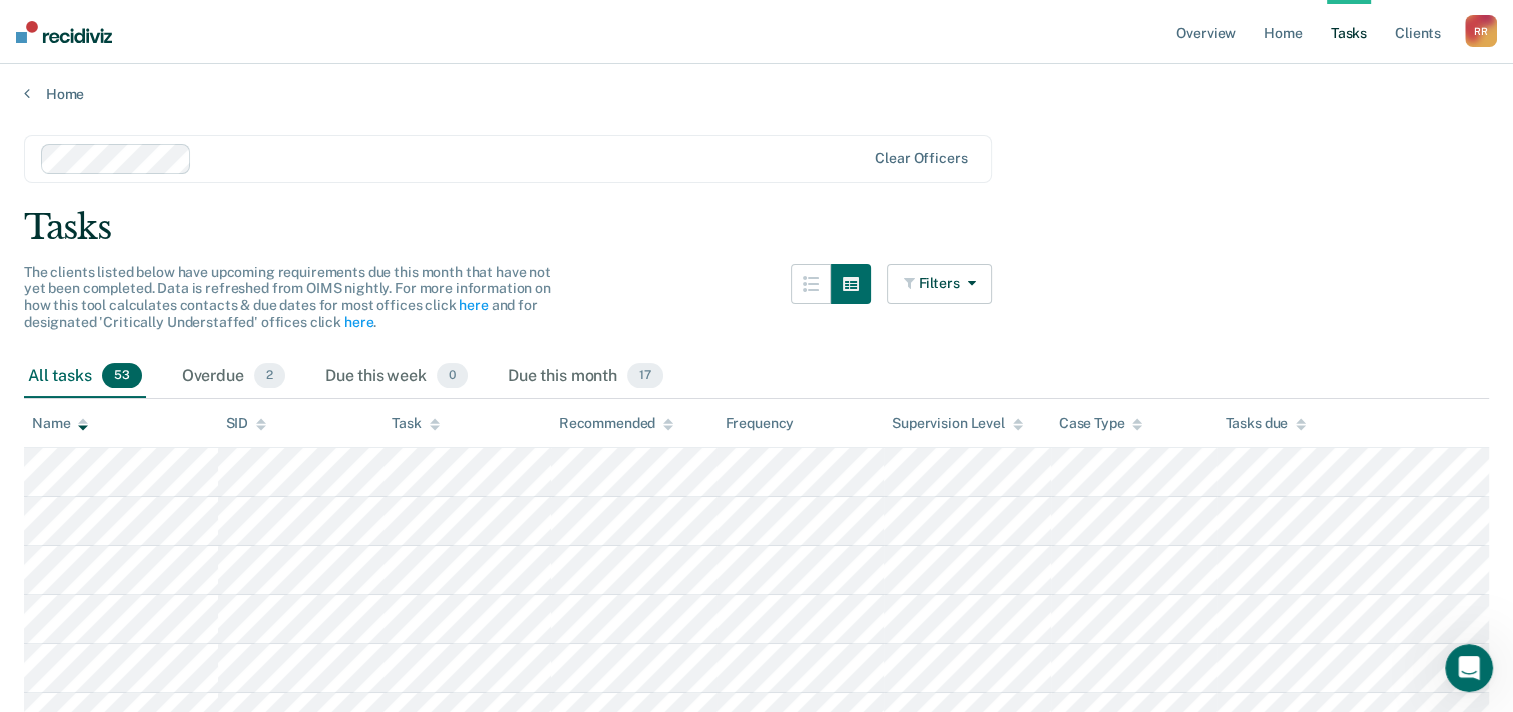 scroll, scrollTop: 0, scrollLeft: 0, axis: both 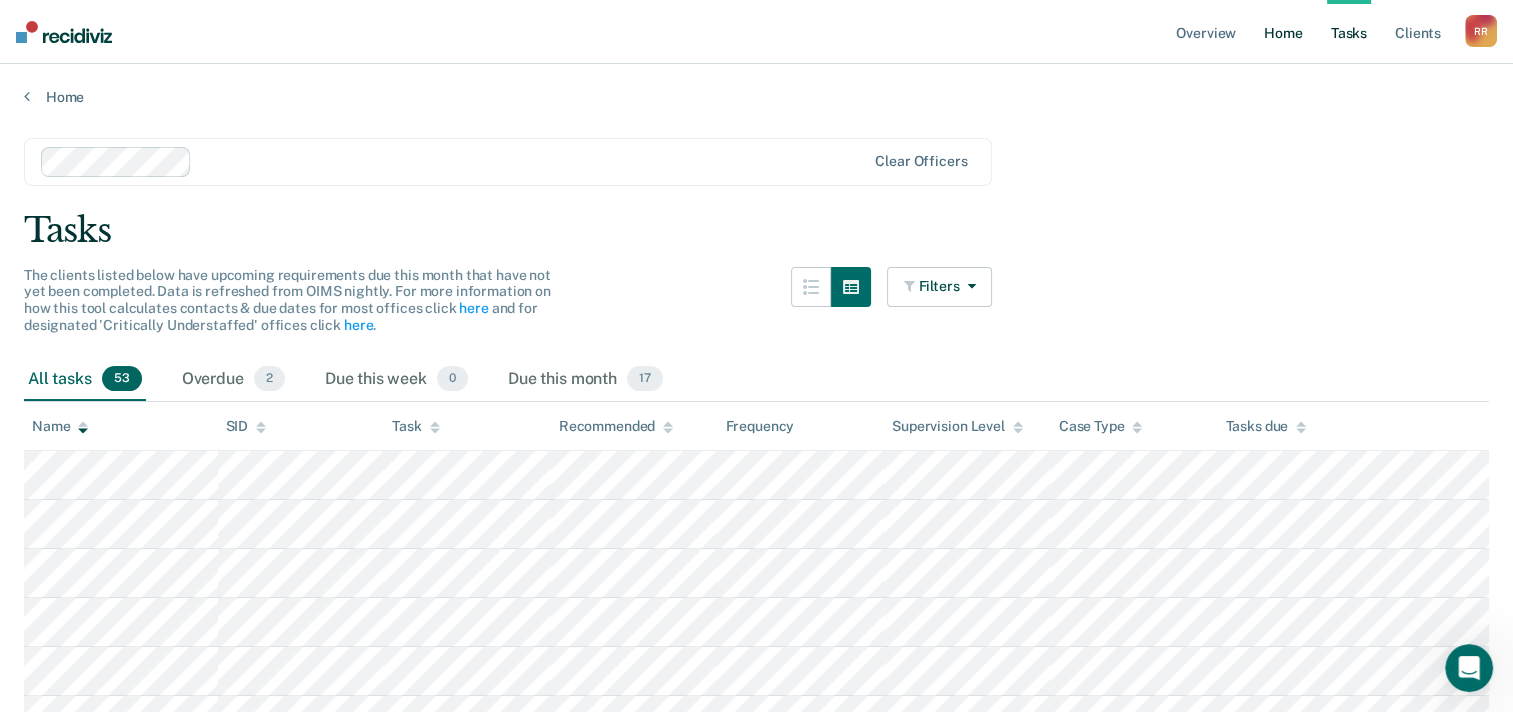 click on "Home" at bounding box center [1283, 32] 